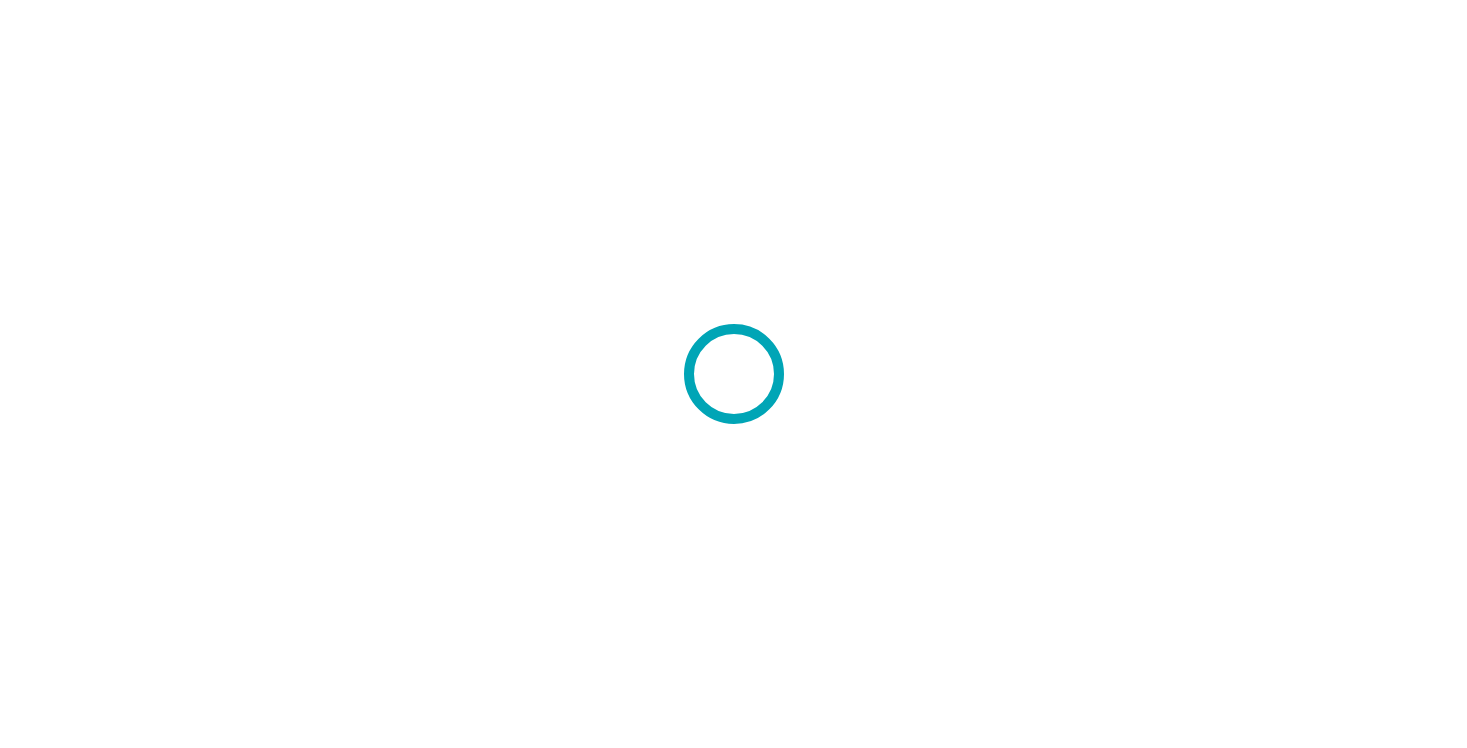 scroll, scrollTop: 0, scrollLeft: 0, axis: both 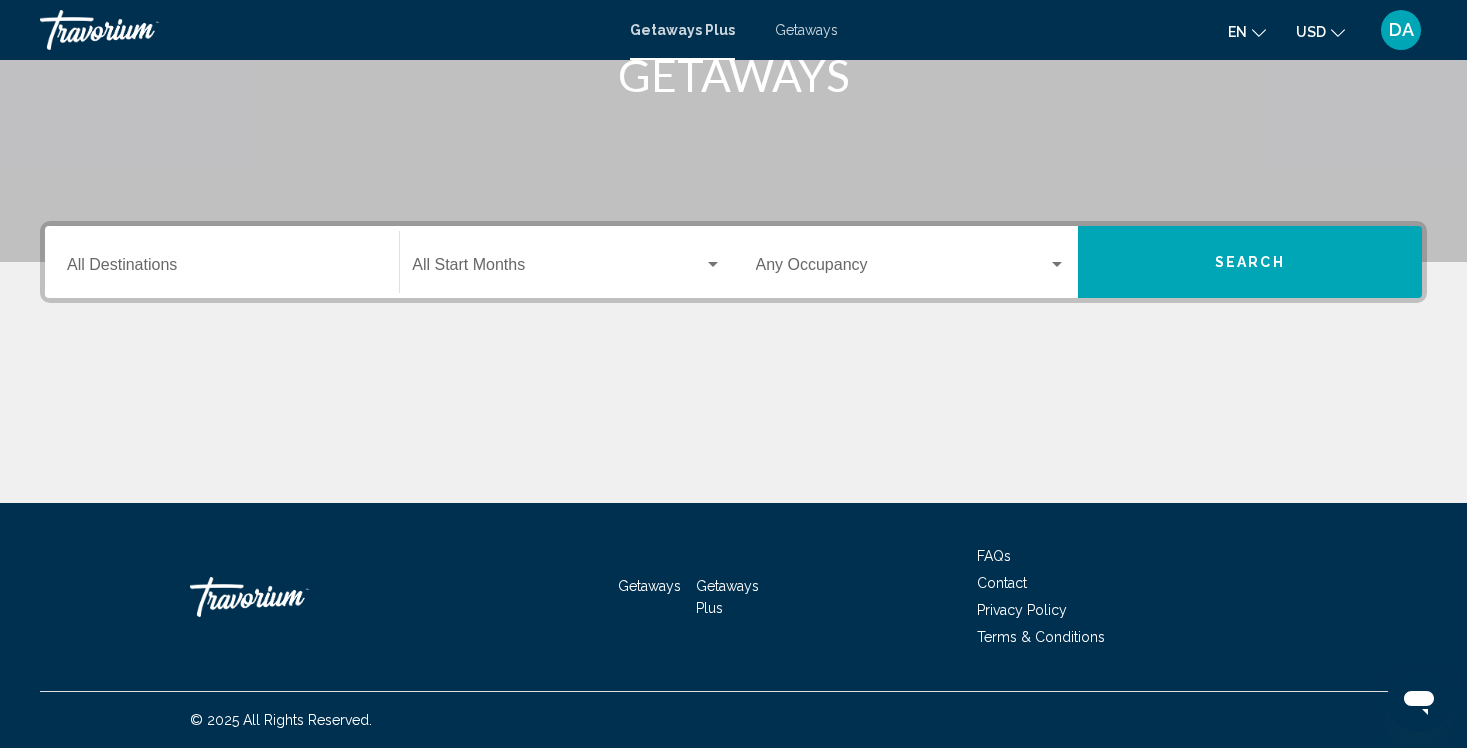 click on "Getaways" at bounding box center [806, 30] 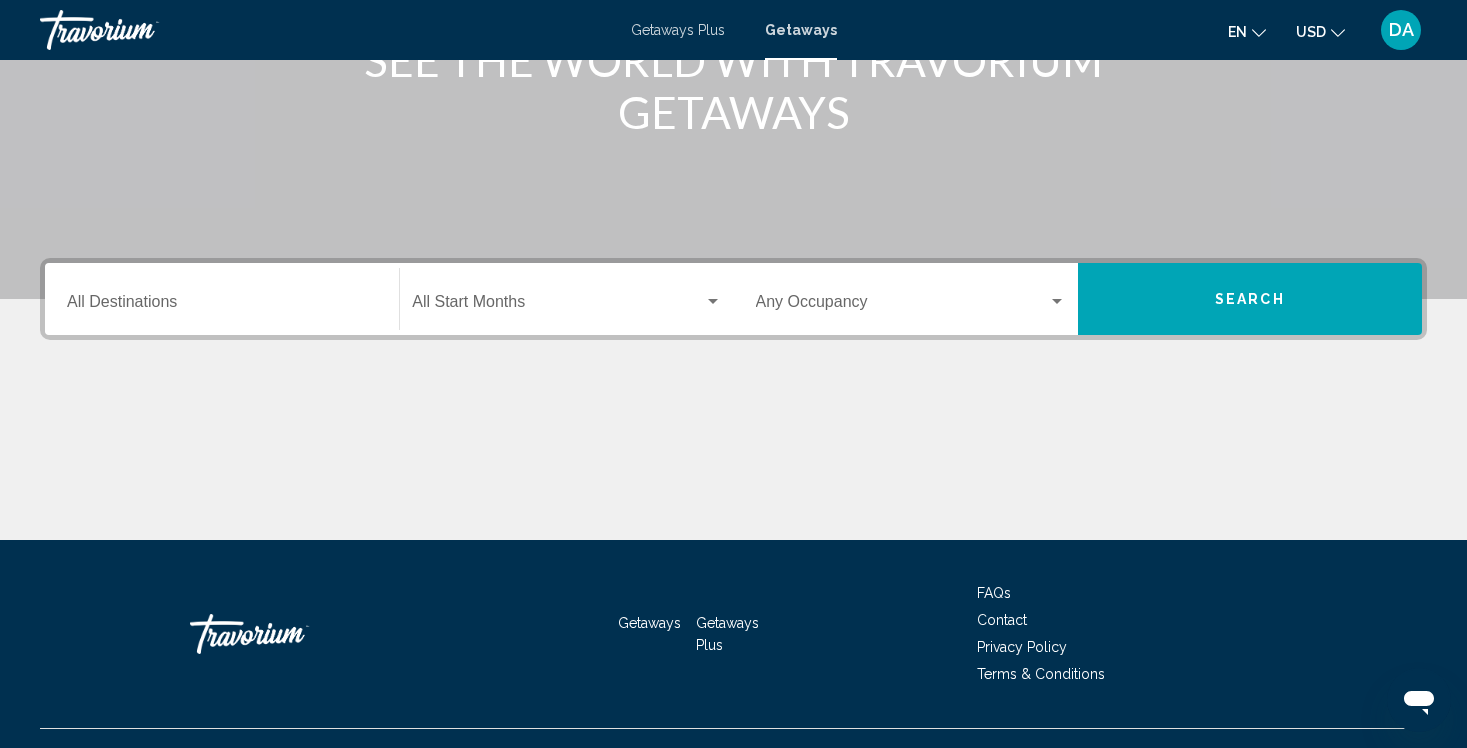 scroll, scrollTop: 338, scrollLeft: 0, axis: vertical 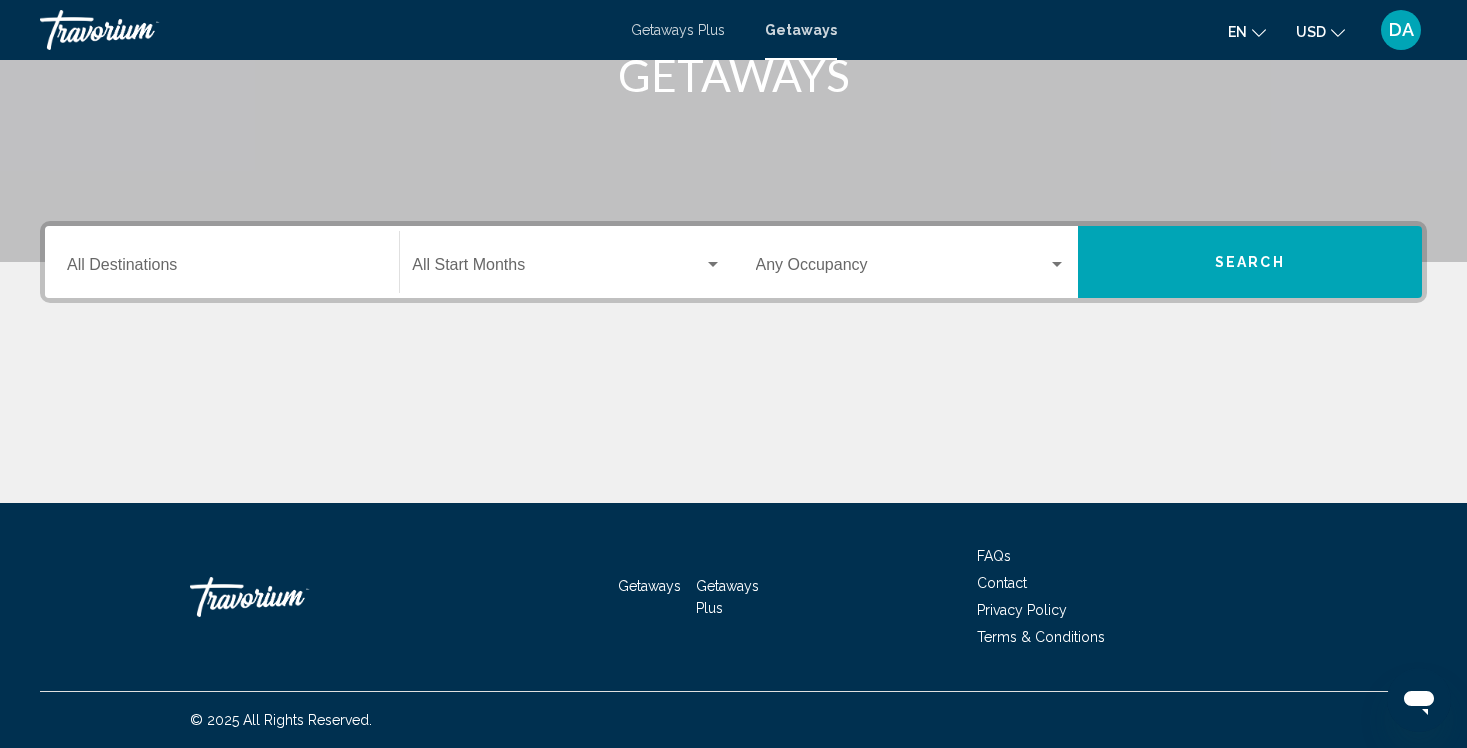 click on "Destination All Destinations" at bounding box center (222, 262) 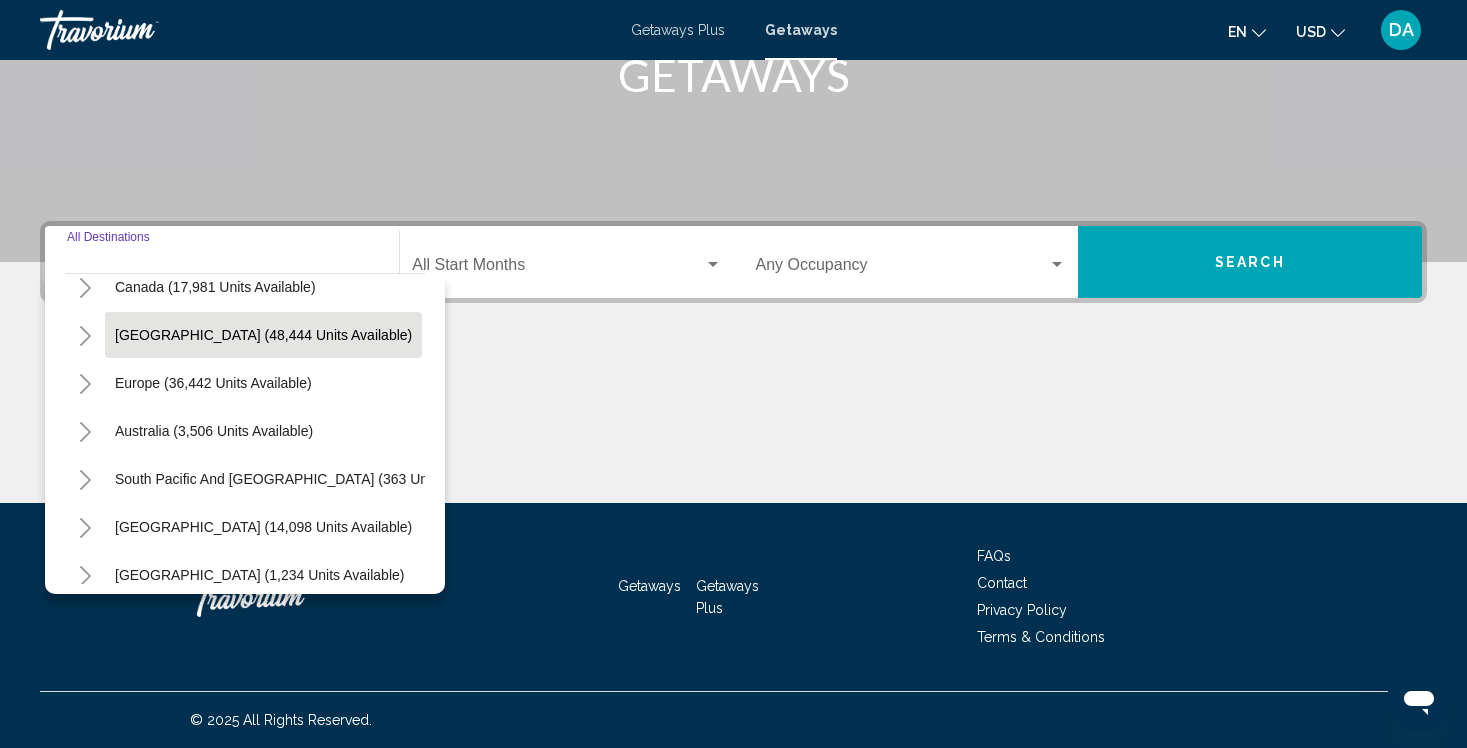 scroll, scrollTop: 152, scrollLeft: 0, axis: vertical 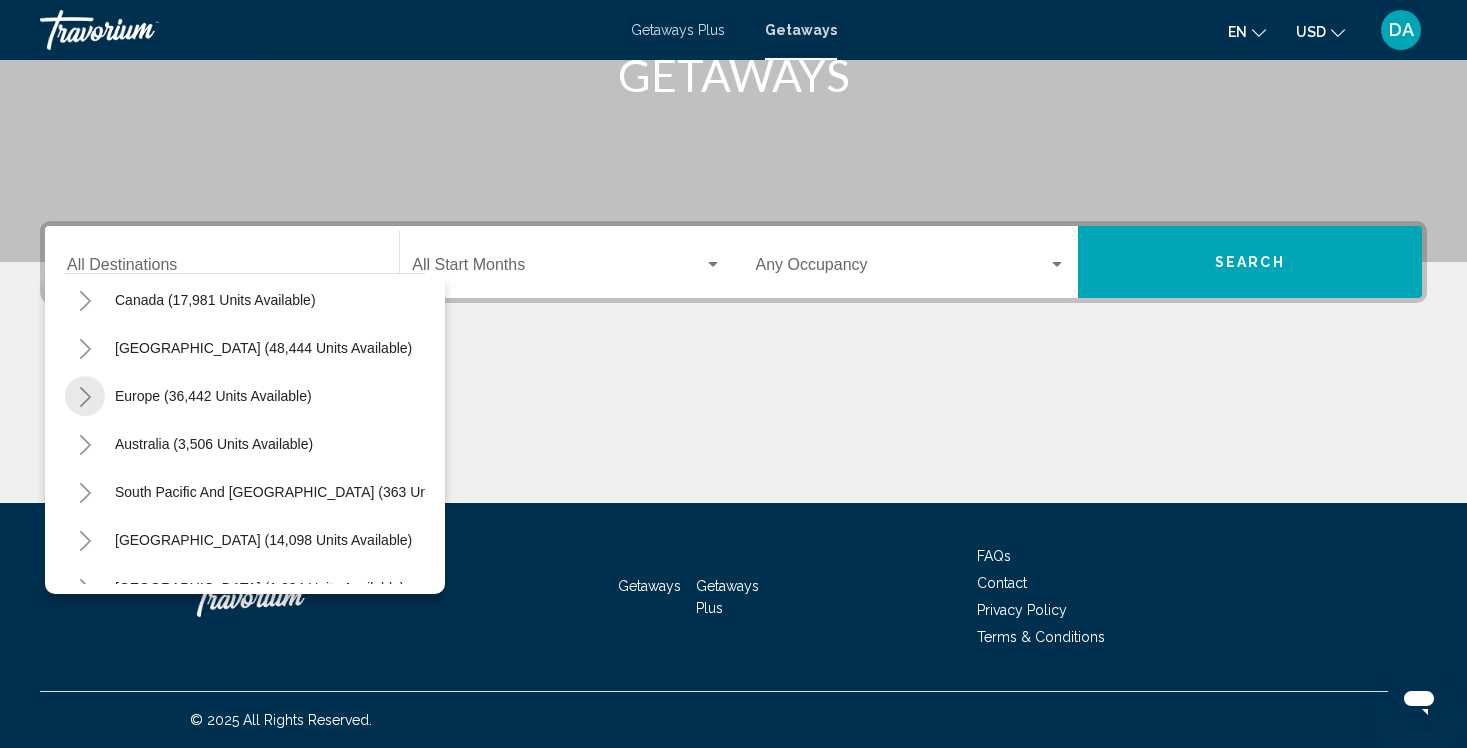 click 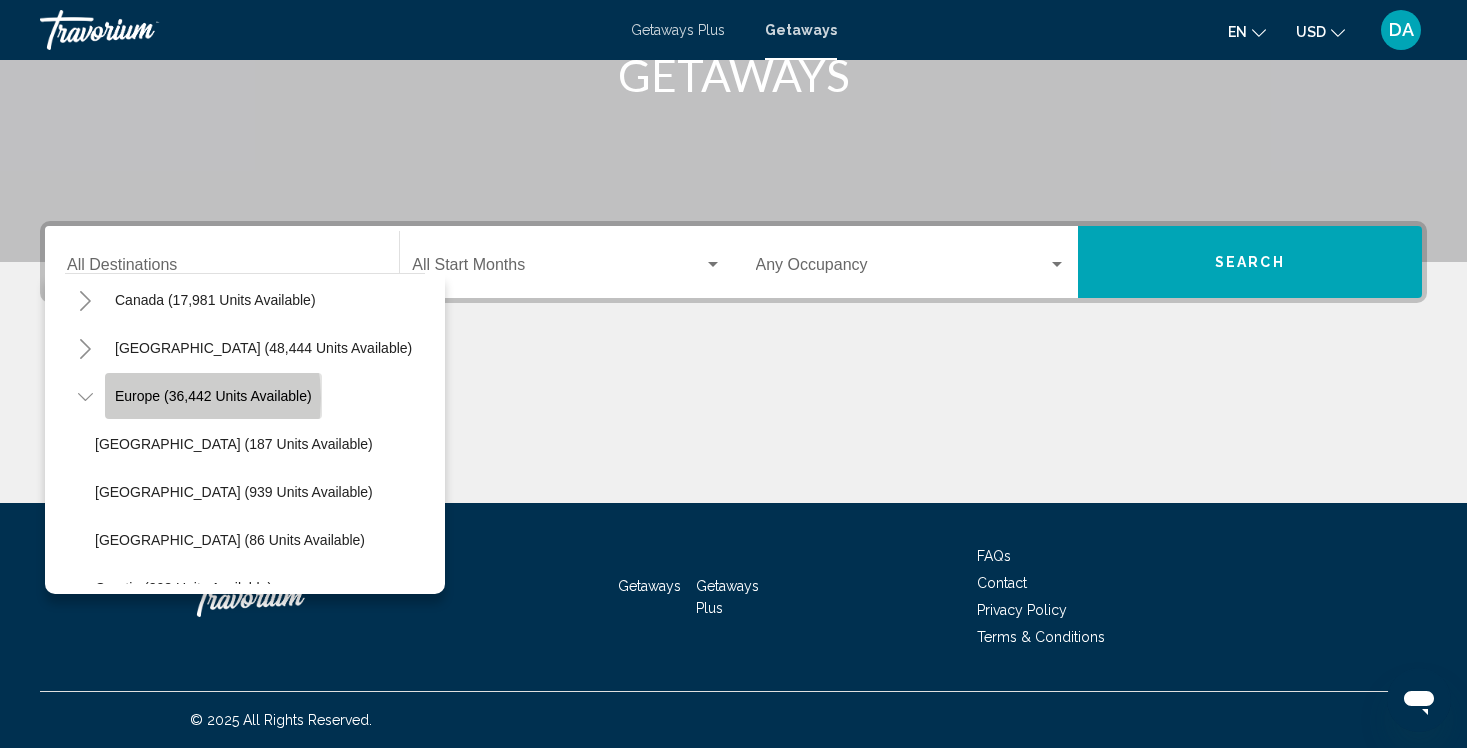 click on "Europe (36,442 units available)" 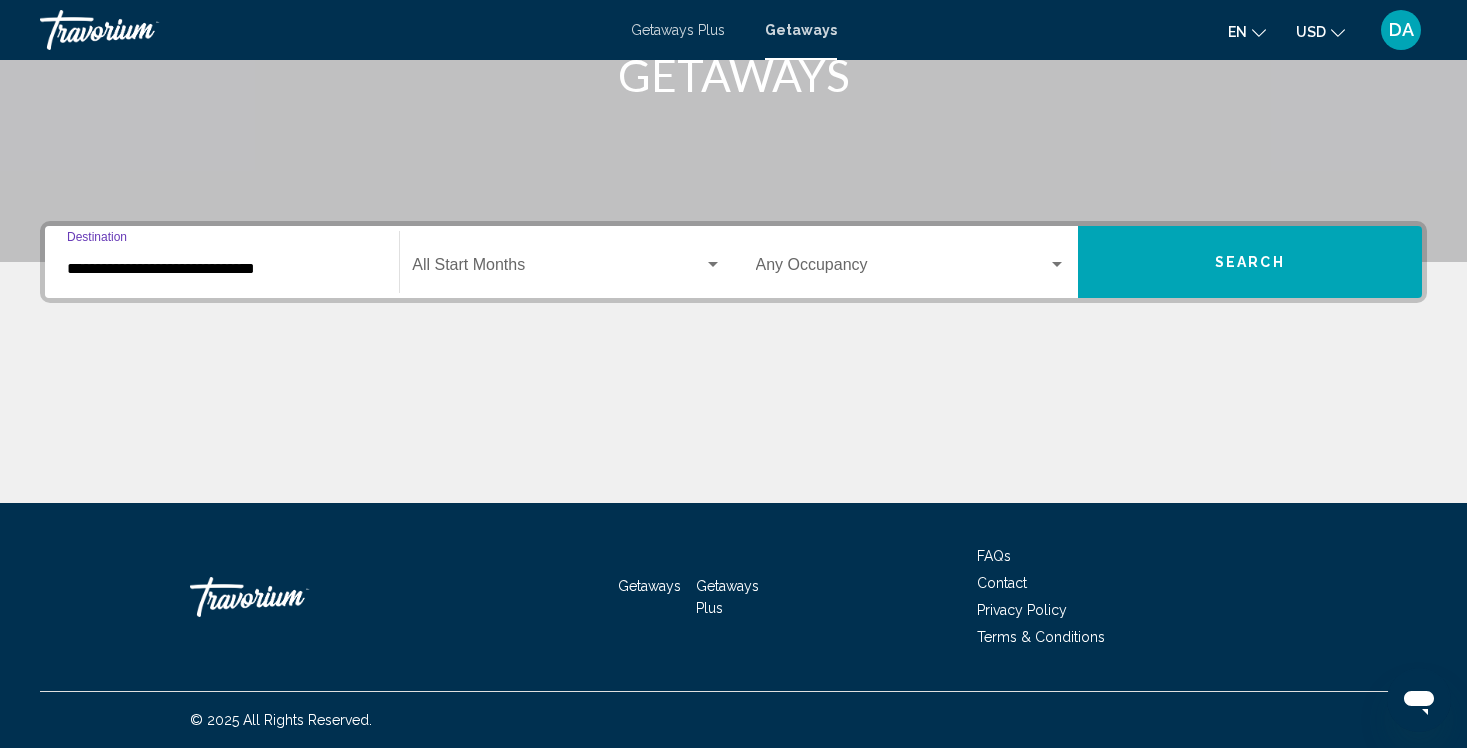 click on "Start Month All Start Months" 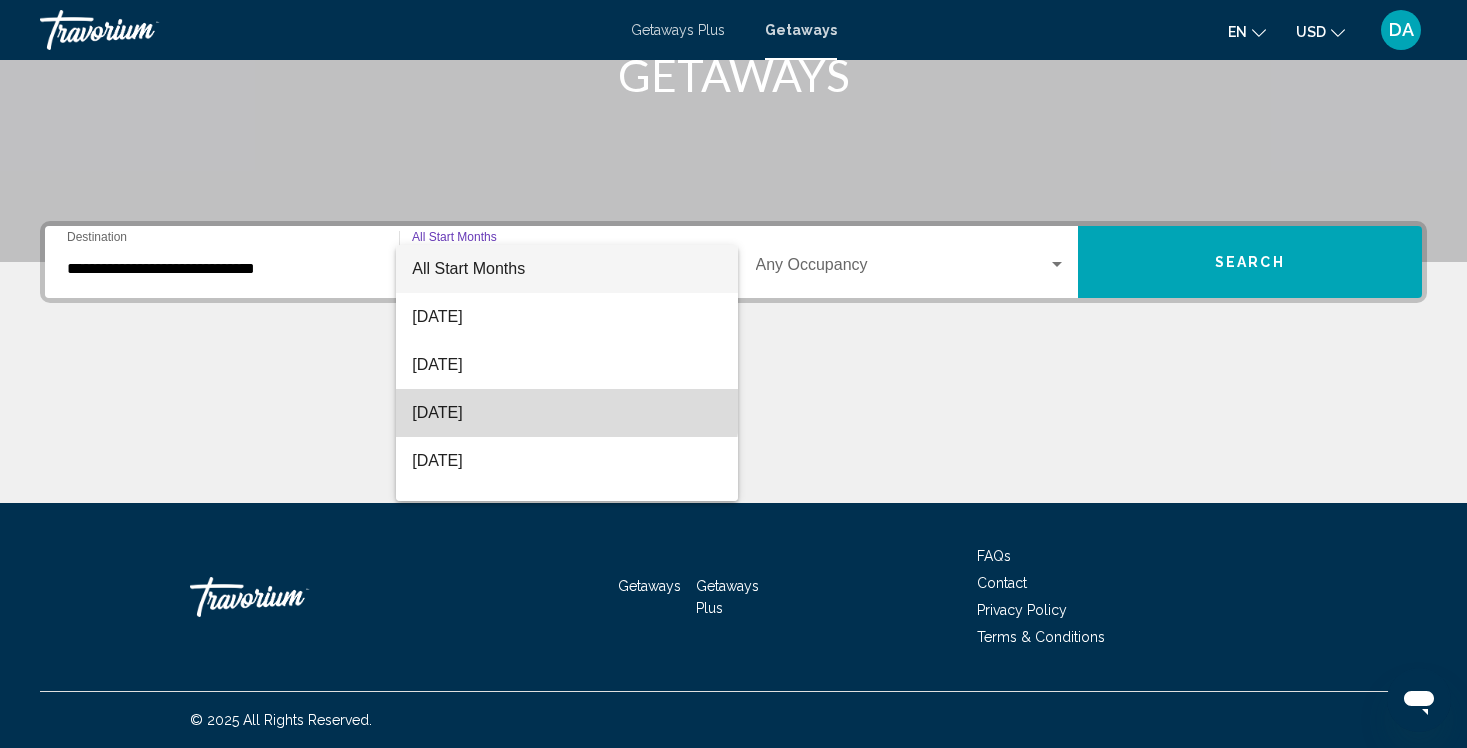 click on "[DATE]" at bounding box center (566, 413) 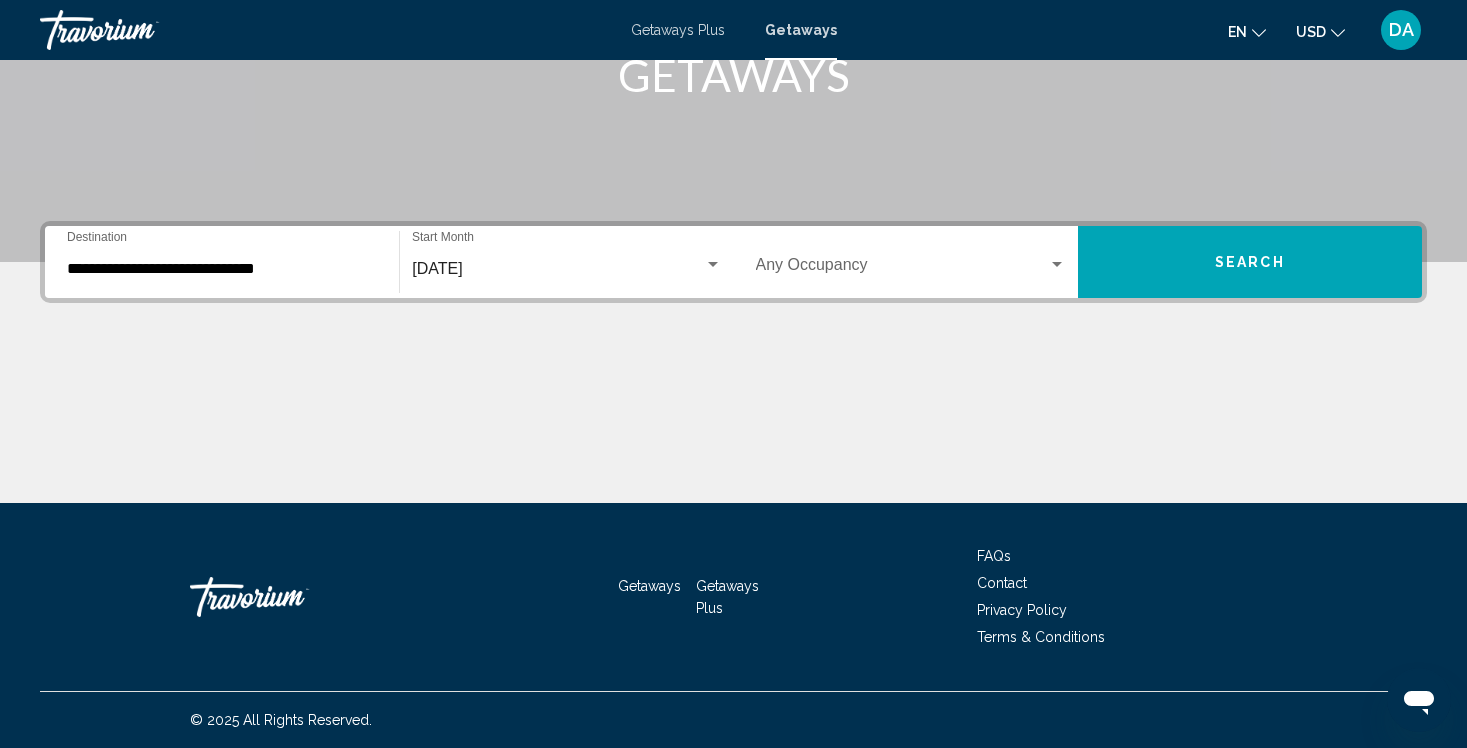 click on "Occupancy Any Occupancy" at bounding box center (911, 262) 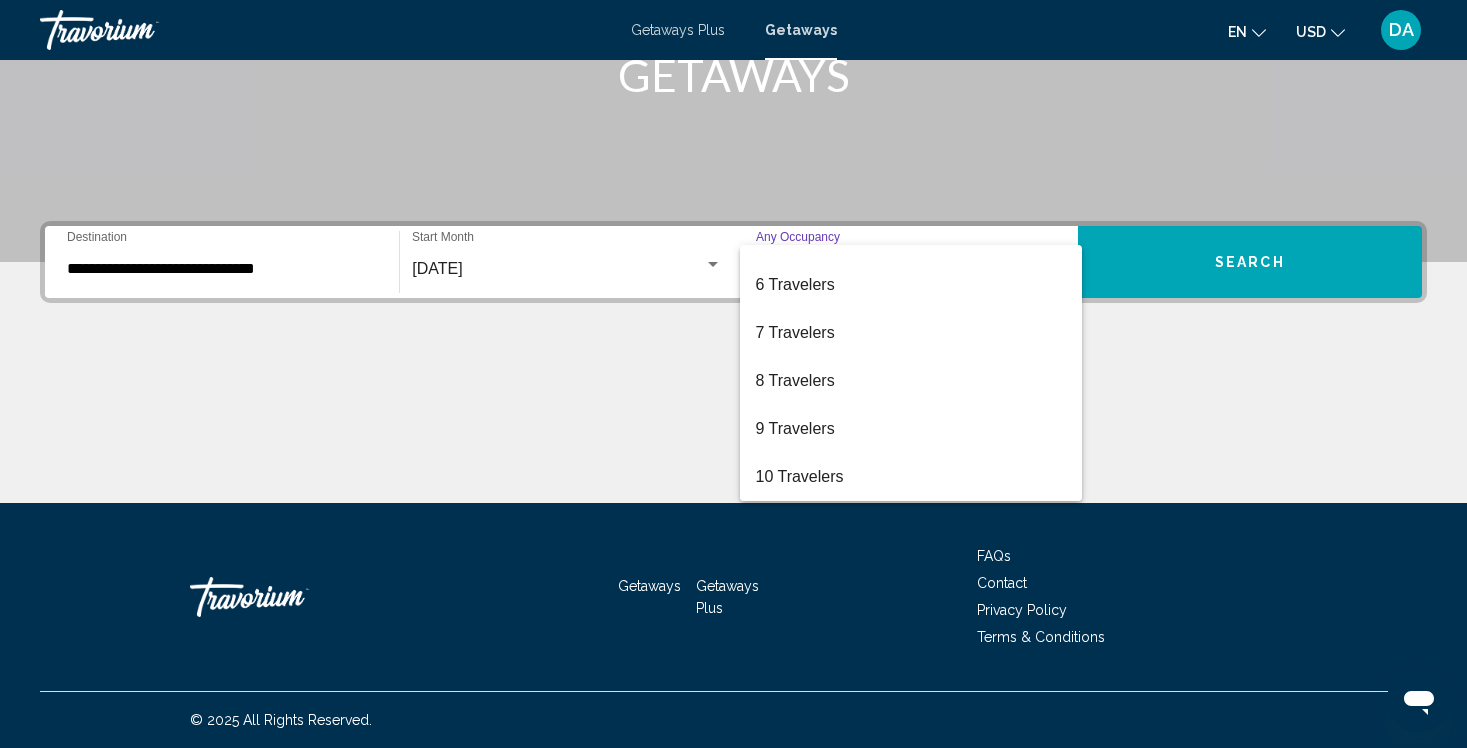 scroll, scrollTop: 14, scrollLeft: 0, axis: vertical 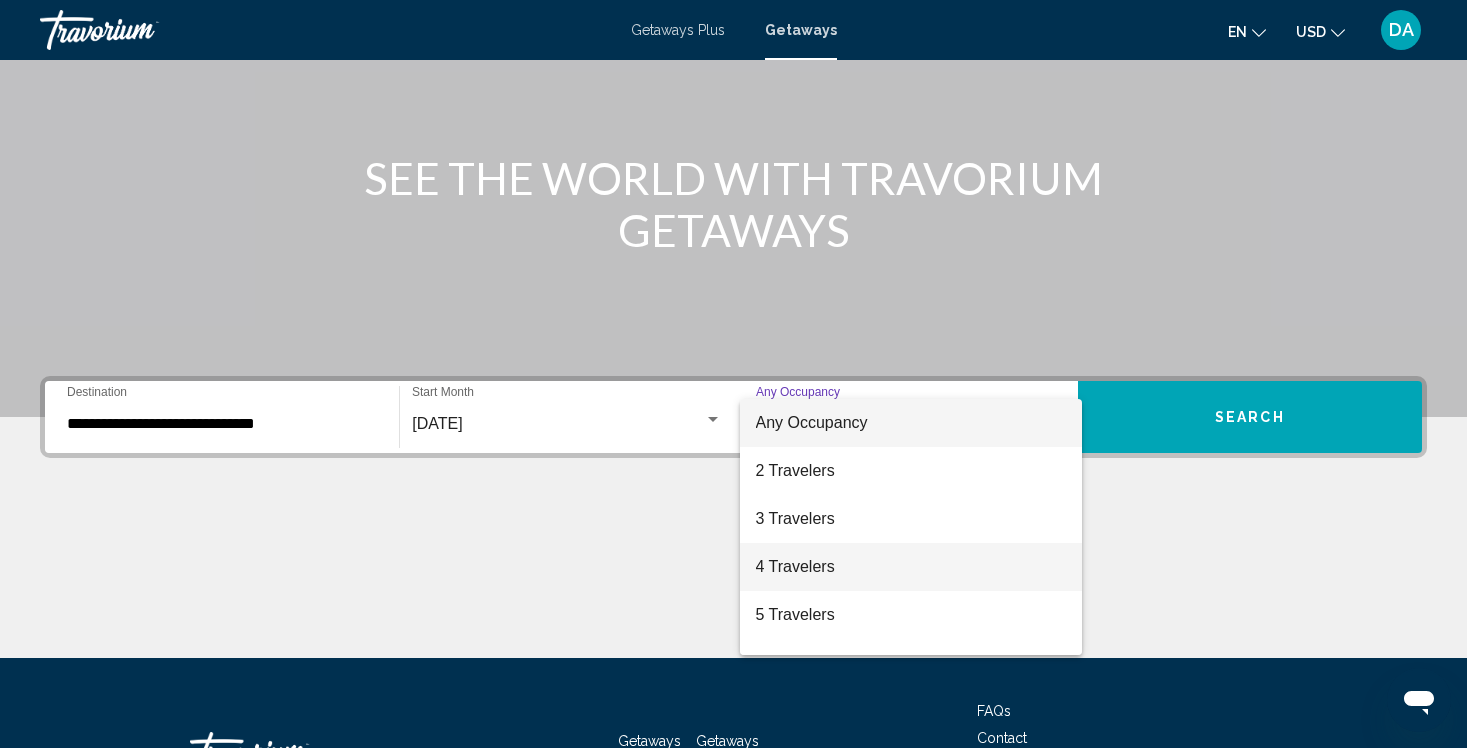 click on "4 Travelers" at bounding box center [911, 567] 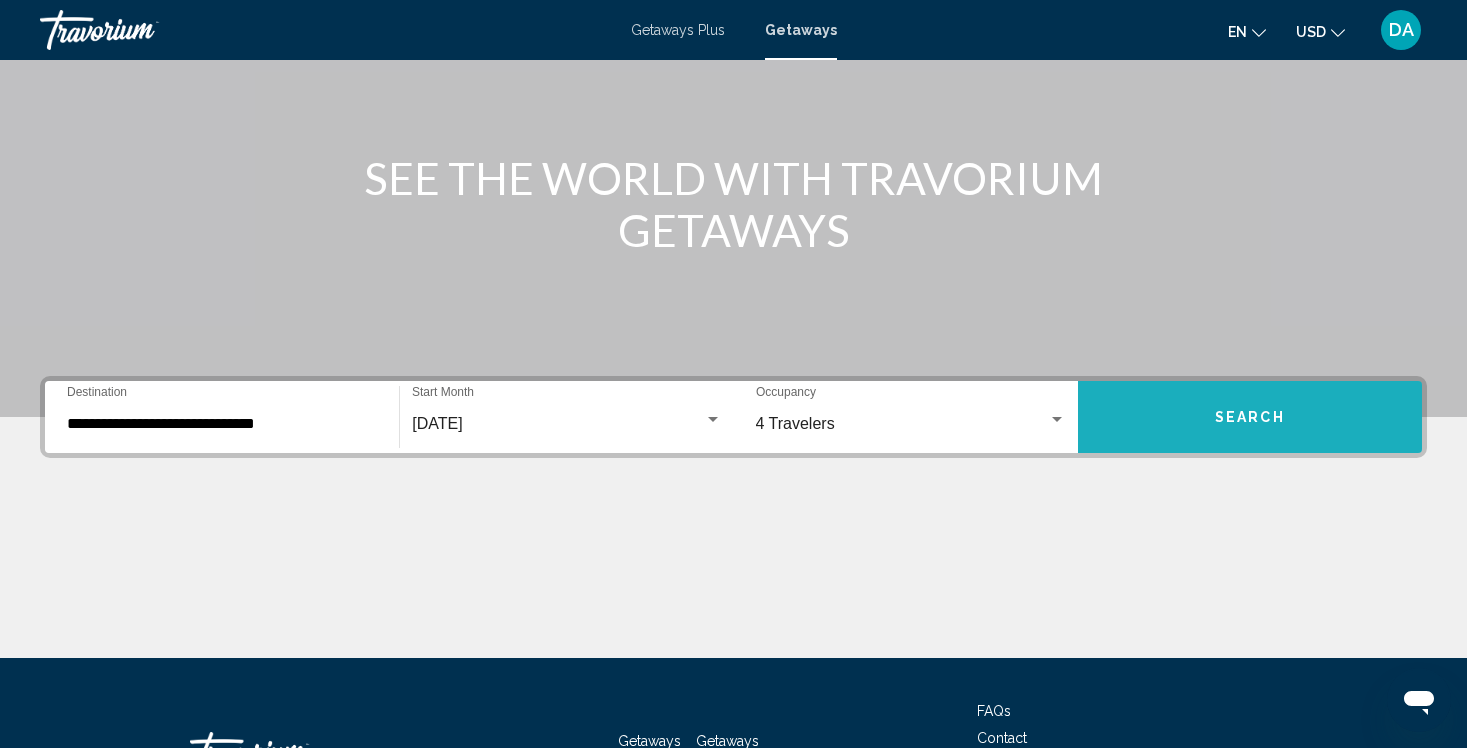 click on "Search" at bounding box center (1250, 417) 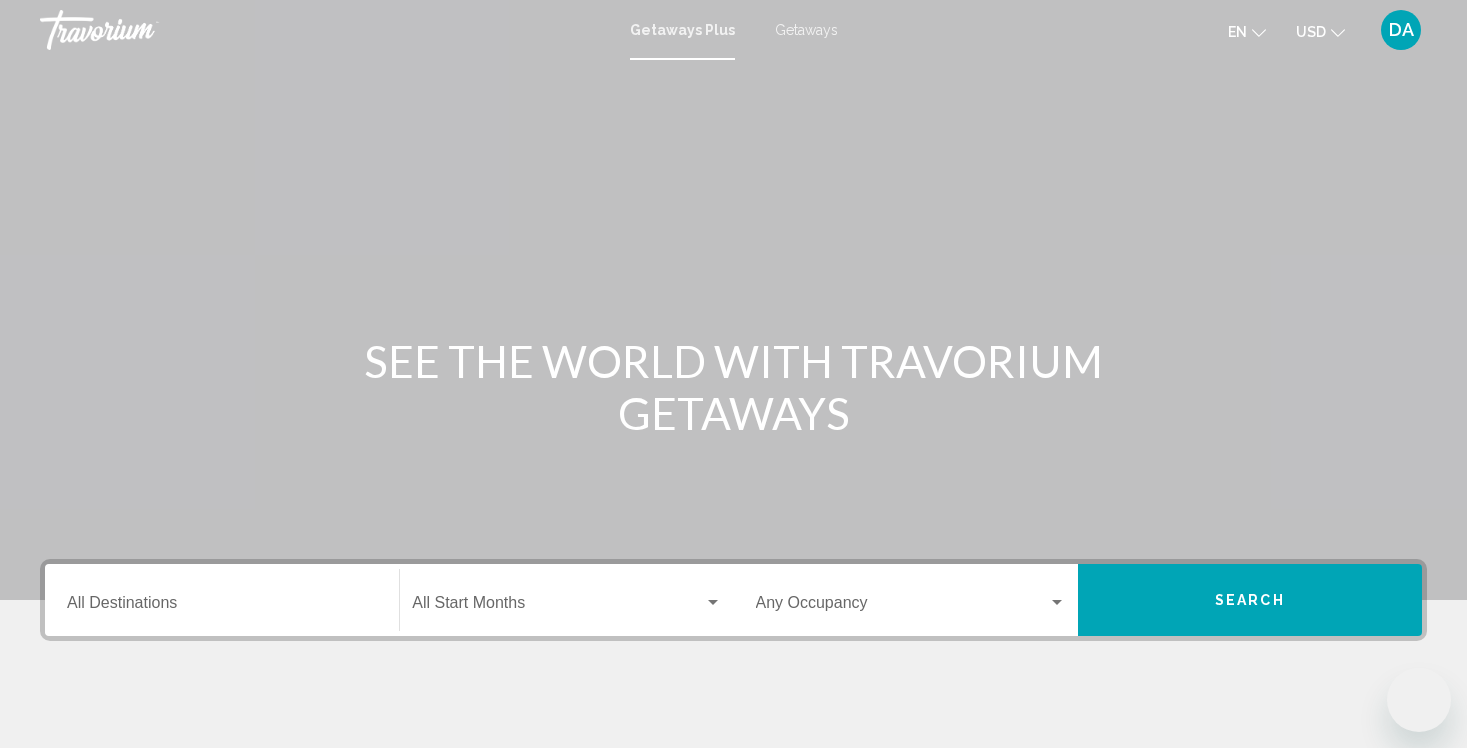 scroll, scrollTop: 0, scrollLeft: 0, axis: both 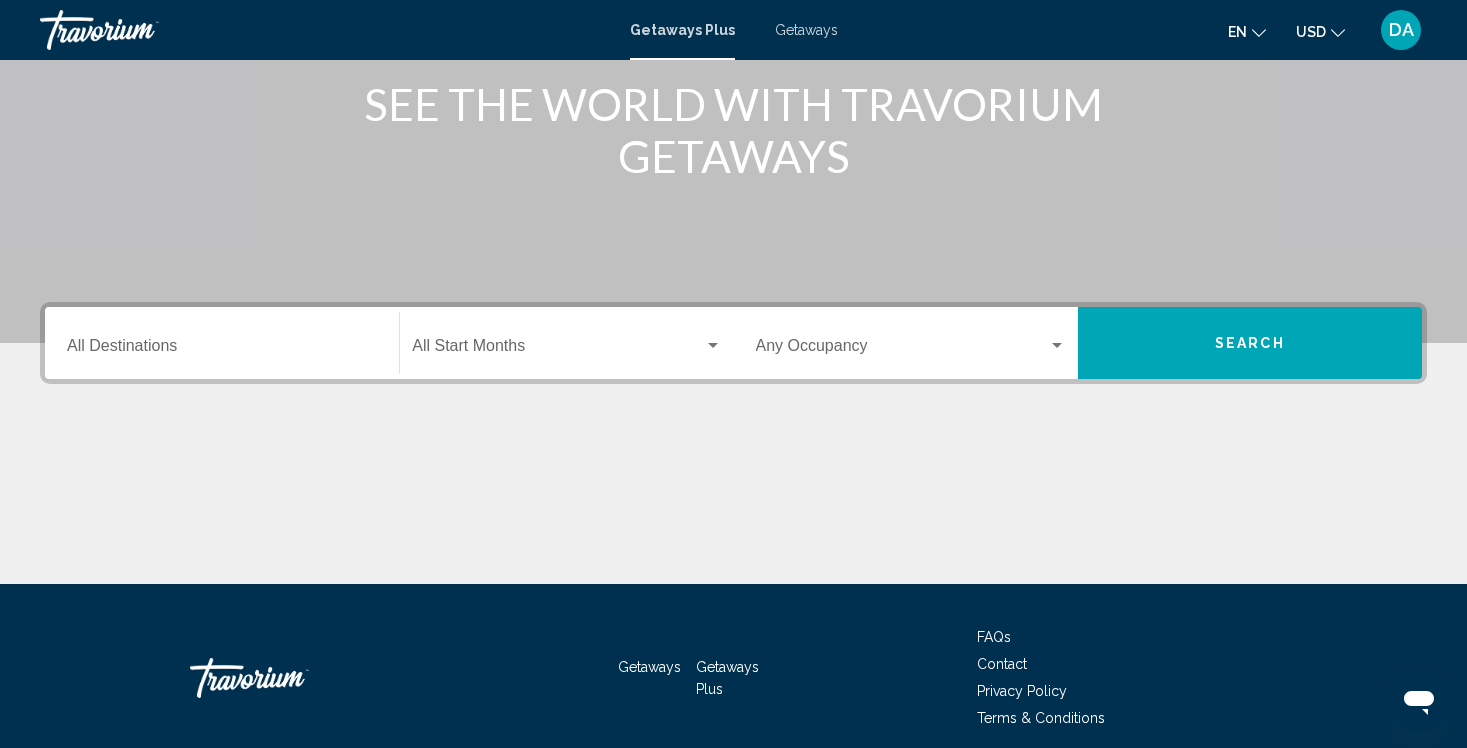click on "Destination All Destinations" at bounding box center (222, 343) 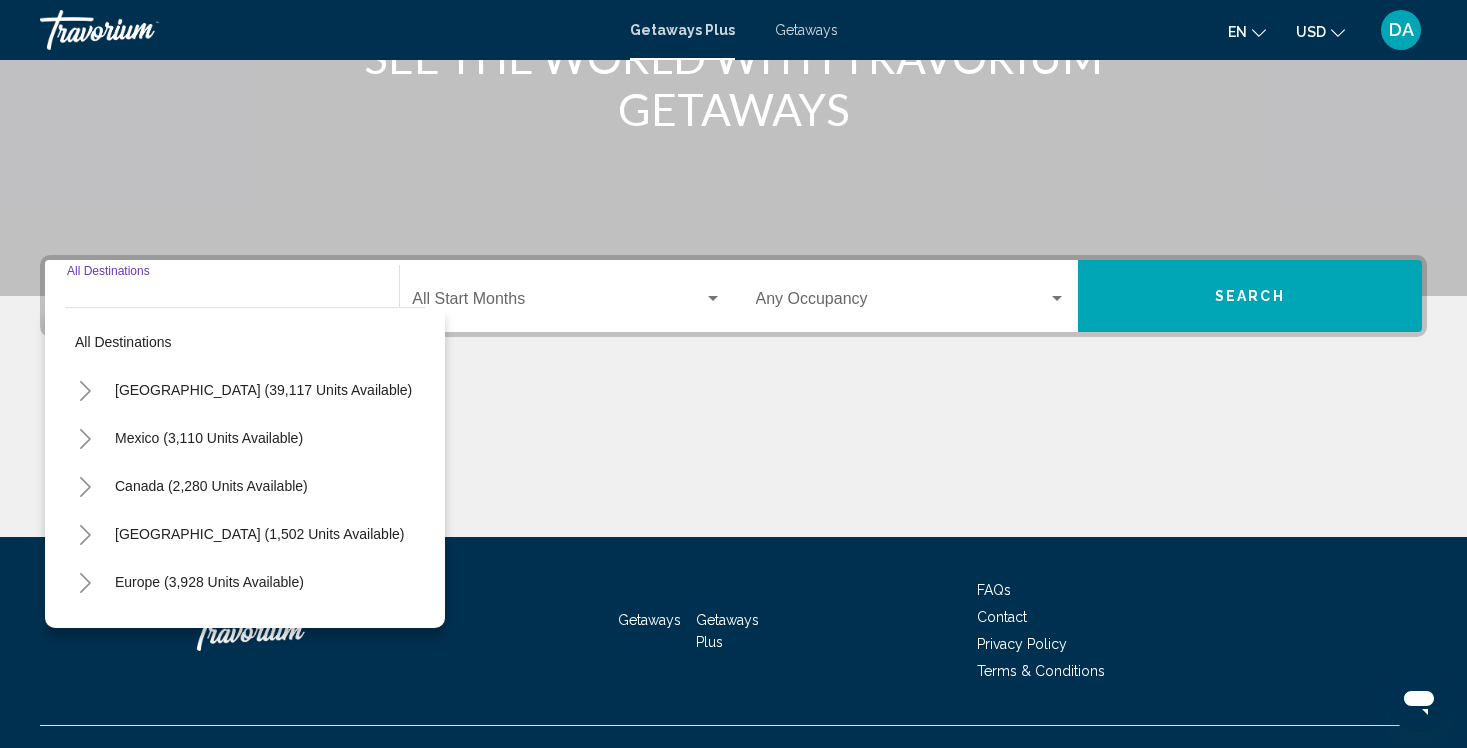 scroll, scrollTop: 338, scrollLeft: 0, axis: vertical 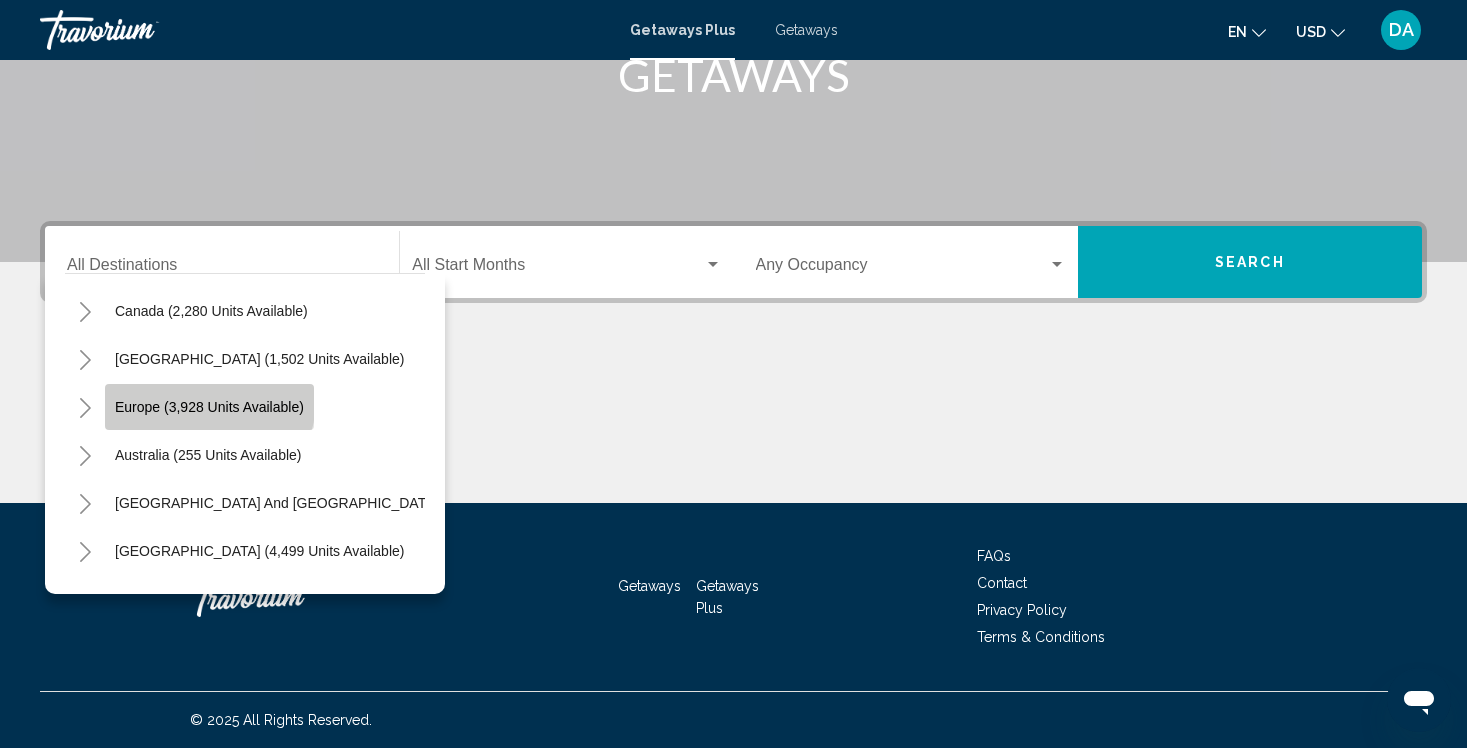 click on "Europe (3,928 units available)" 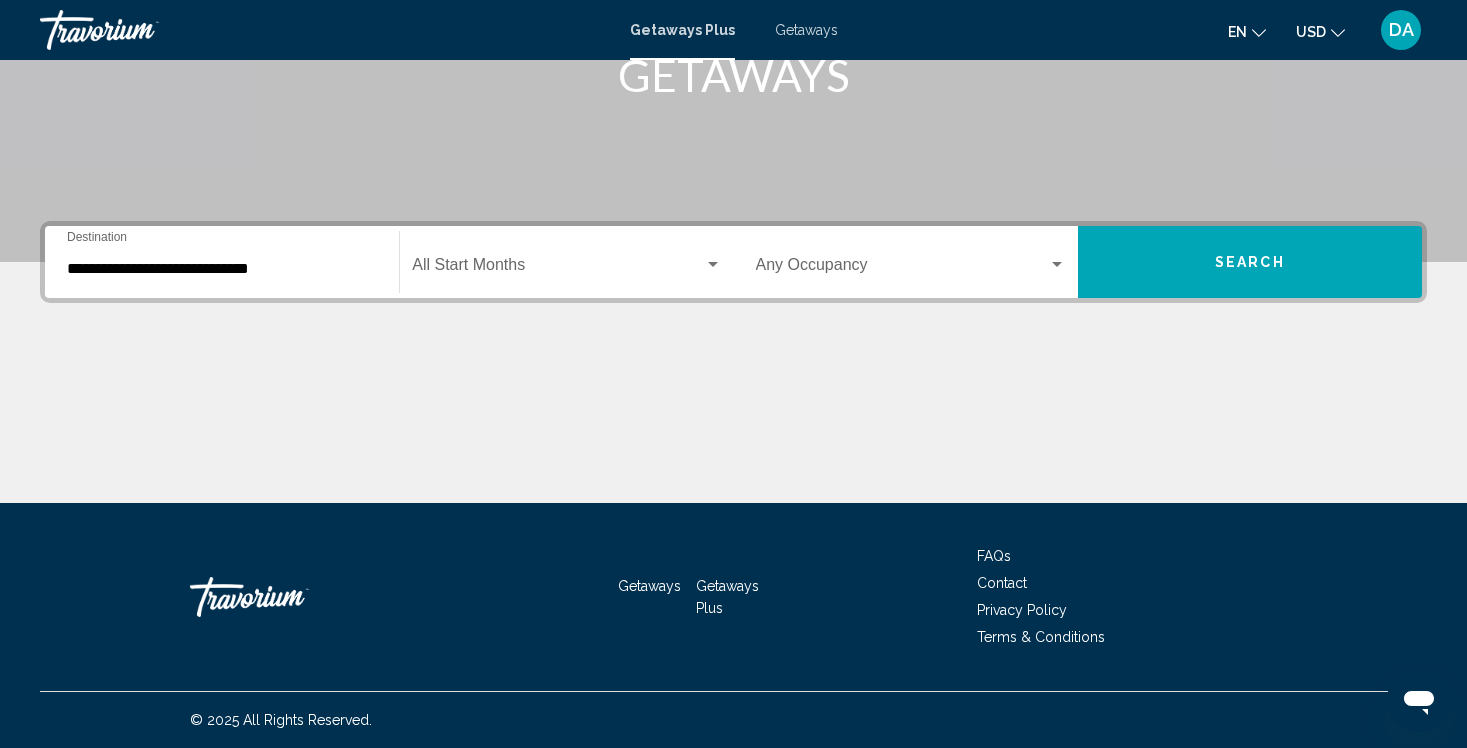 click at bounding box center [733, -38] 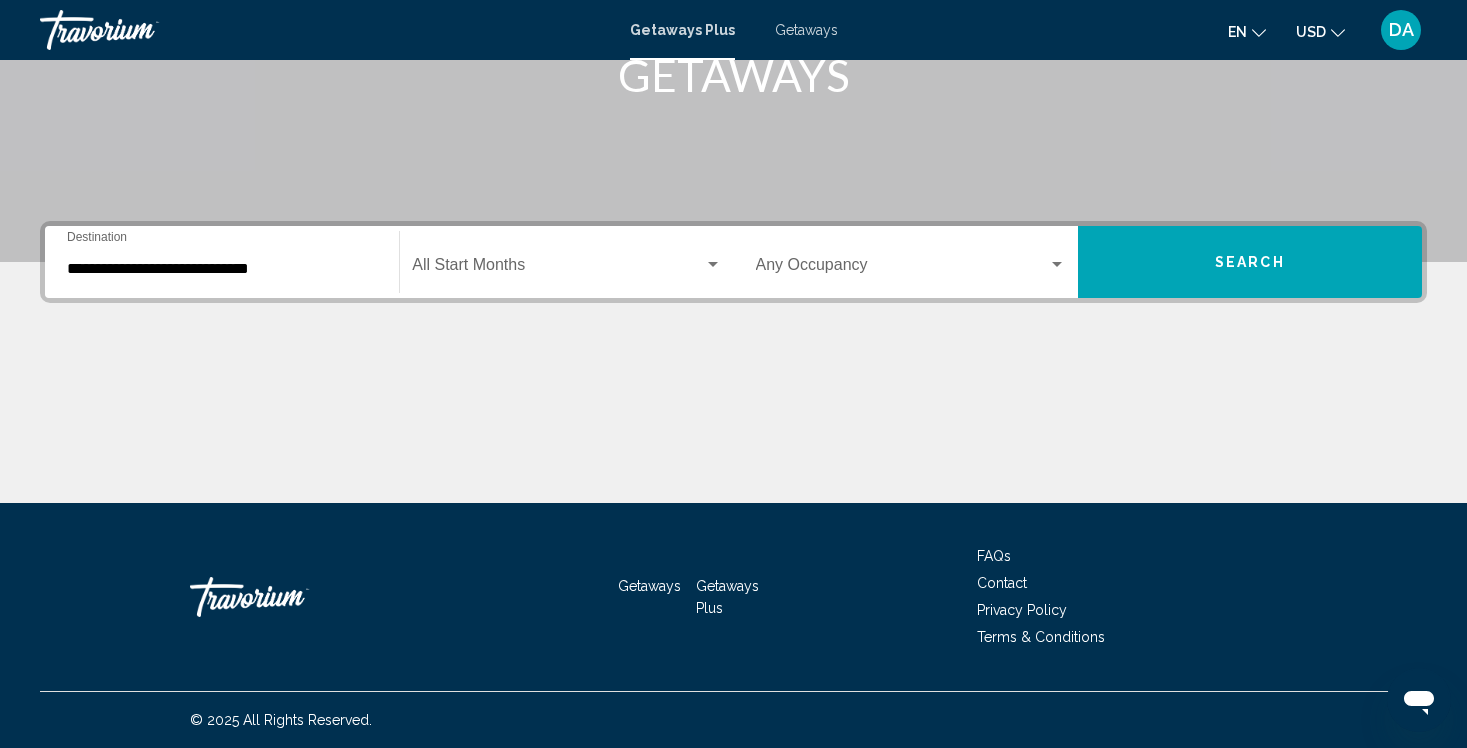 click on "Start Month All Start Months" 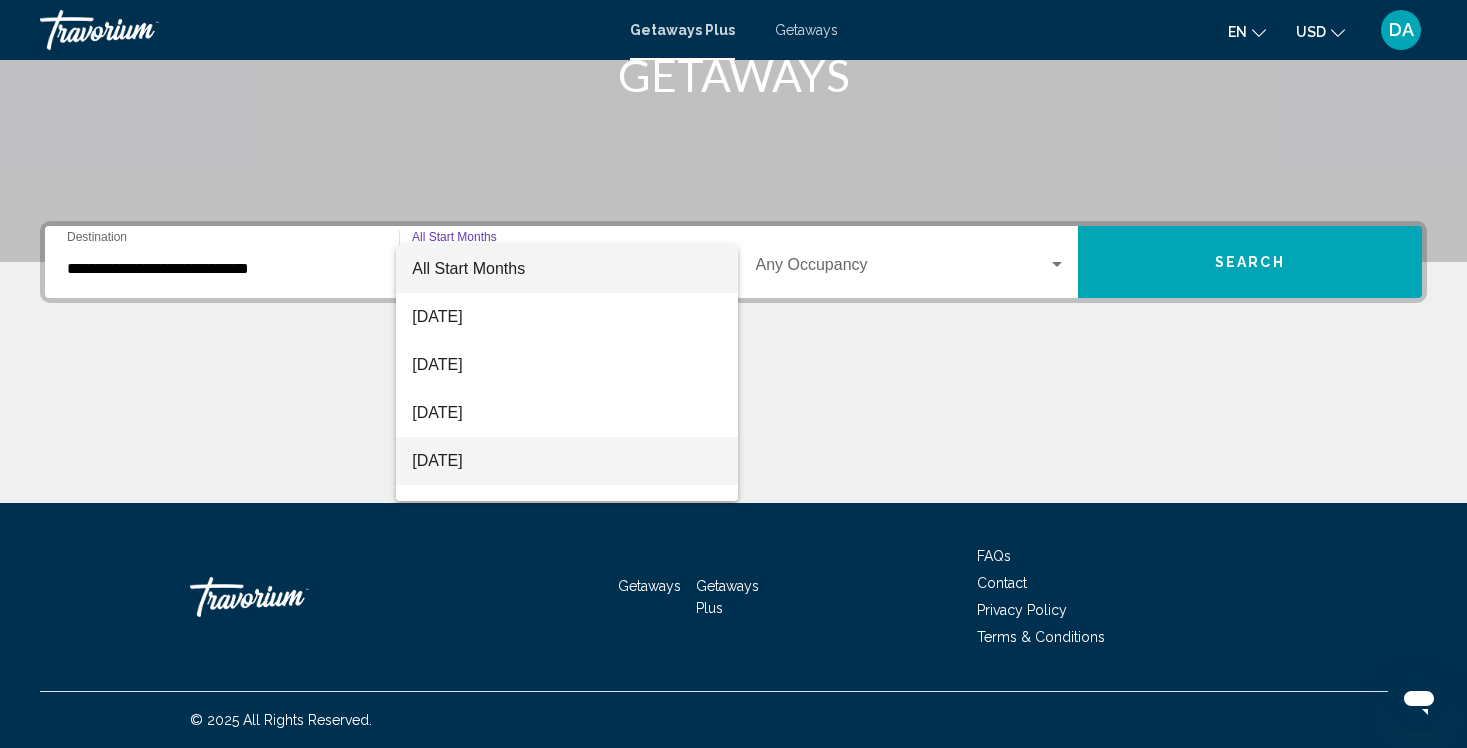 click on "[DATE]" at bounding box center (566, 461) 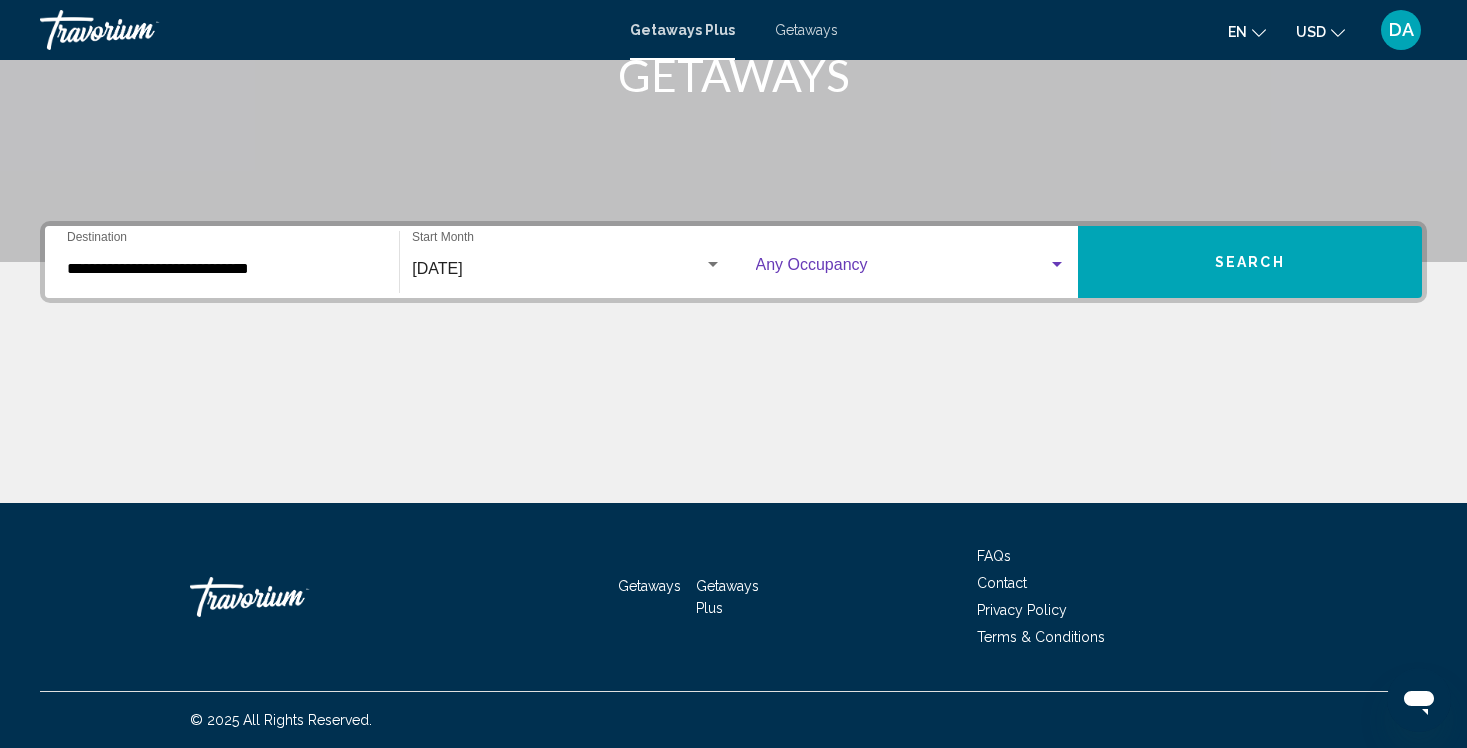 click at bounding box center [902, 269] 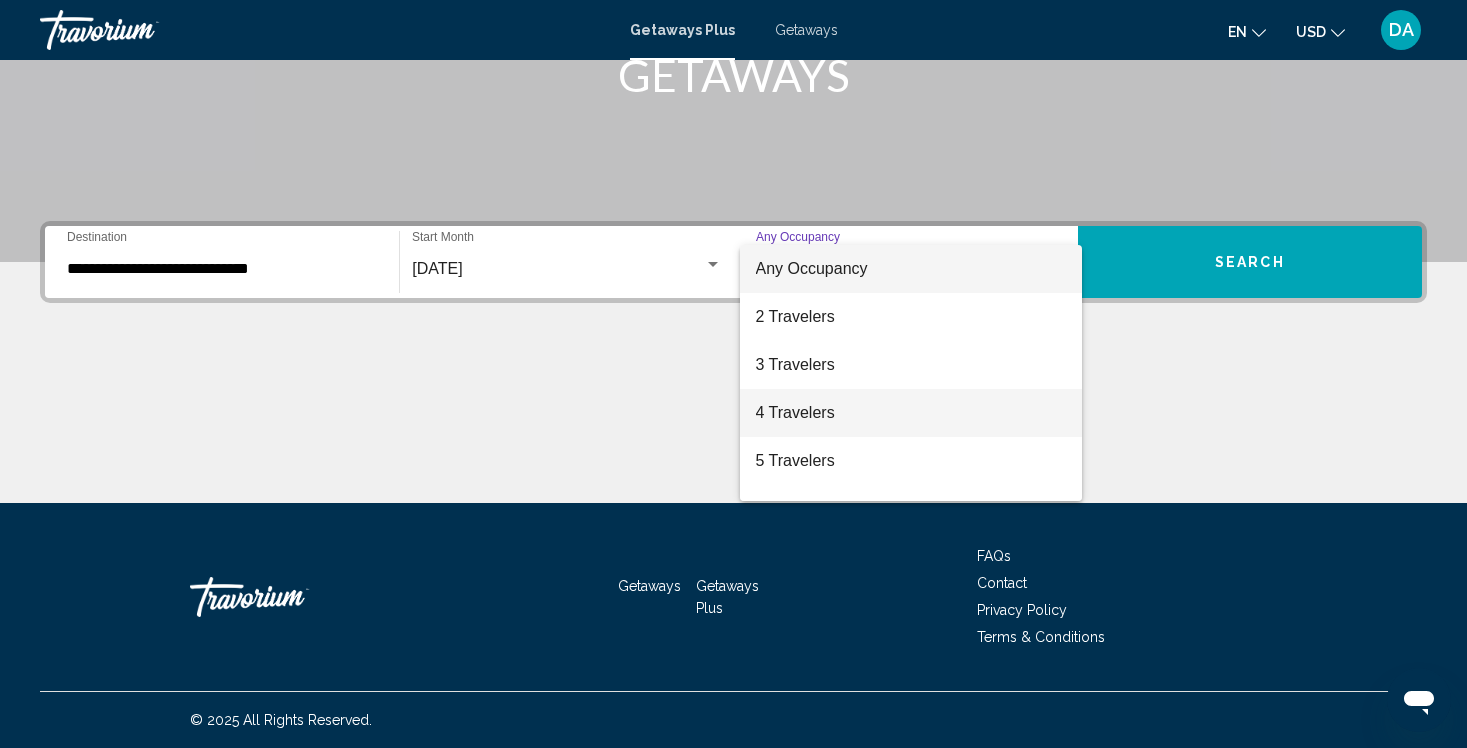 click on "4 Travelers" at bounding box center (911, 413) 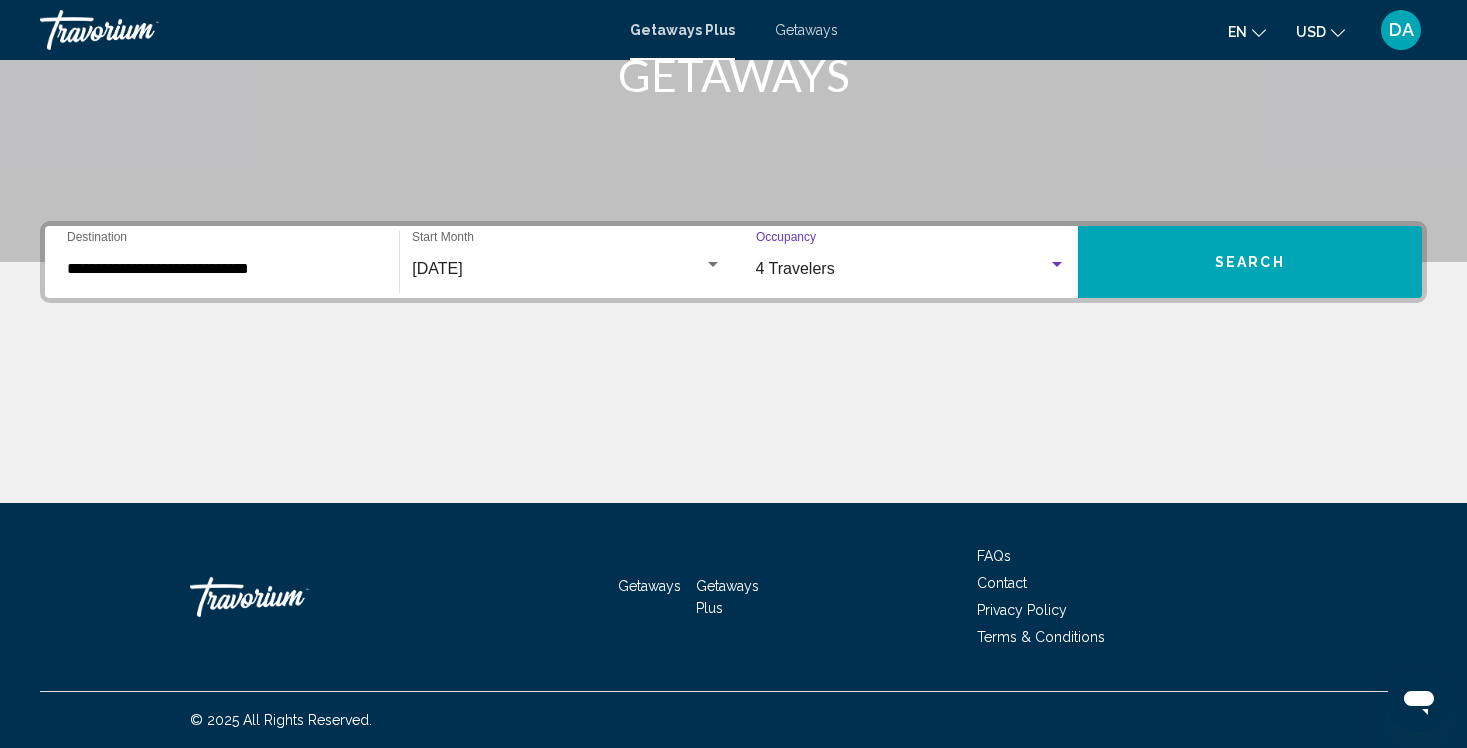 click on "Search" at bounding box center [1250, 263] 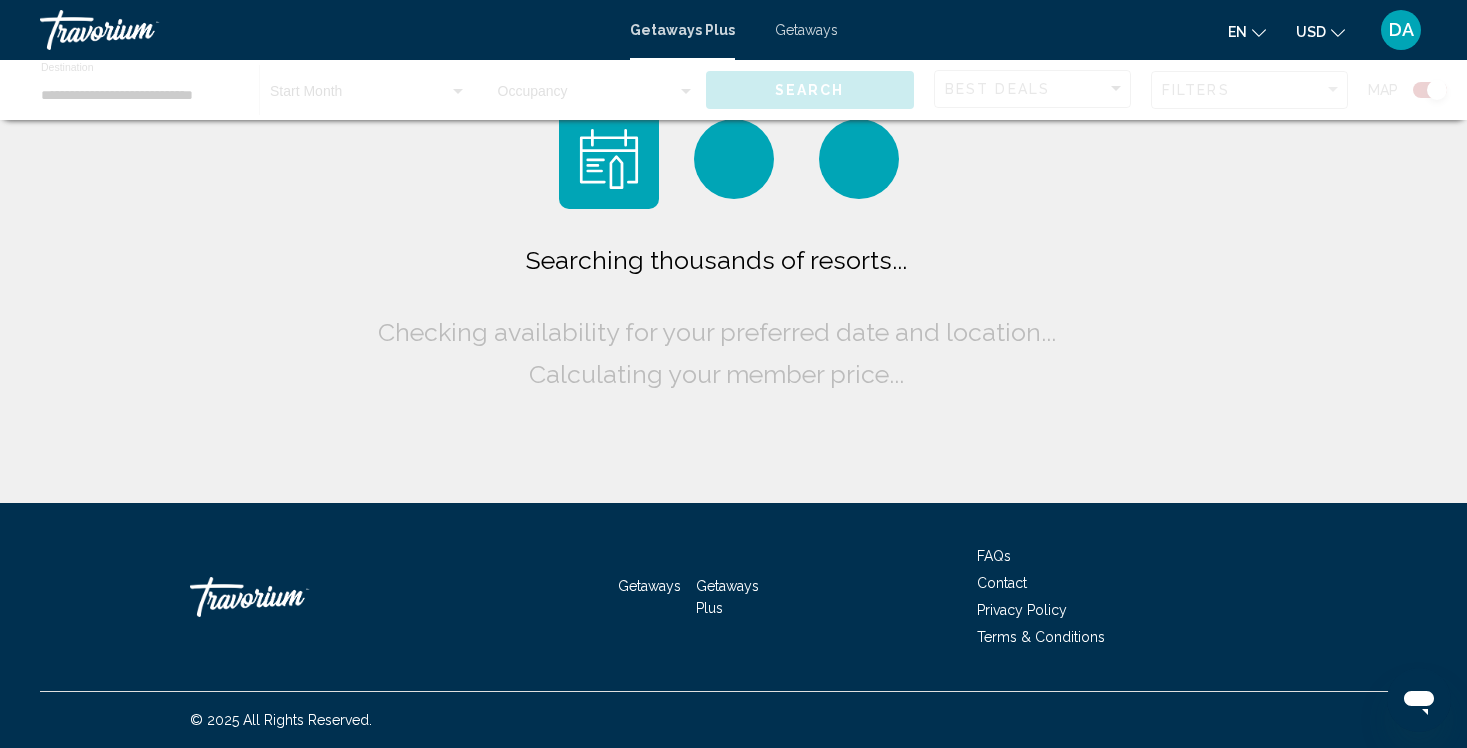 scroll, scrollTop: 0, scrollLeft: 0, axis: both 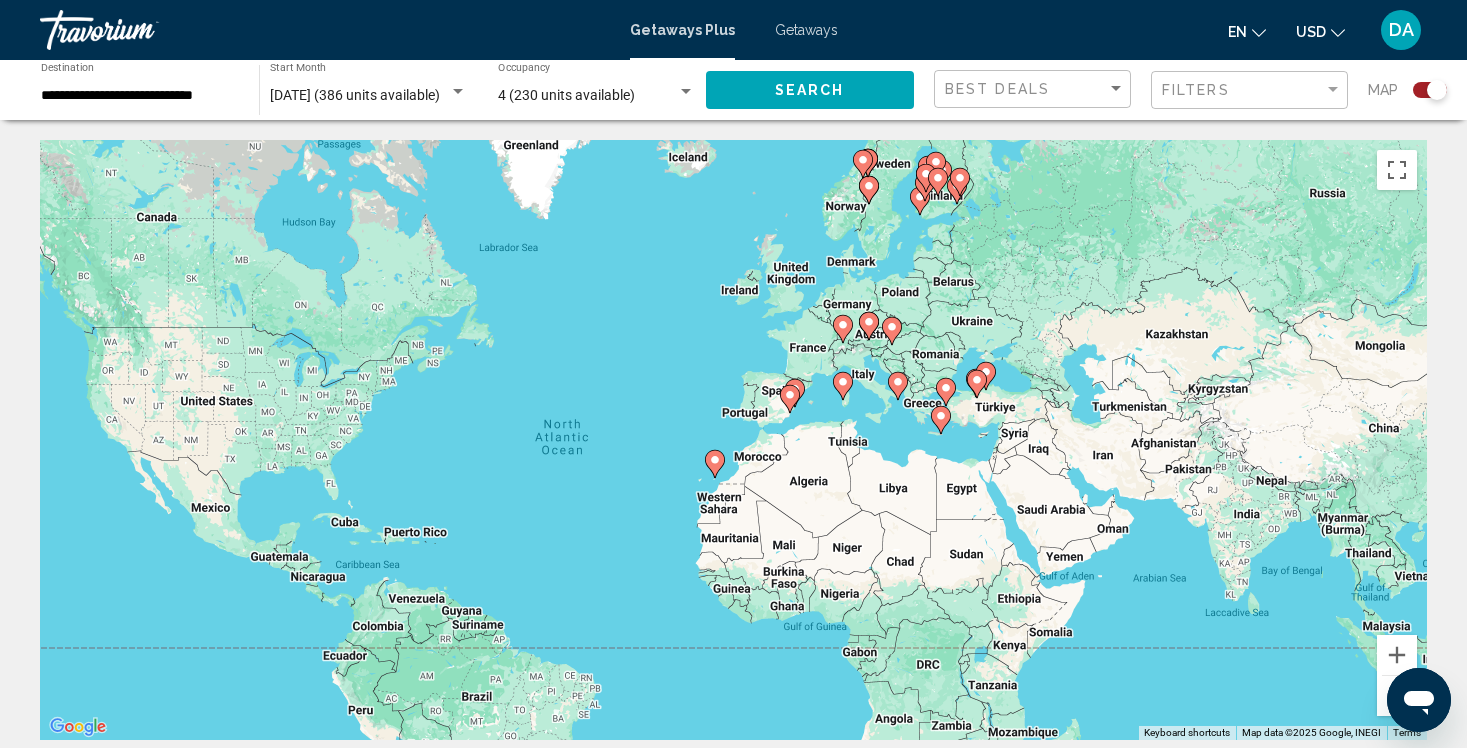 drag, startPoint x: 1194, startPoint y: 432, endPoint x: 1060, endPoint y: 464, distance: 137.76791 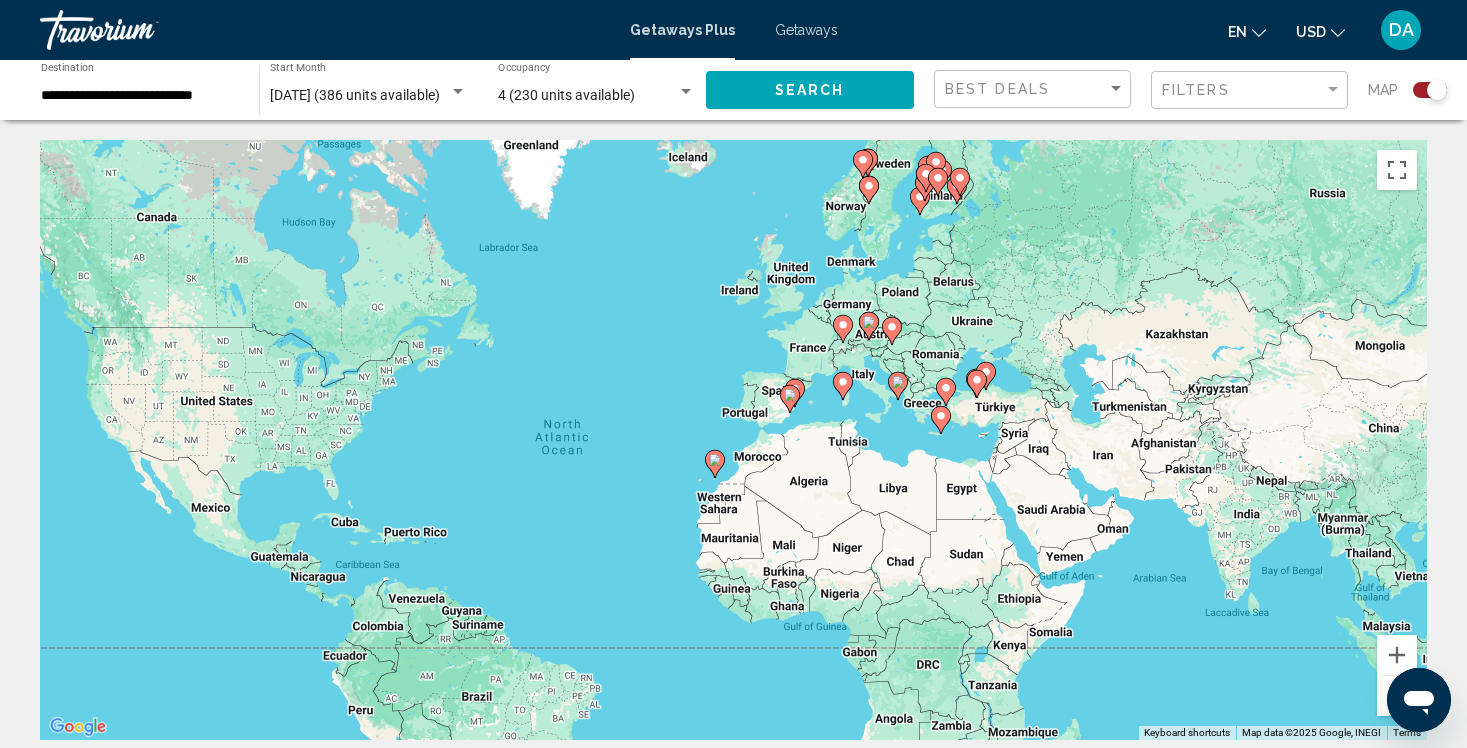 click on "To navigate, press the arrow keys. To activate drag with keyboard, press Alt + Enter. Once in keyboard drag state, use the arrow keys to move the marker. To complete the drag, press the Enter key. To cancel, press Escape." at bounding box center [733, 440] 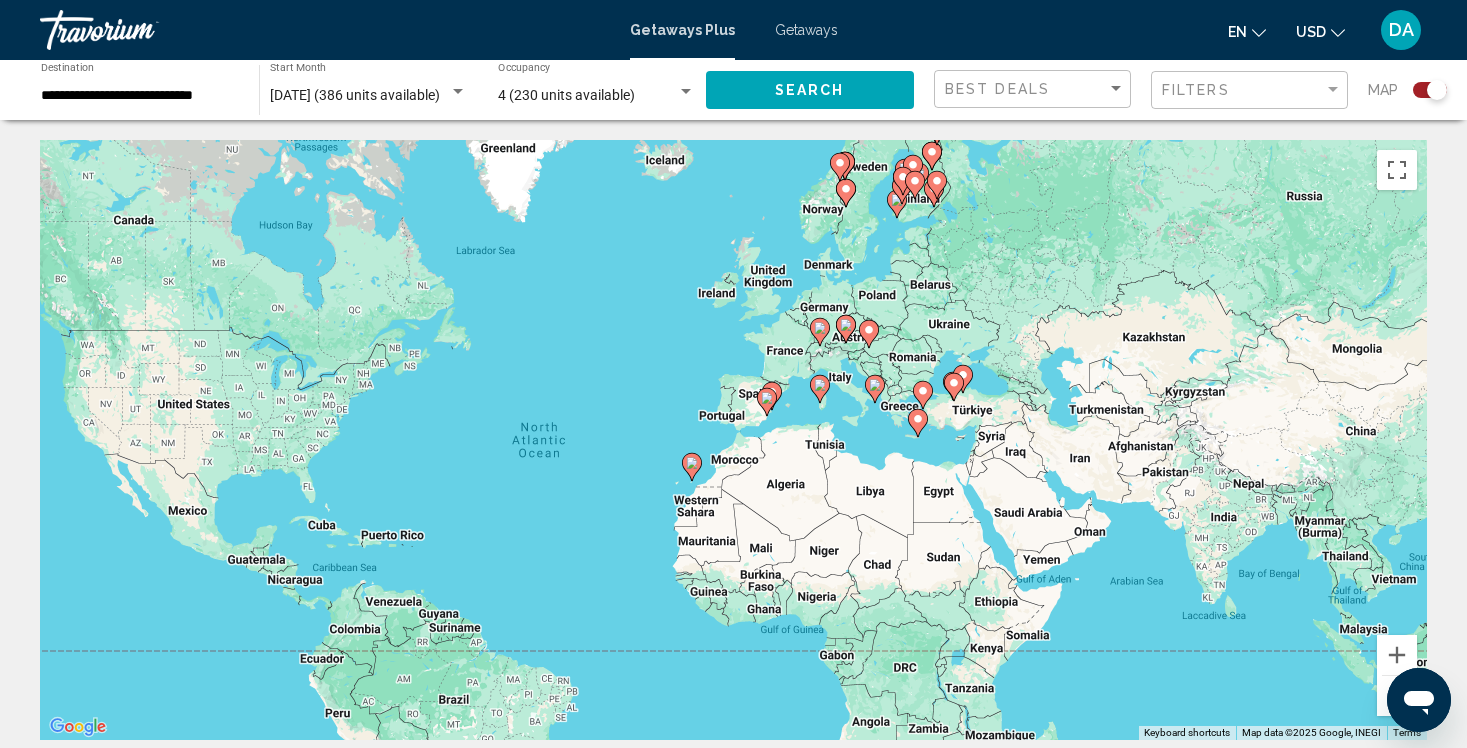 click on "To navigate, press the arrow keys. To activate drag with keyboard, press Alt + Enter. Once in keyboard drag state, use the arrow keys to move the marker. To complete the drag, press the Enter key. To cancel, press Escape." at bounding box center [733, 440] 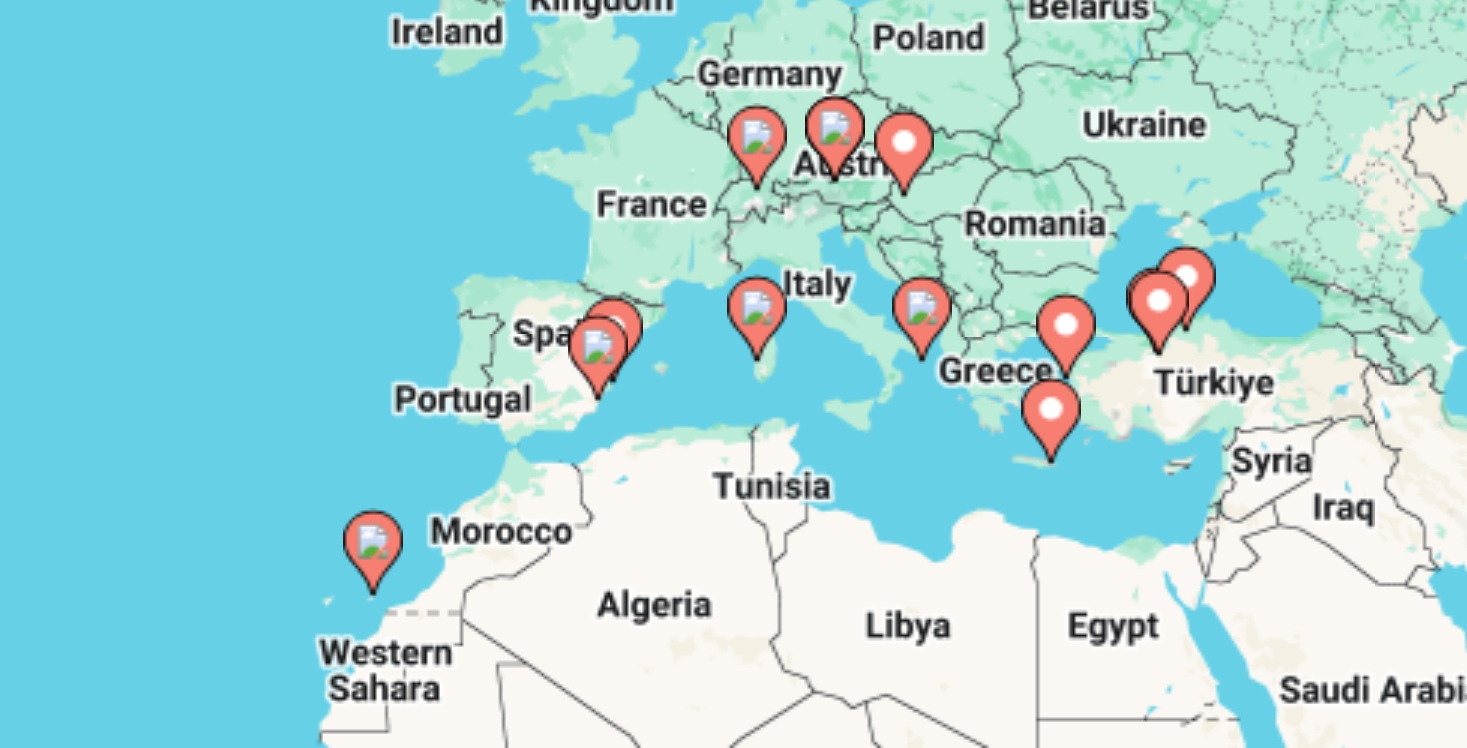 click on "To navigate, press the arrow keys. To activate drag with keyboard, press Alt + Enter. Once in keyboard drag state, use the arrow keys to move the marker. To complete the drag, press the Enter key. To cancel, press Escape." at bounding box center [733, 440] 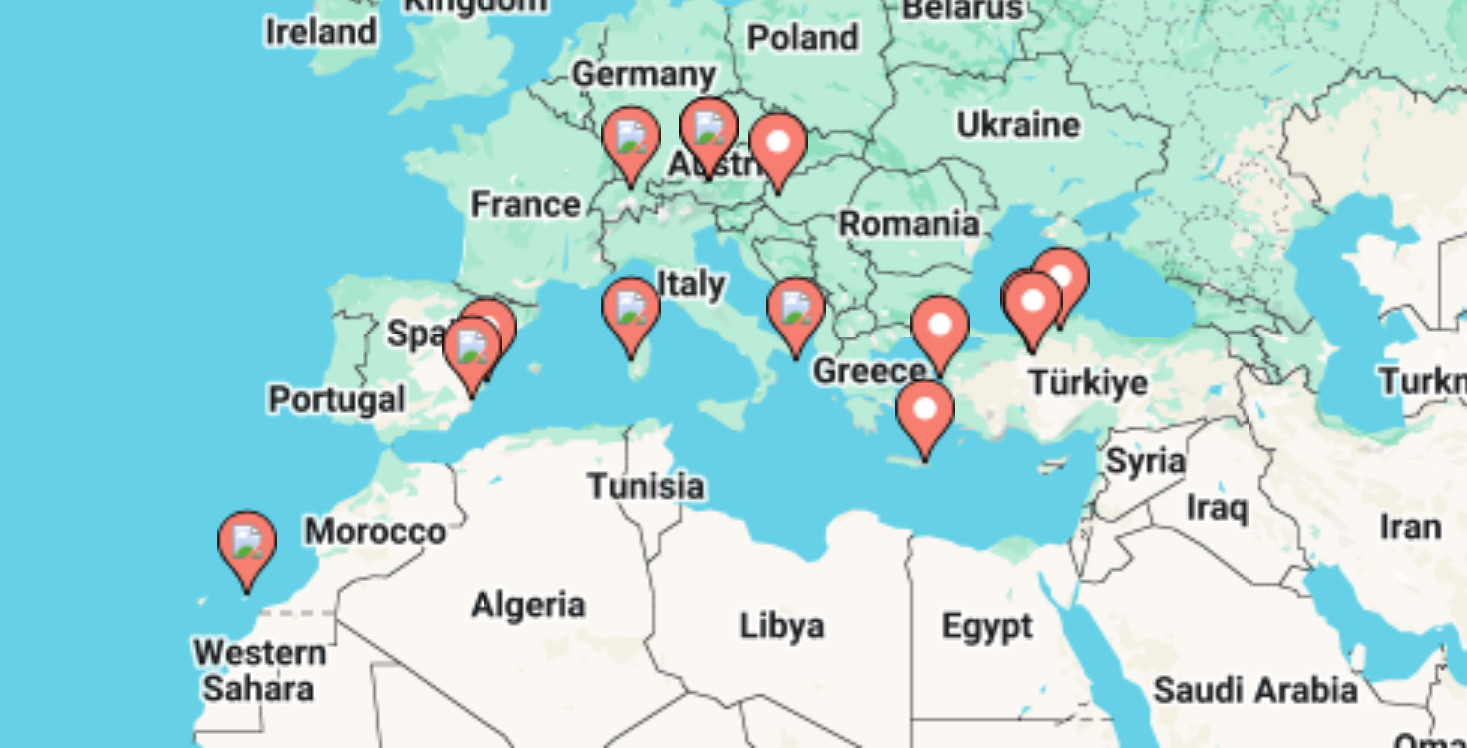 drag, startPoint x: 879, startPoint y: 414, endPoint x: 827, endPoint y: 405, distance: 52.773098 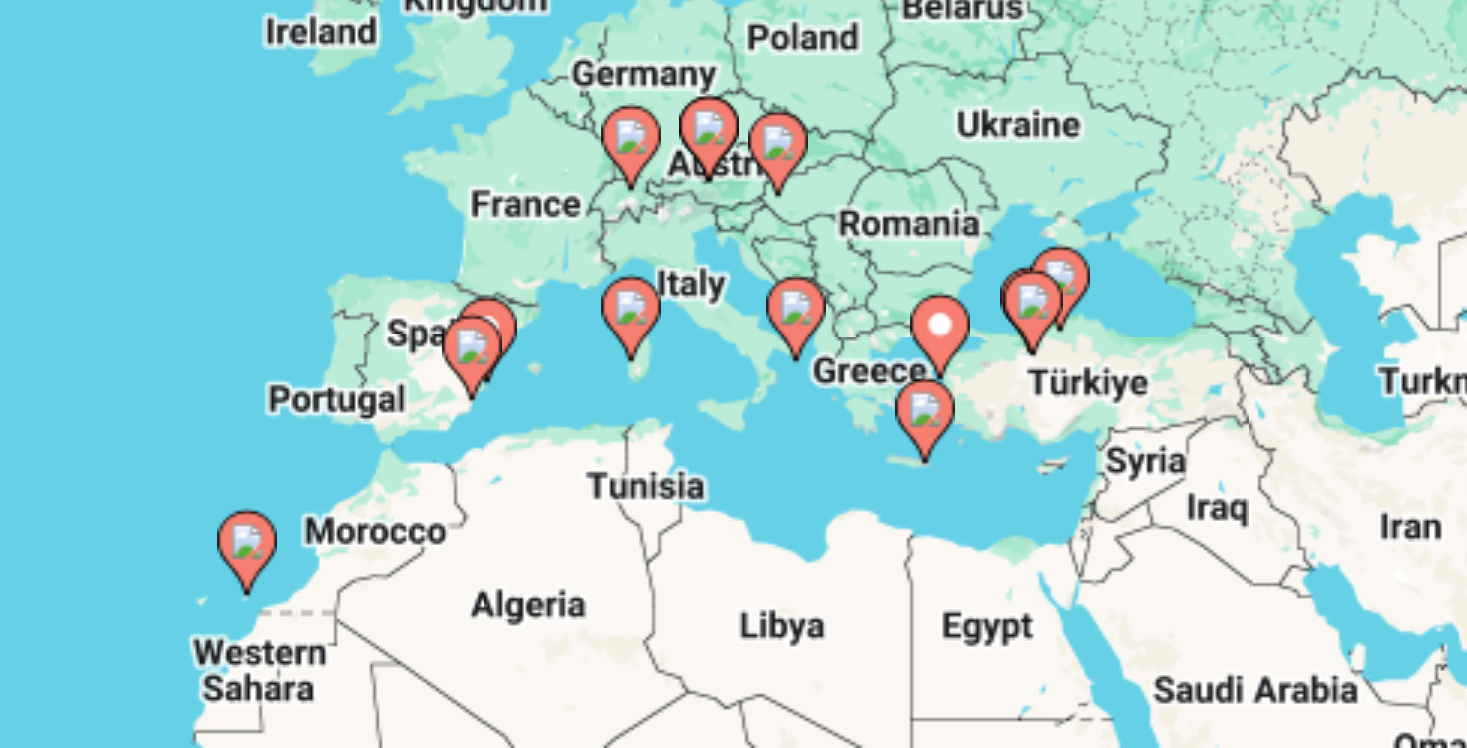 click on "To navigate, press the arrow keys. To activate drag with keyboard, press Alt + Enter. Once in keyboard drag state, use the arrow keys to move the marker. To complete the drag, press the Enter key. To cancel, press Escape." at bounding box center [733, 440] 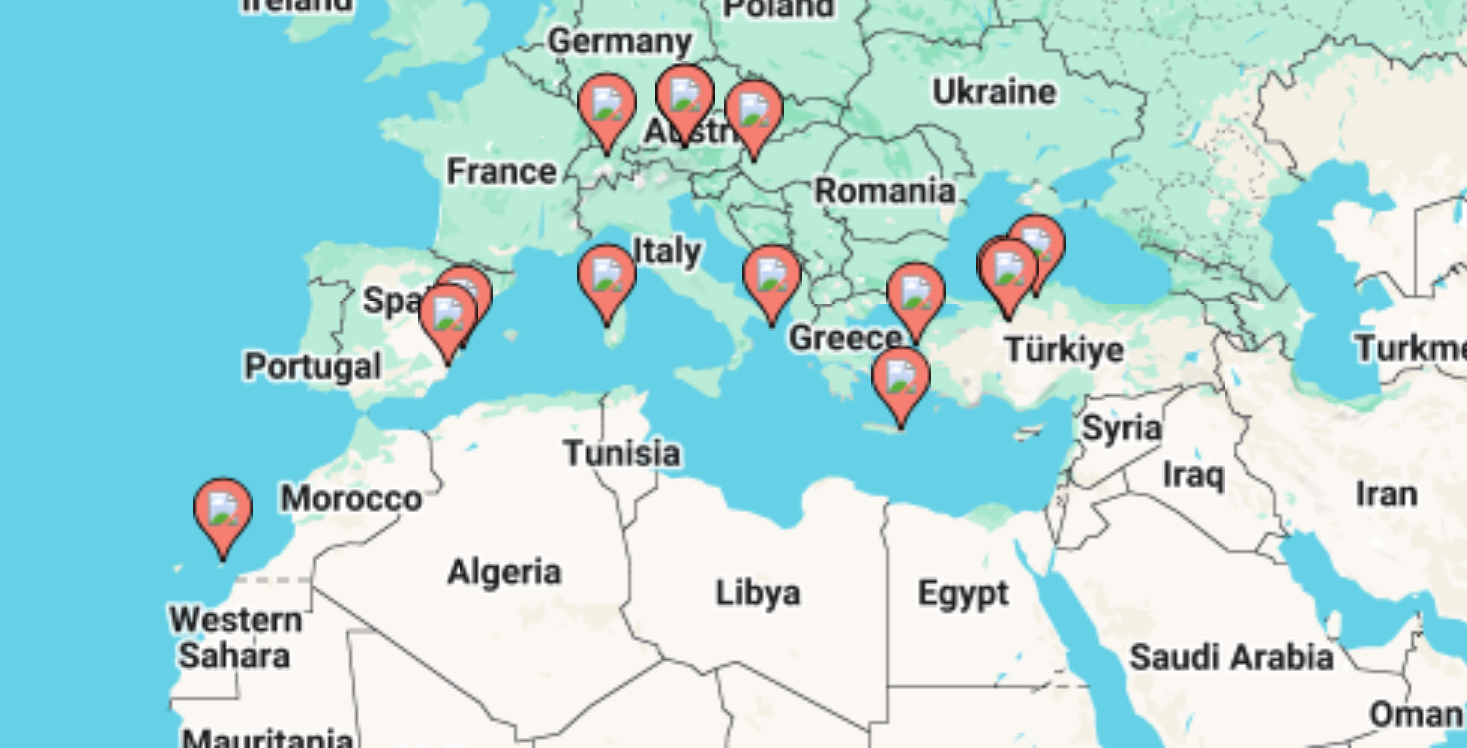 click 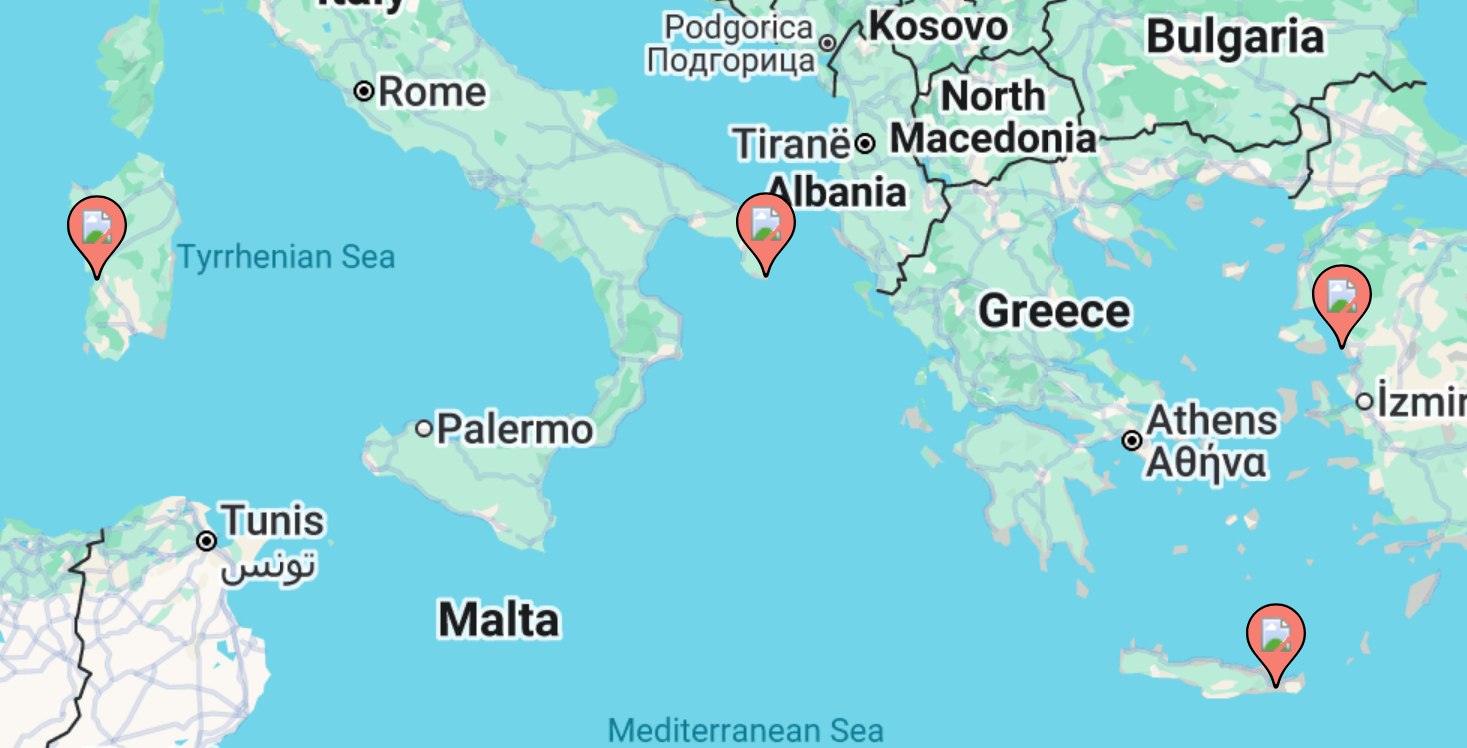 drag, startPoint x: 715, startPoint y: 488, endPoint x: 833, endPoint y: 400, distance: 147.20055 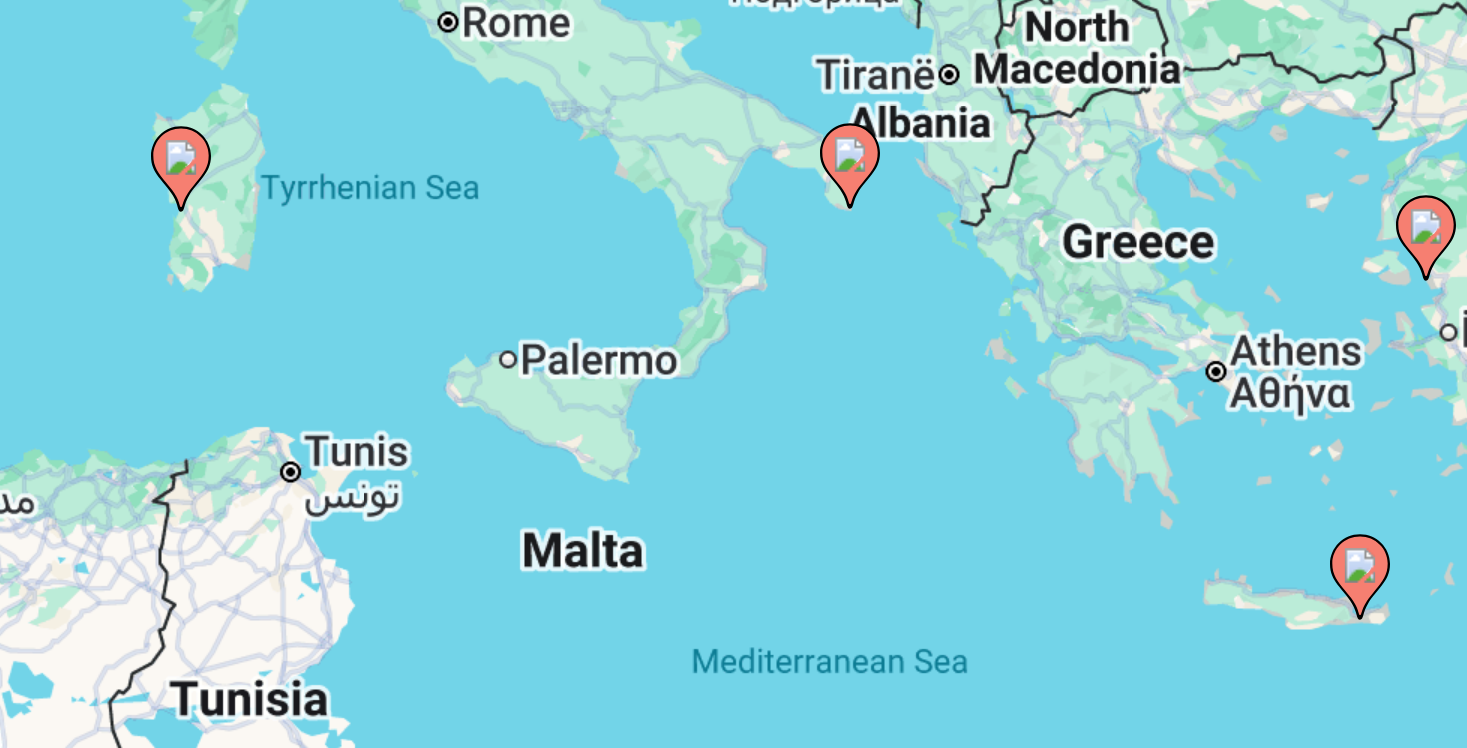 click on "To navigate, press the arrow keys. To activate drag with keyboard, press Alt + Enter. Once in keyboard drag state, use the arrow keys to move the marker. To complete the drag, press the Enter key. To cancel, press Escape." at bounding box center [733, 440] 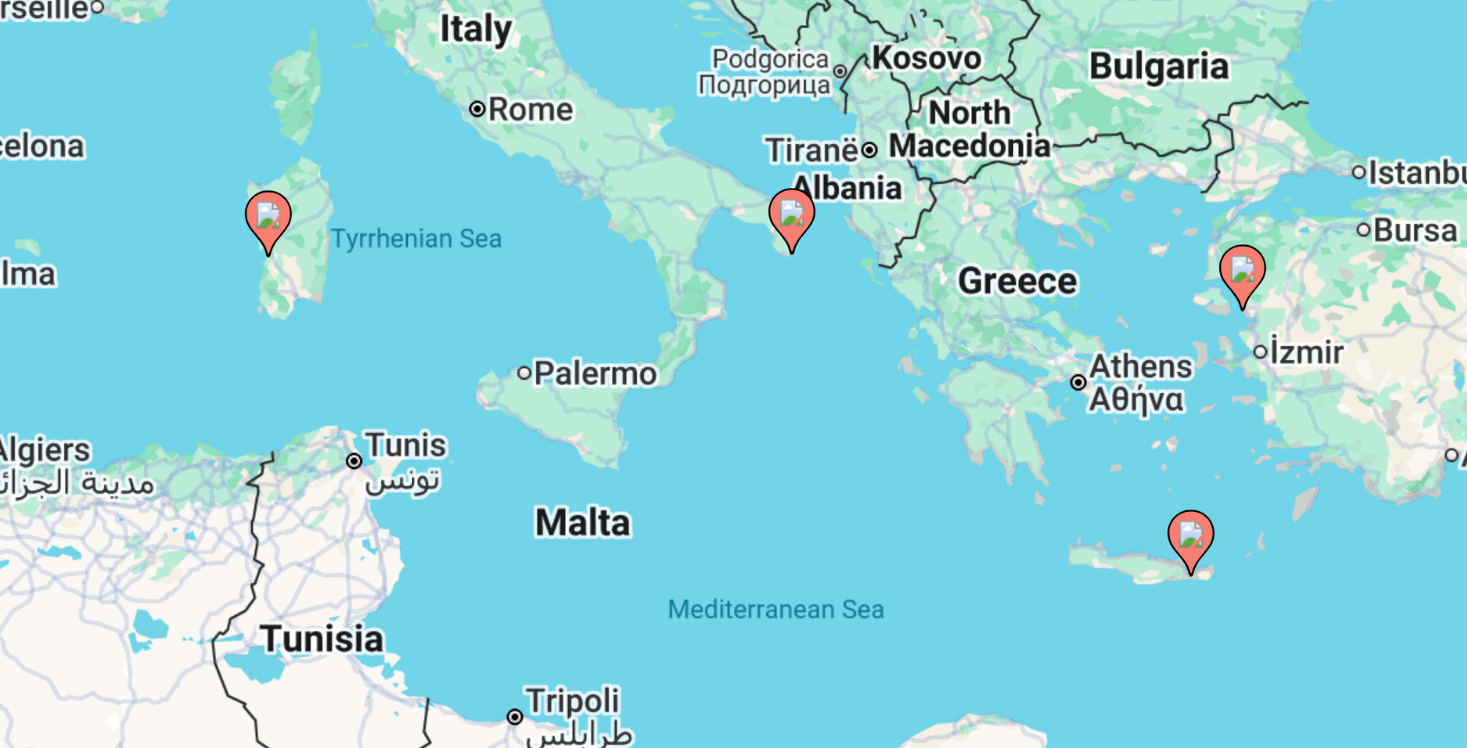 click on "To navigate, press the arrow keys. To activate drag with keyboard, press Alt + Enter. Once in keyboard drag state, use the arrow keys to move the marker. To complete the drag, press the Enter key. To cancel, press Escape." at bounding box center [733, 440] 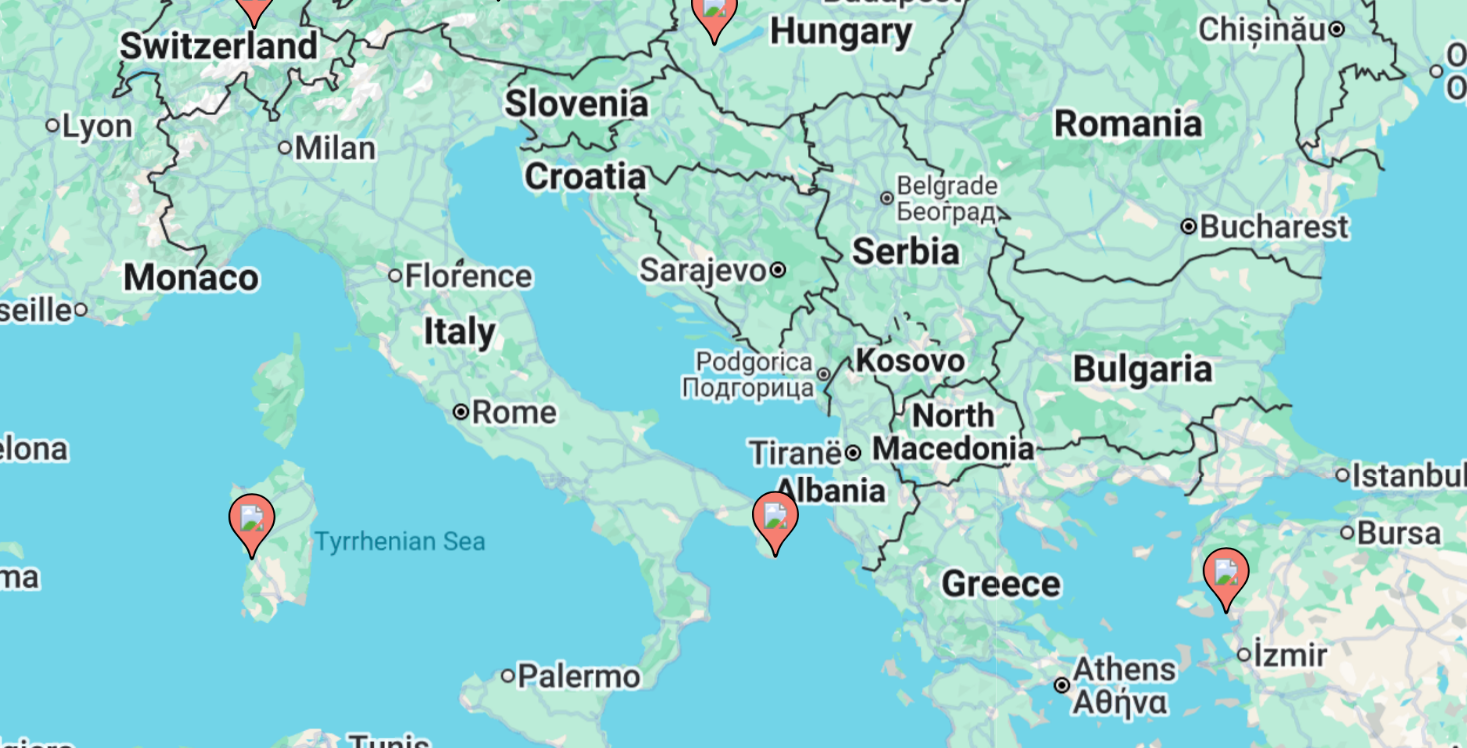 drag, startPoint x: 862, startPoint y: 404, endPoint x: 854, endPoint y: 527, distance: 123.25989 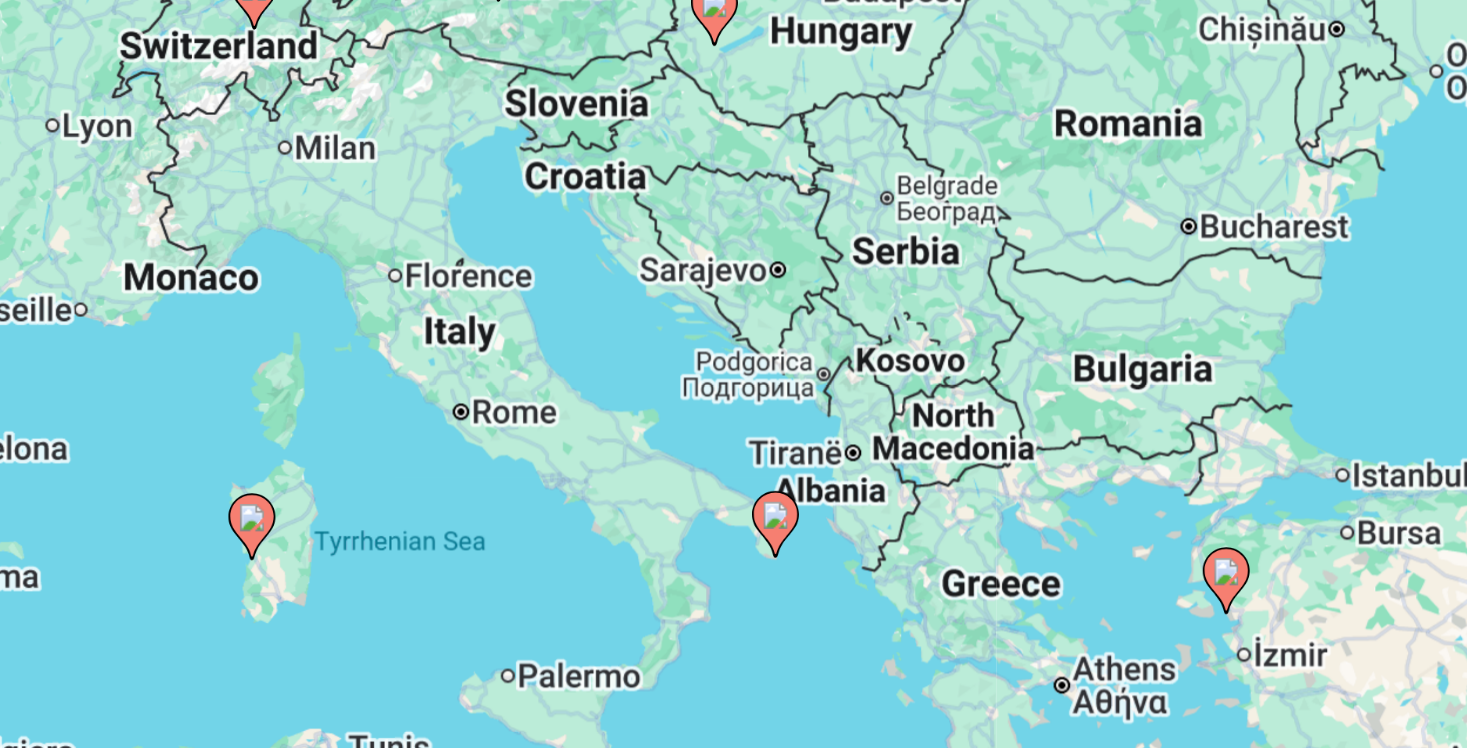 click on "To navigate, press the arrow keys. To activate drag with keyboard, press Alt + Enter. Once in keyboard drag state, use the arrow keys to move the marker. To complete the drag, press the Enter key. To cancel, press Escape." at bounding box center [733, 440] 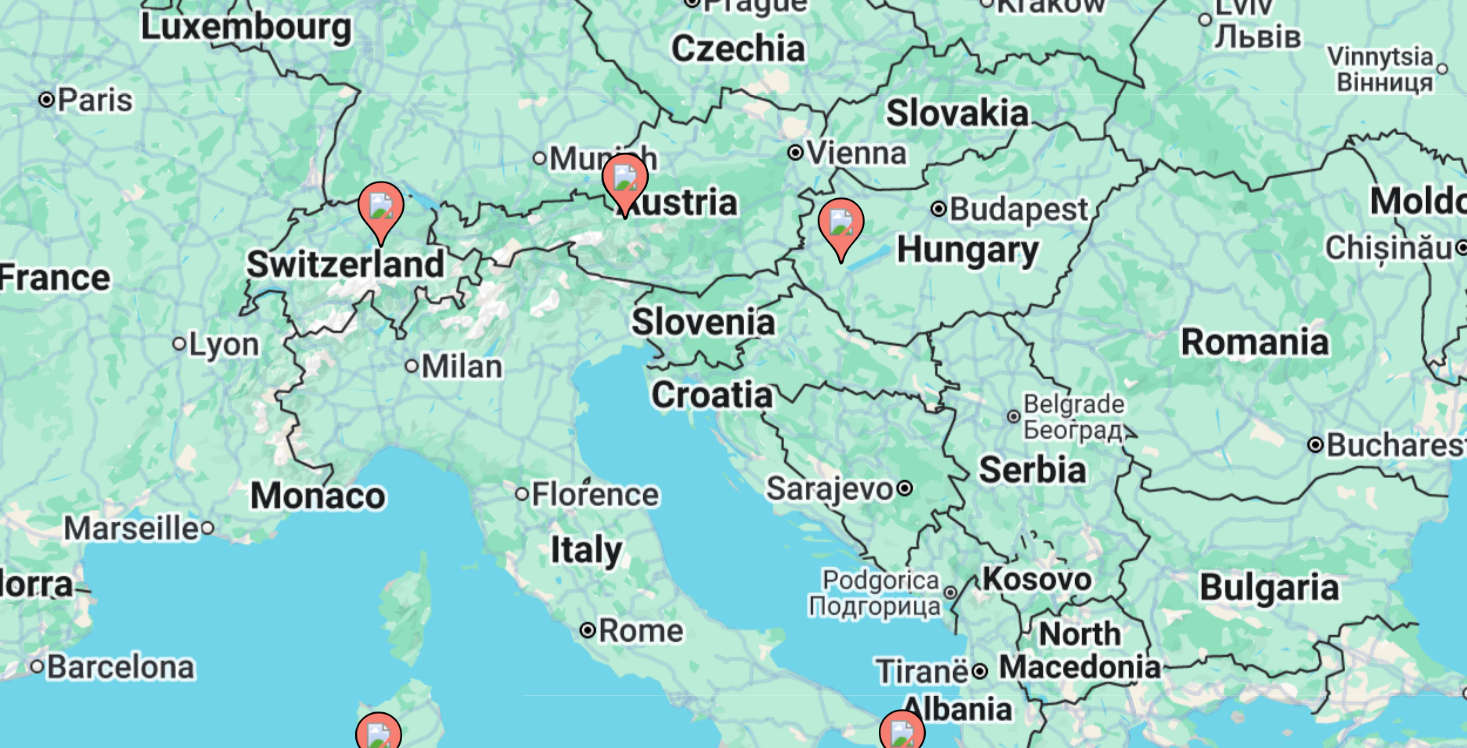 drag, startPoint x: 761, startPoint y: 329, endPoint x: 816, endPoint y: 426, distance: 111.50785 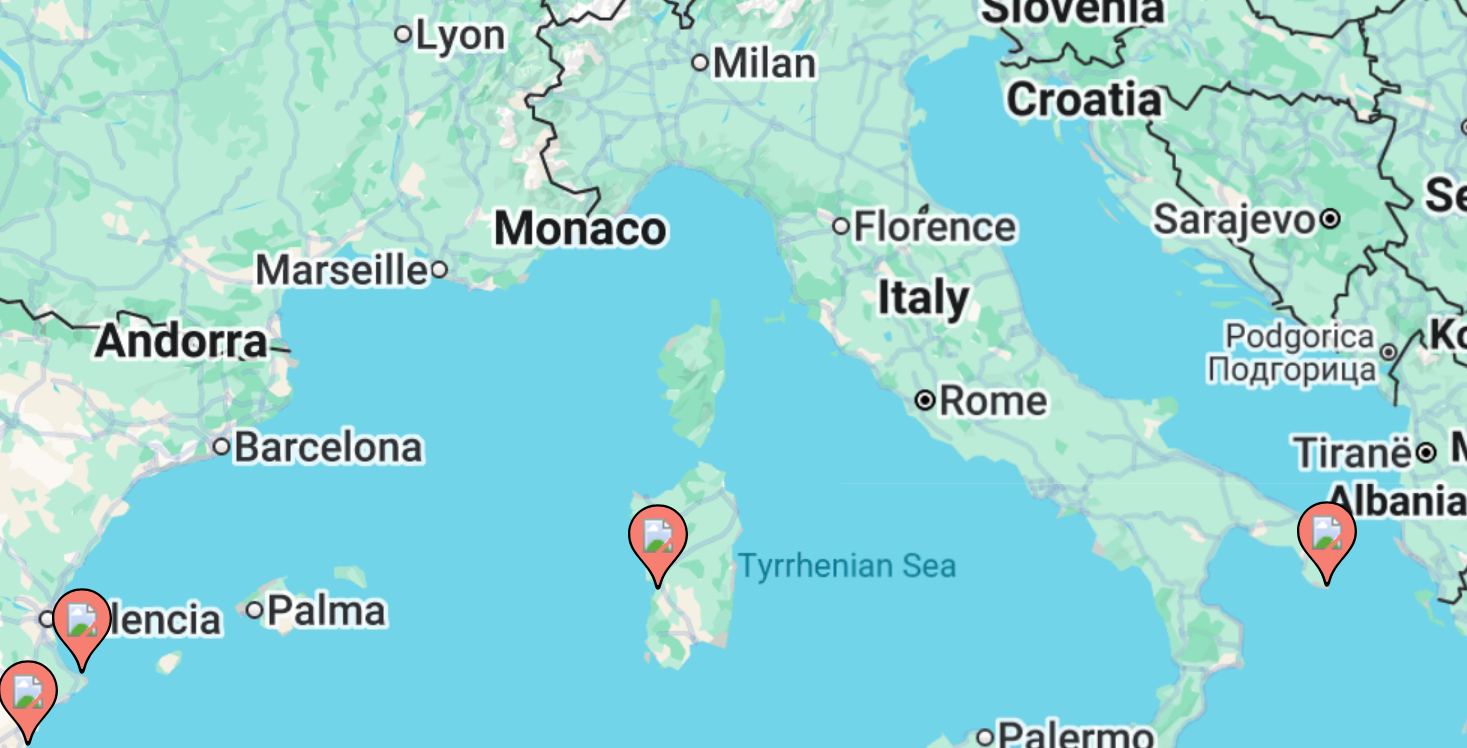 click 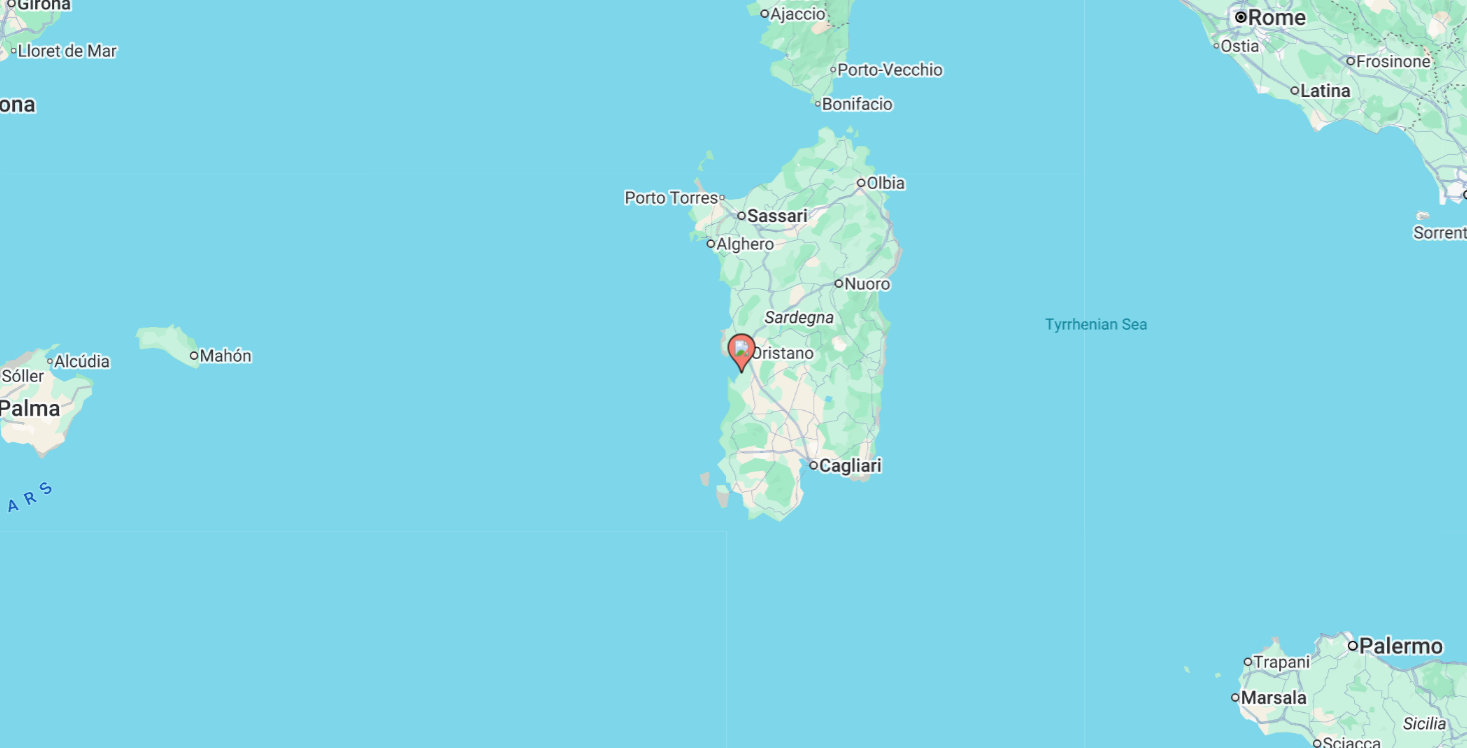 click 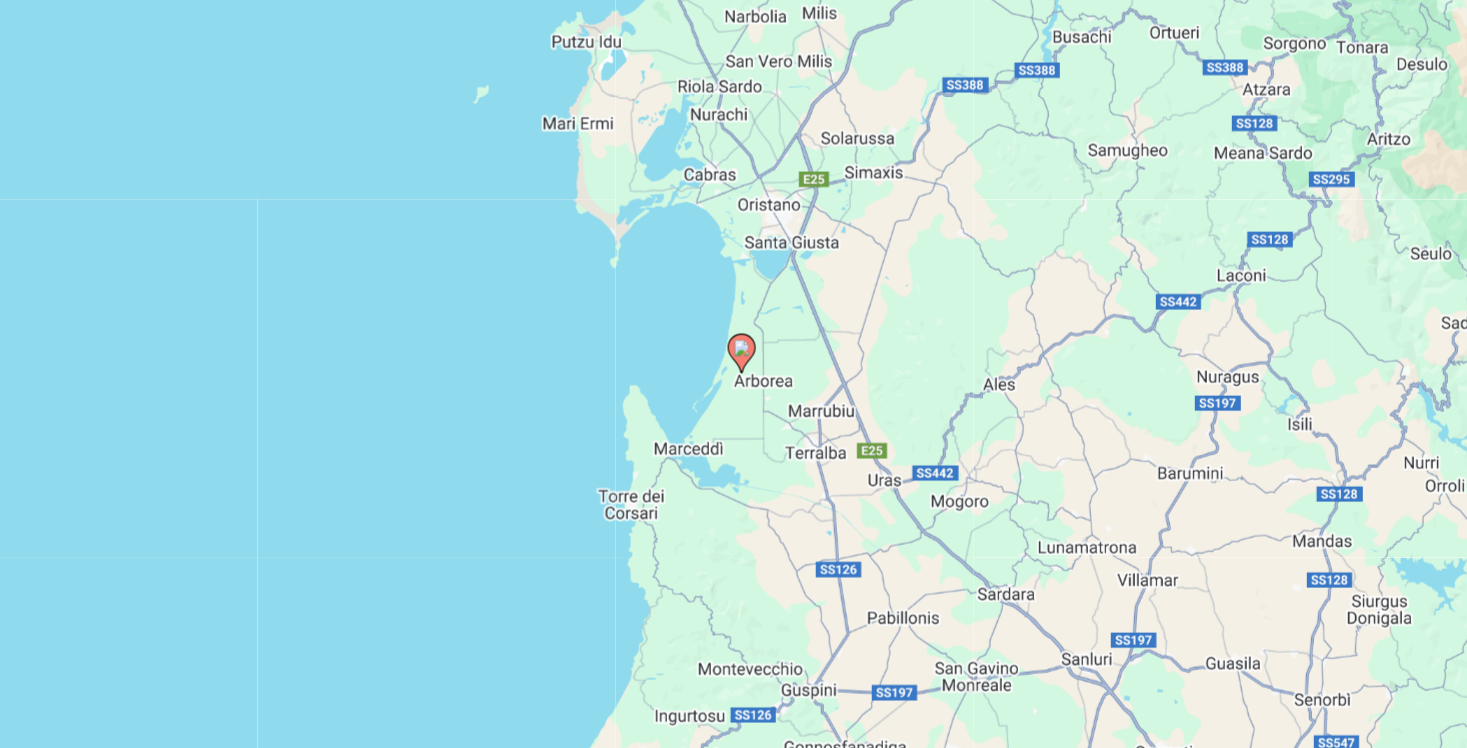 click 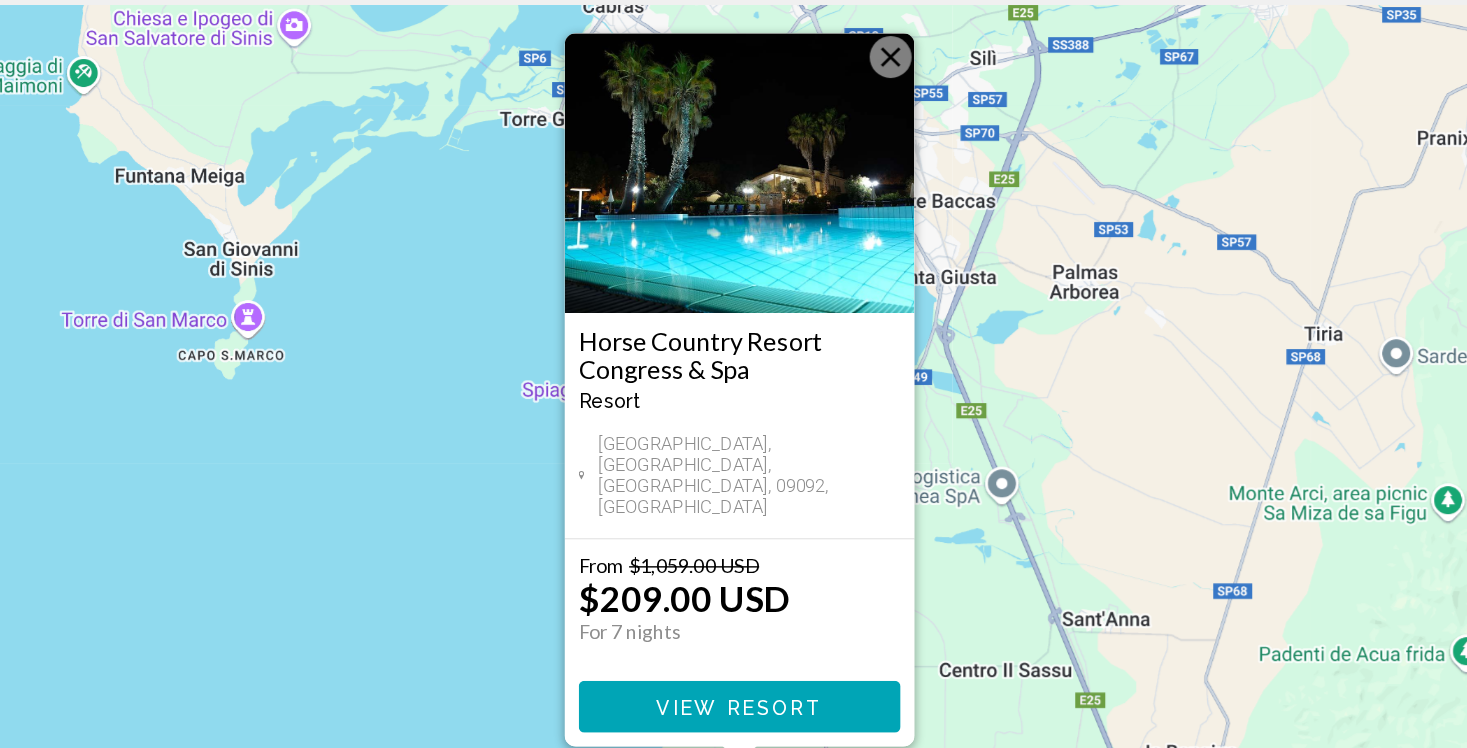click on "View Resort" at bounding box center [733, 642] 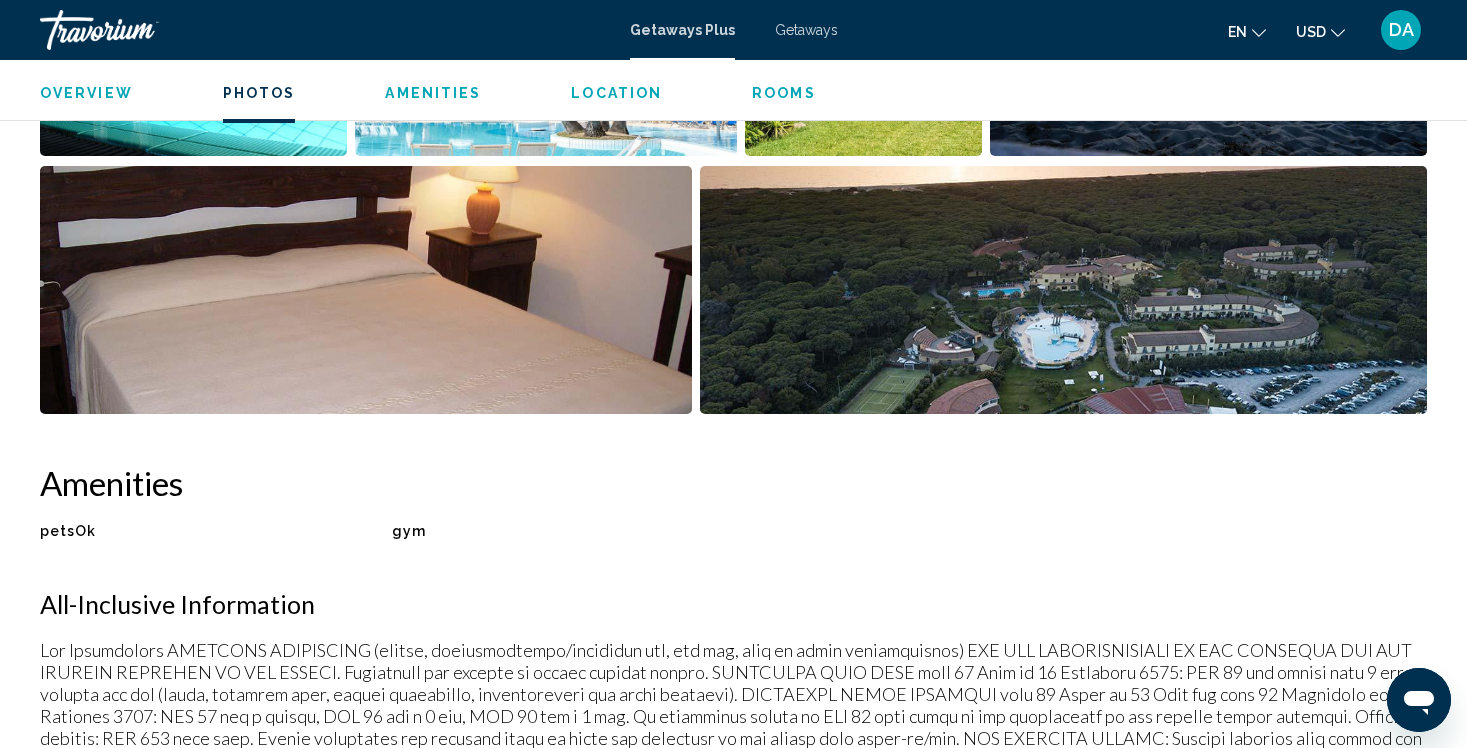 scroll, scrollTop: 1178, scrollLeft: 0, axis: vertical 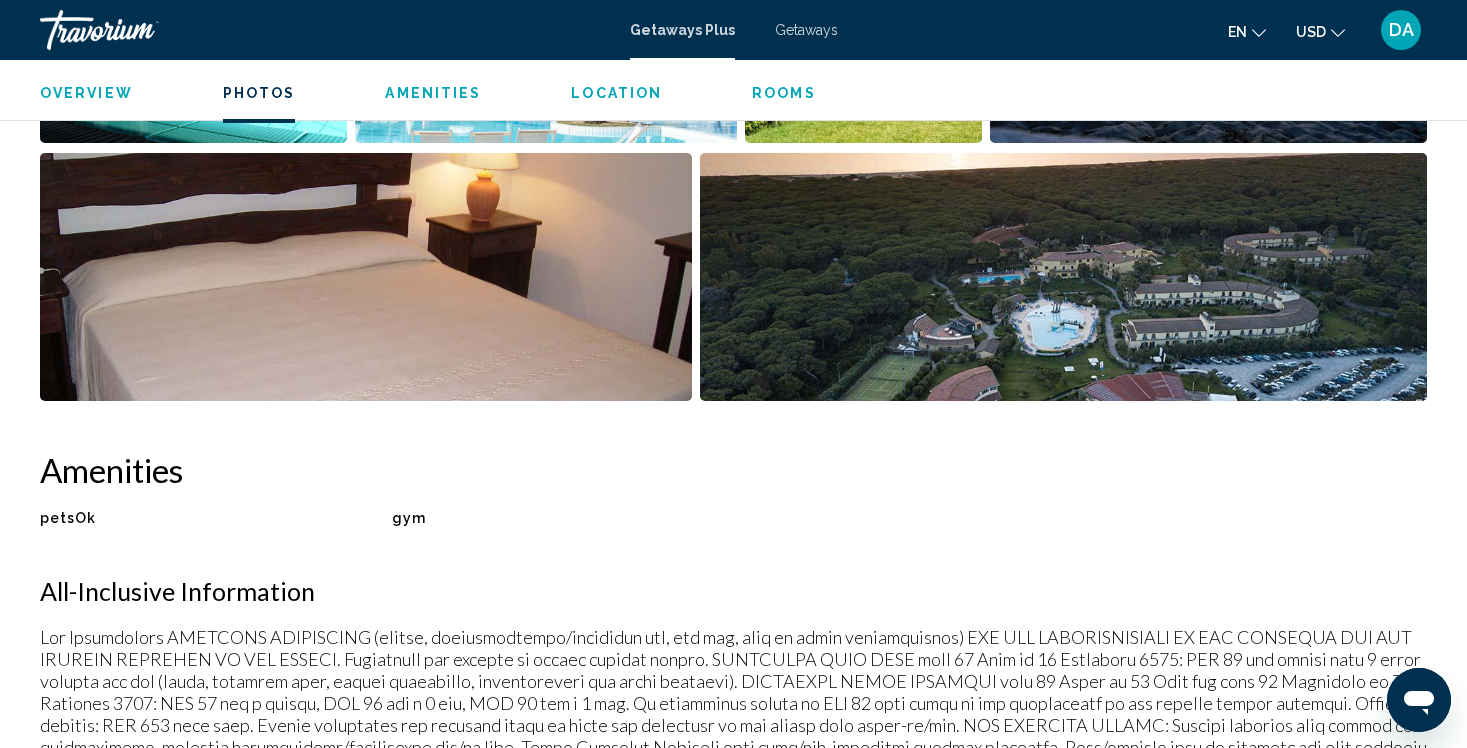 click at bounding box center (366, 277) 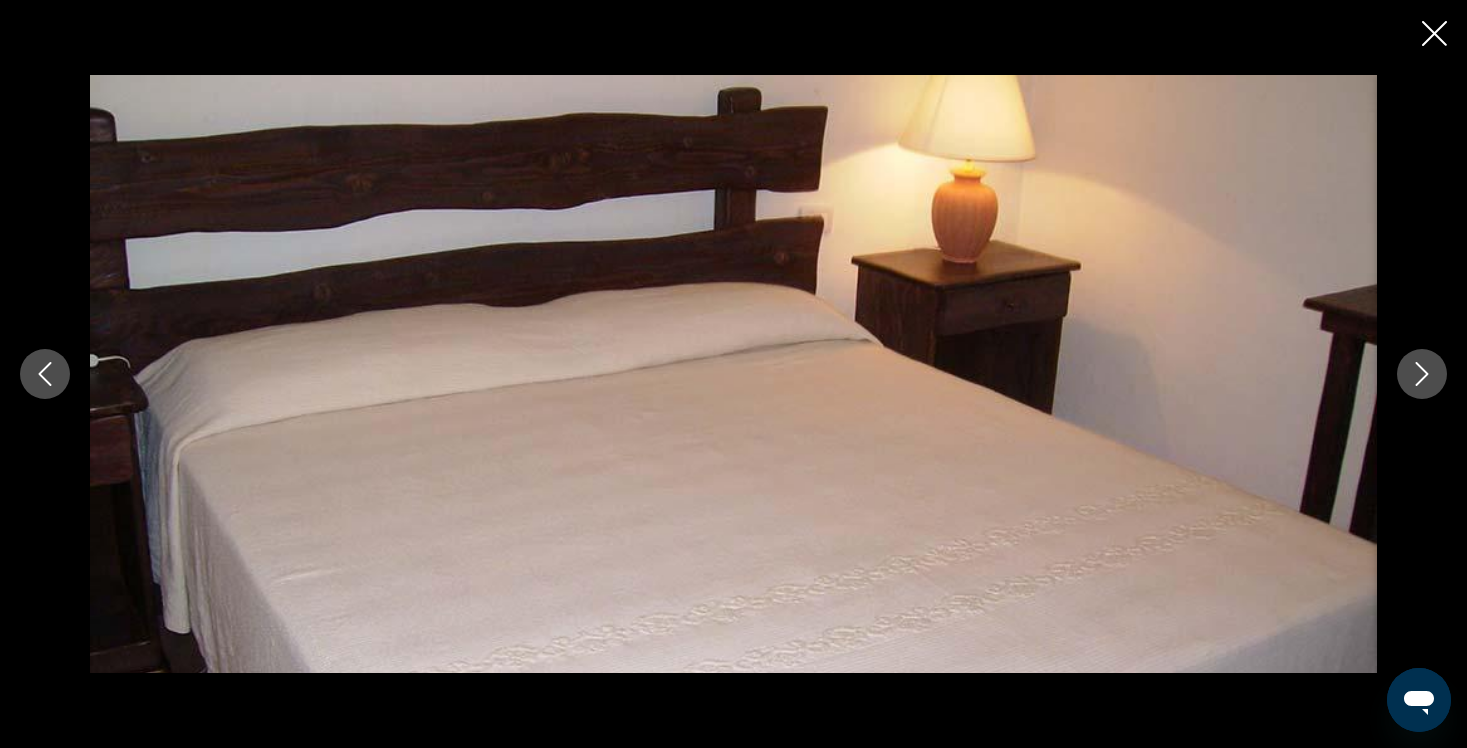 click 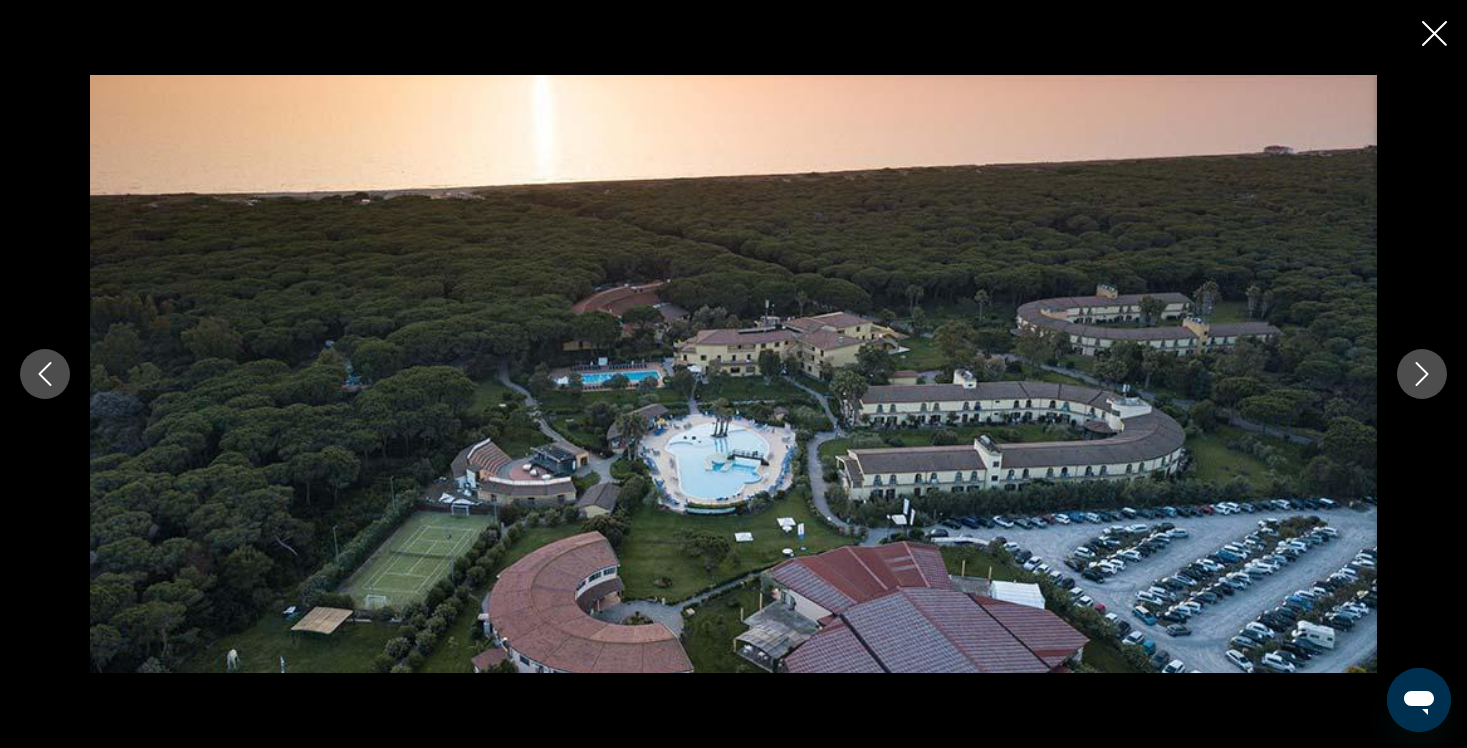 click 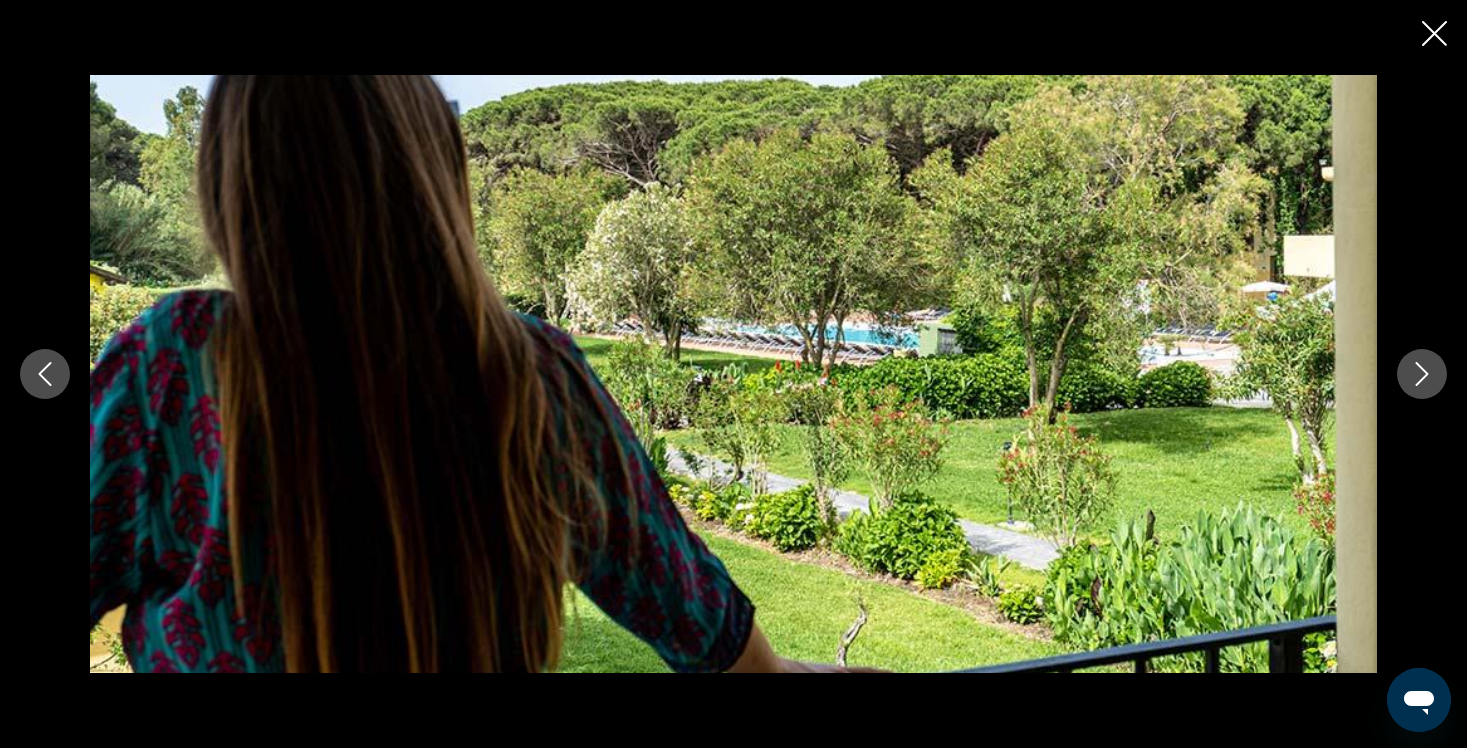 click 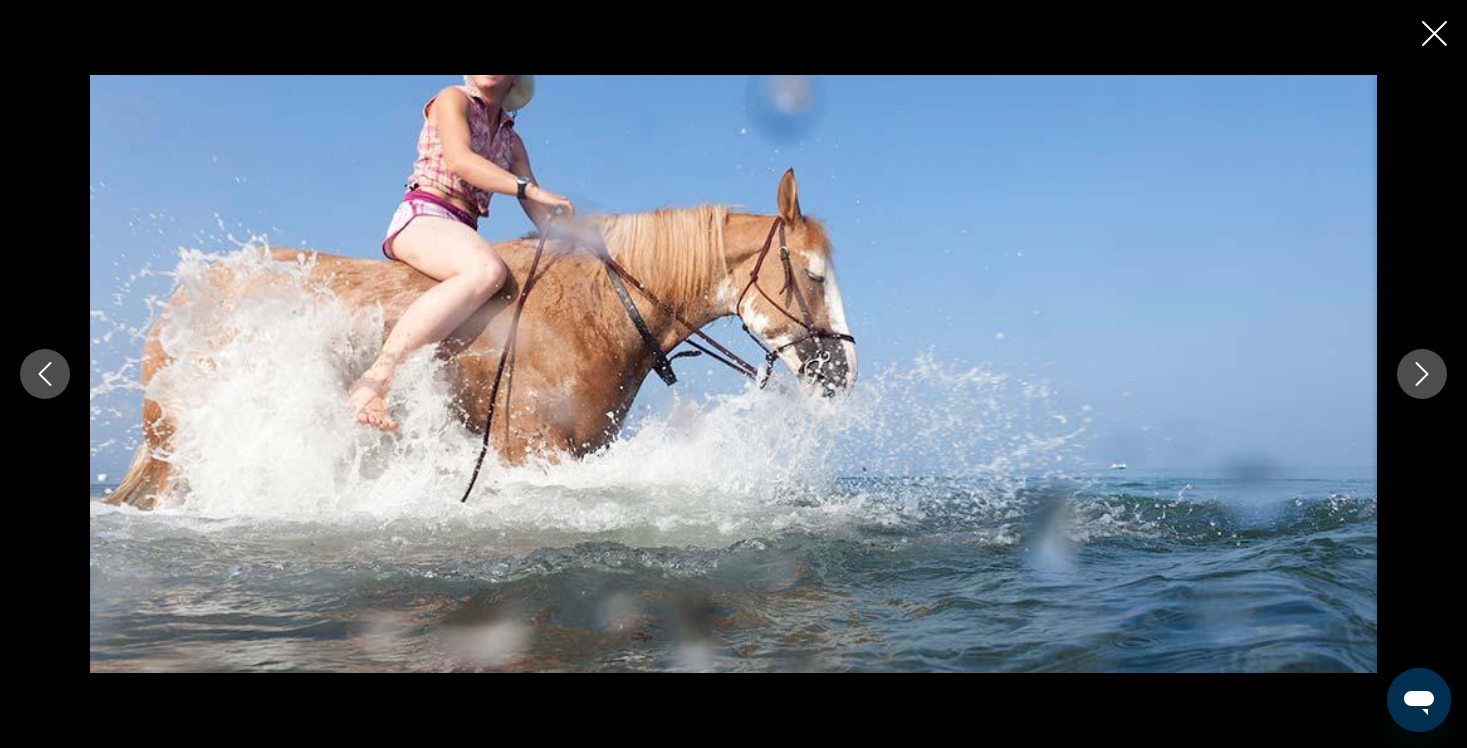 click 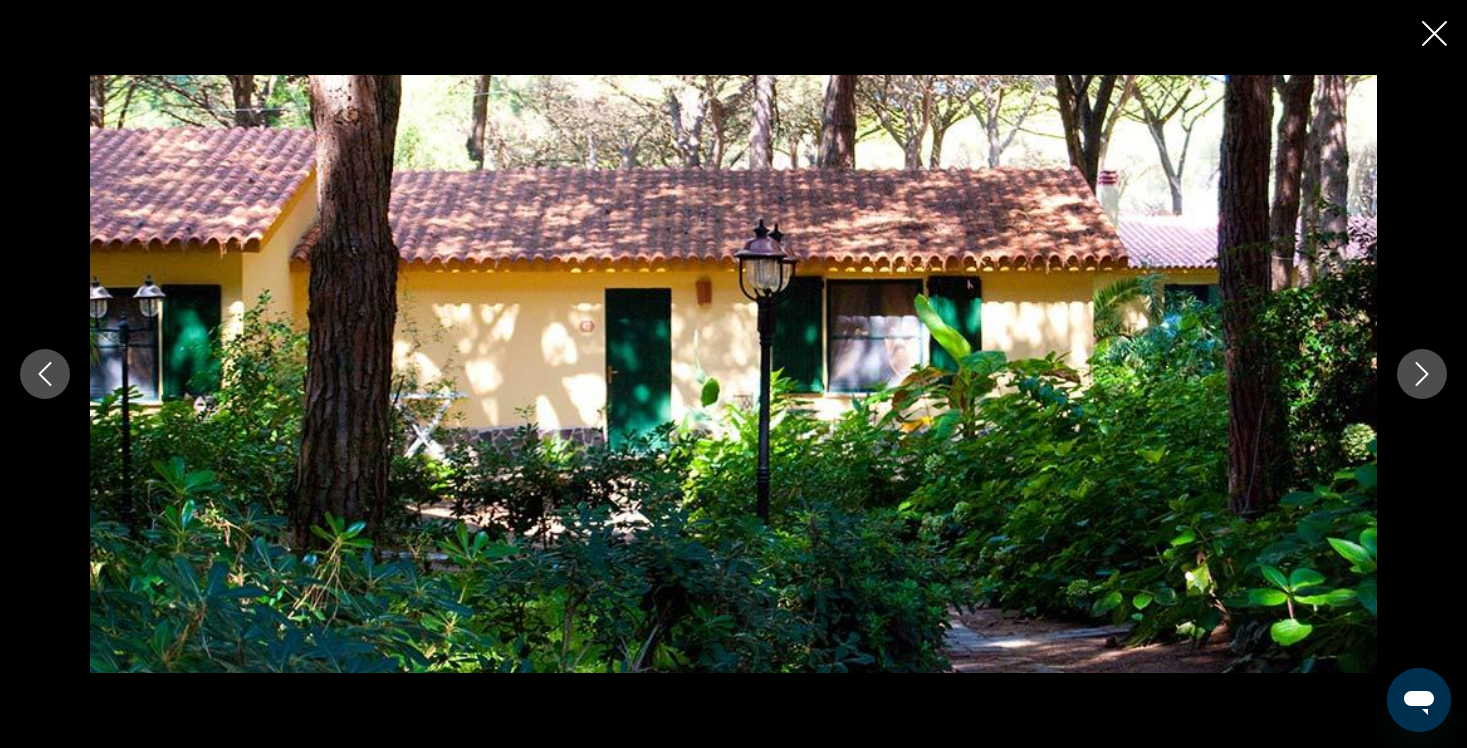 click 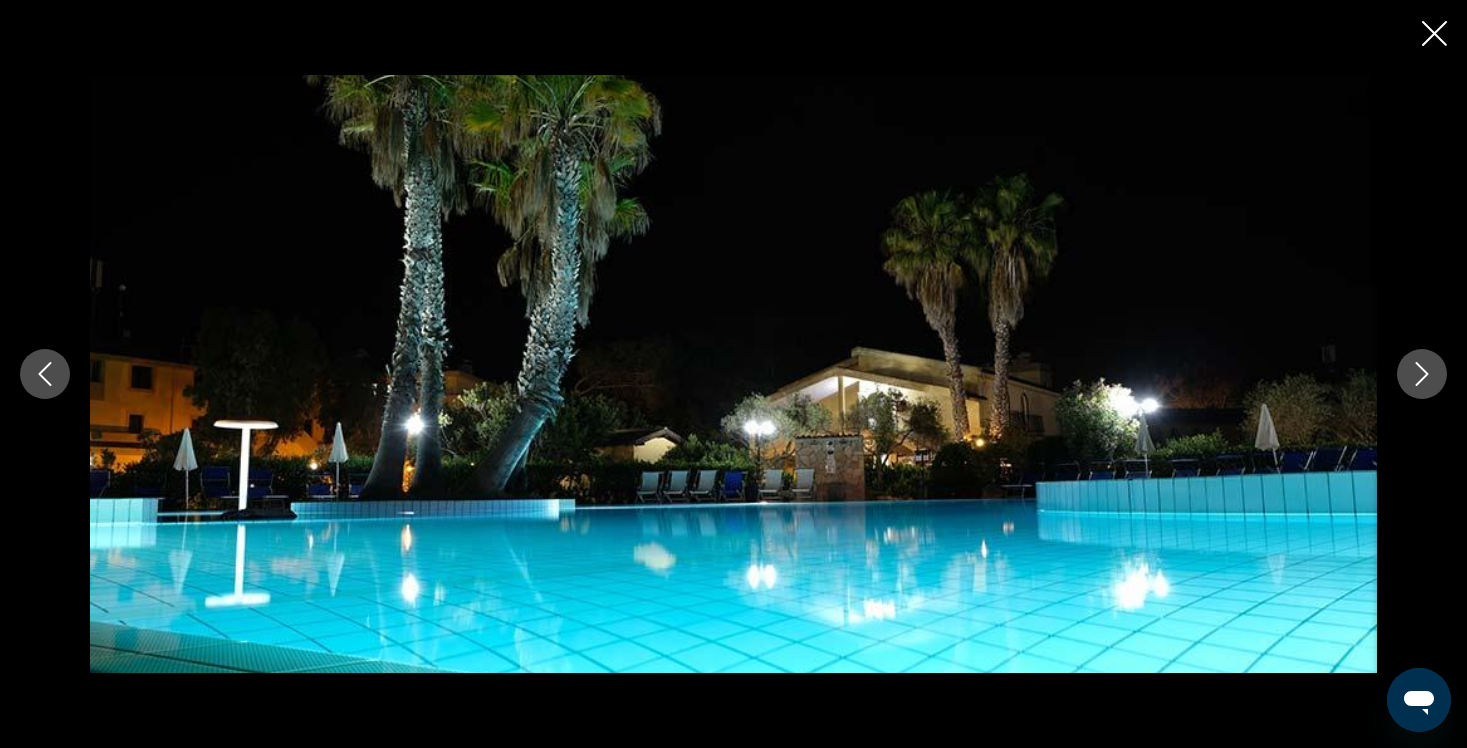 click 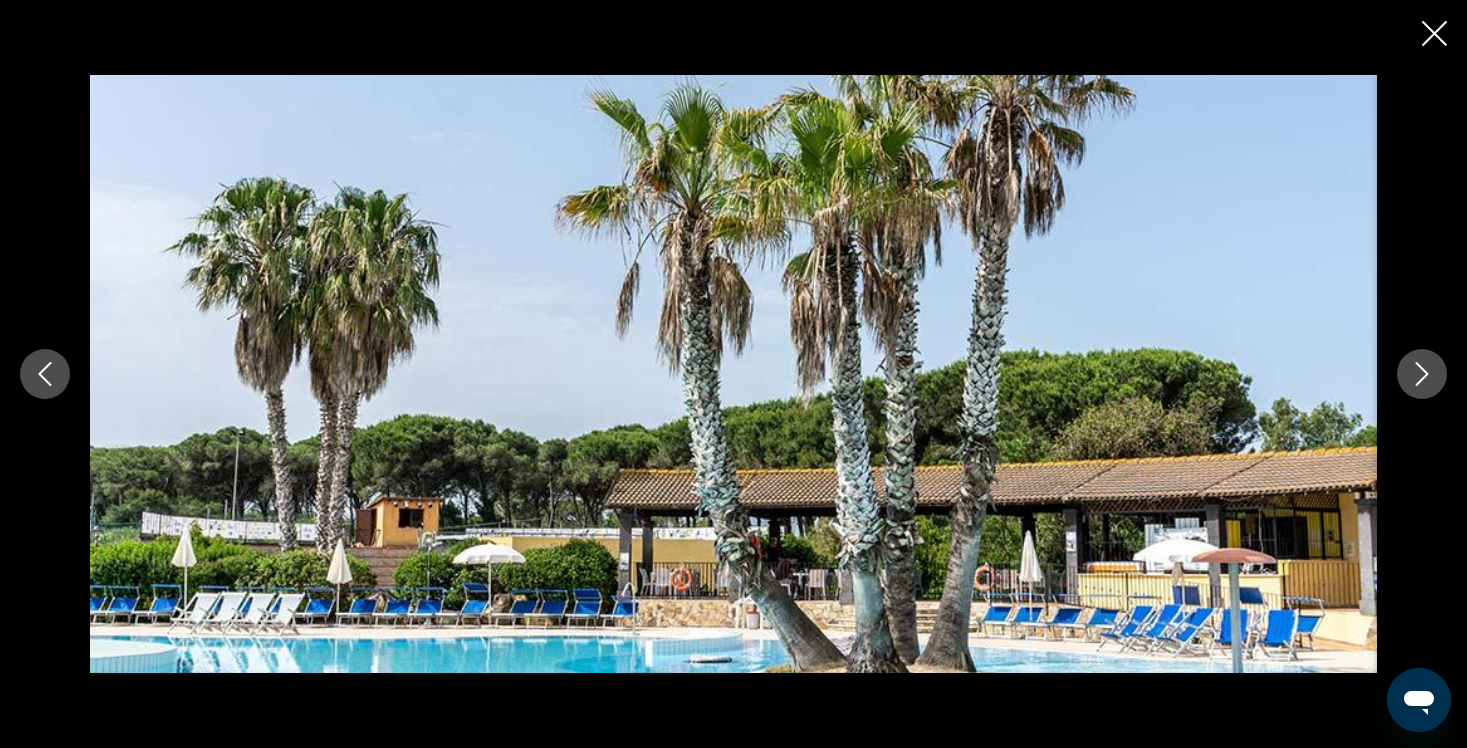 click 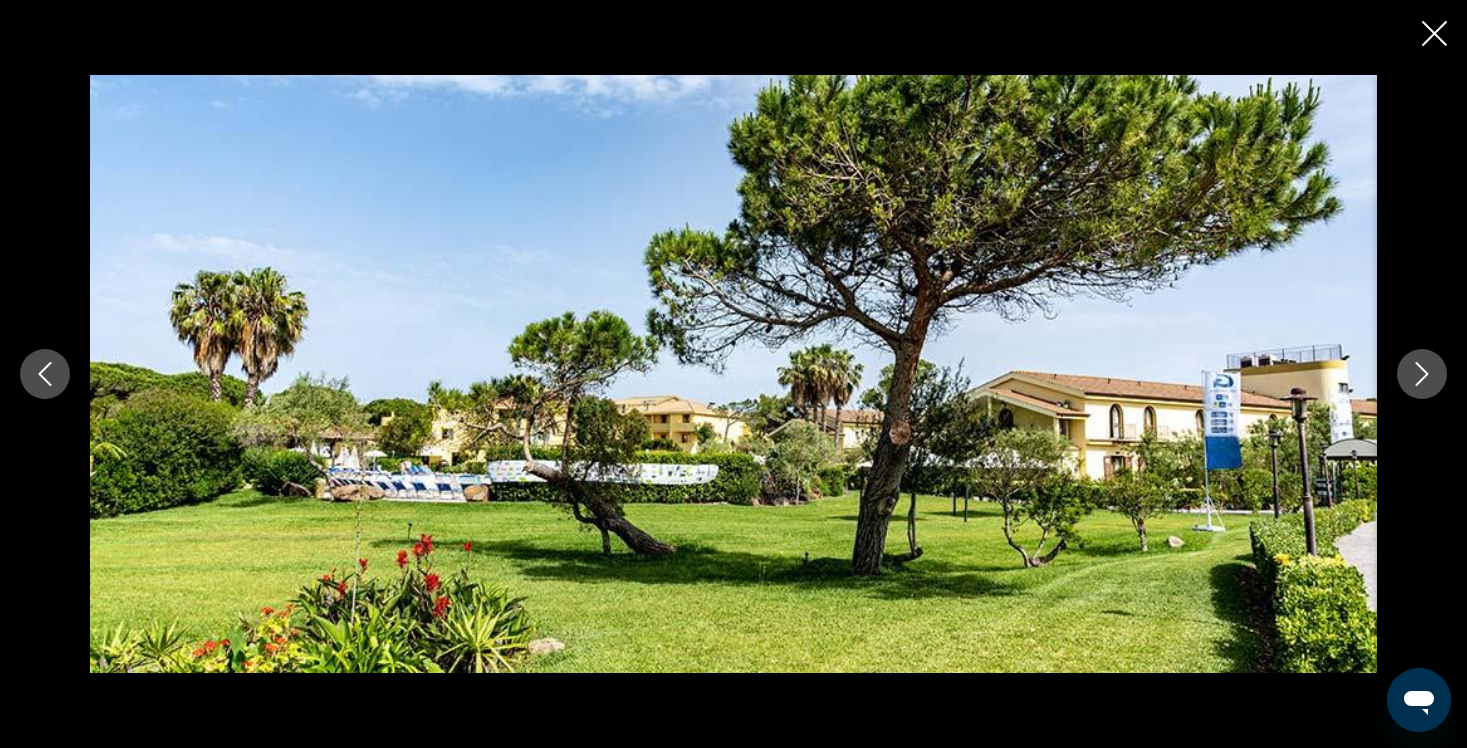 click 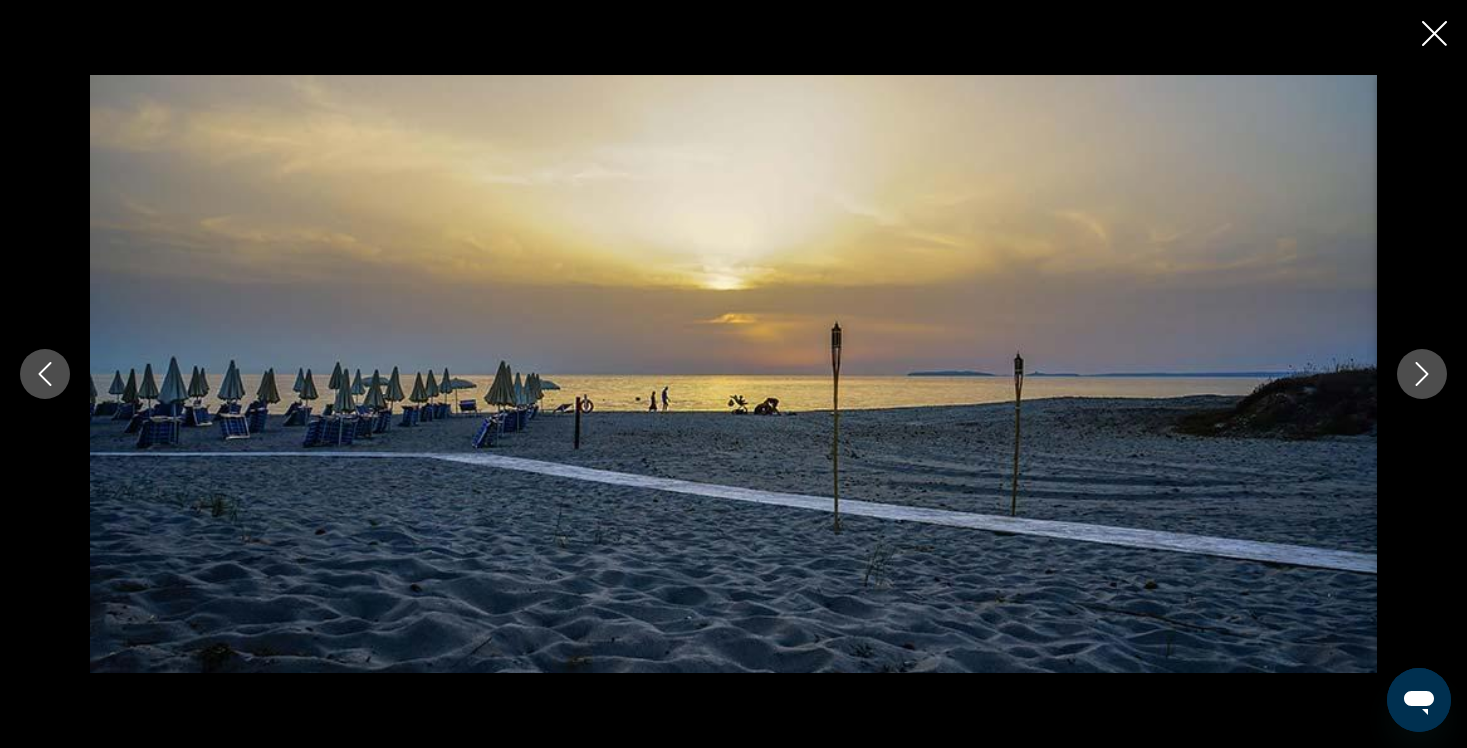 click 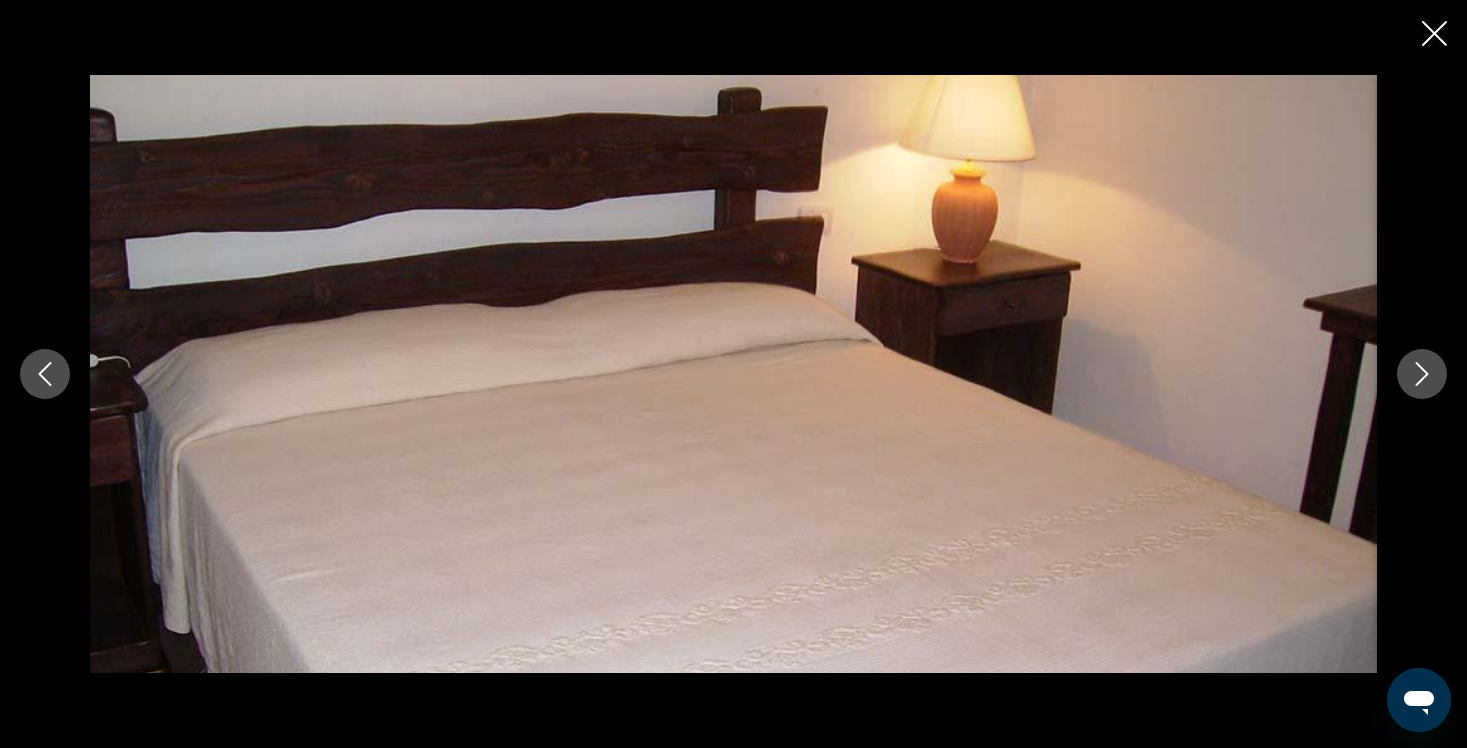 click 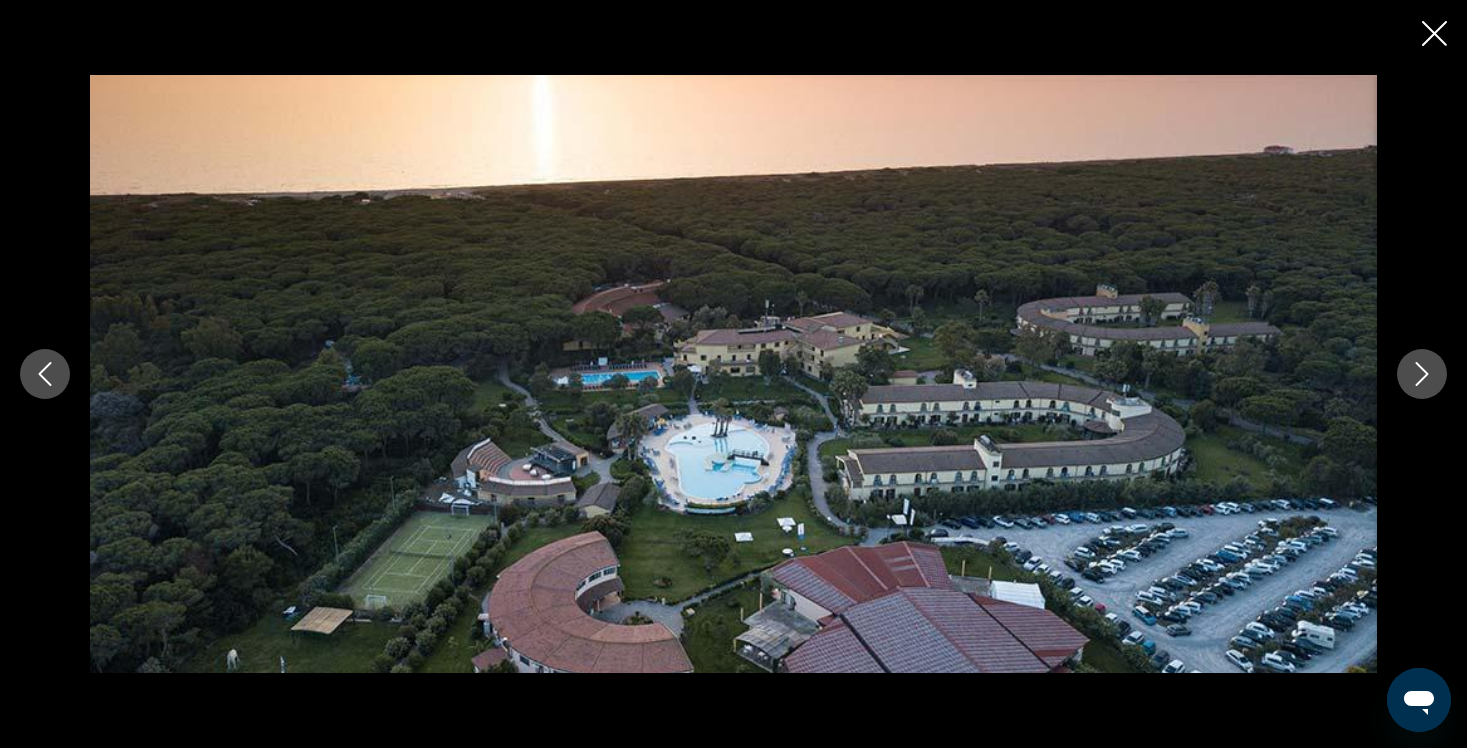click 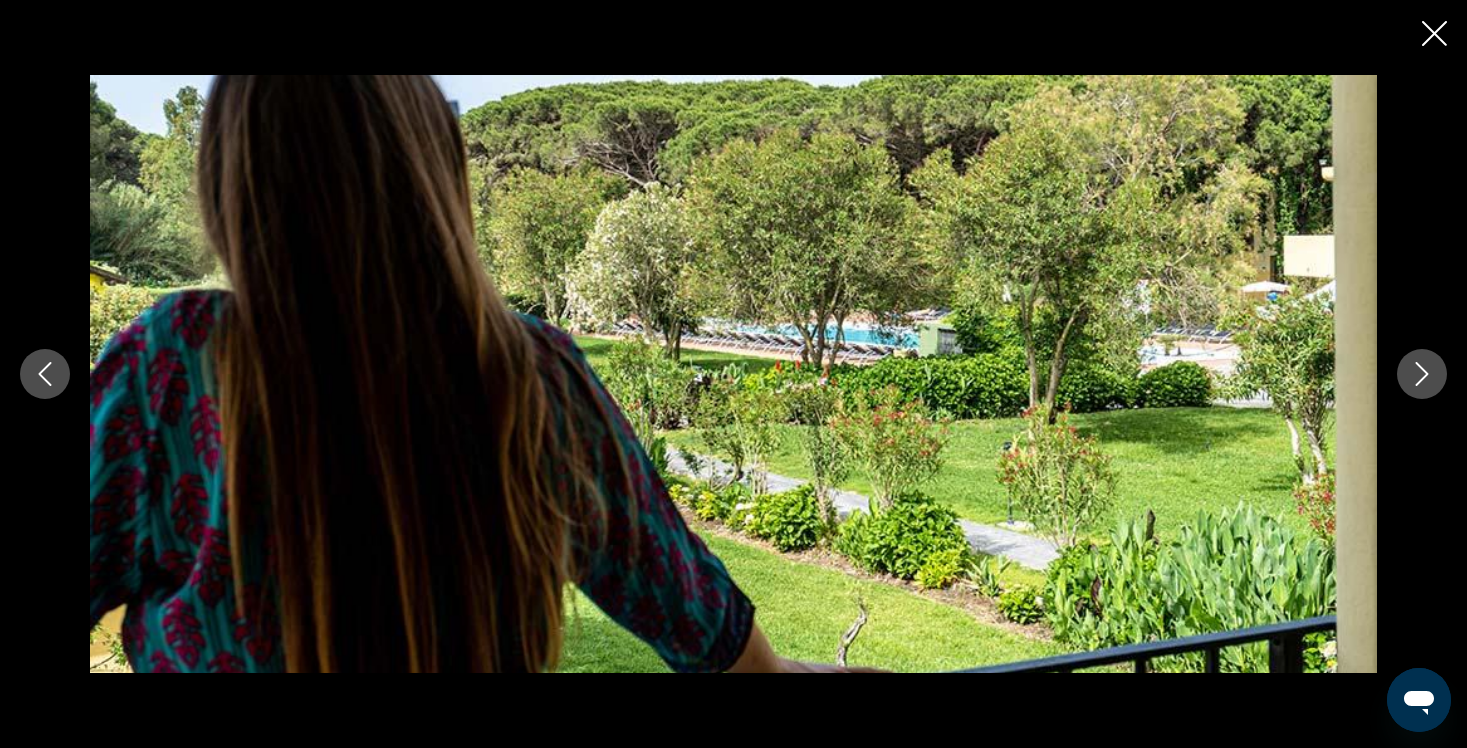 click 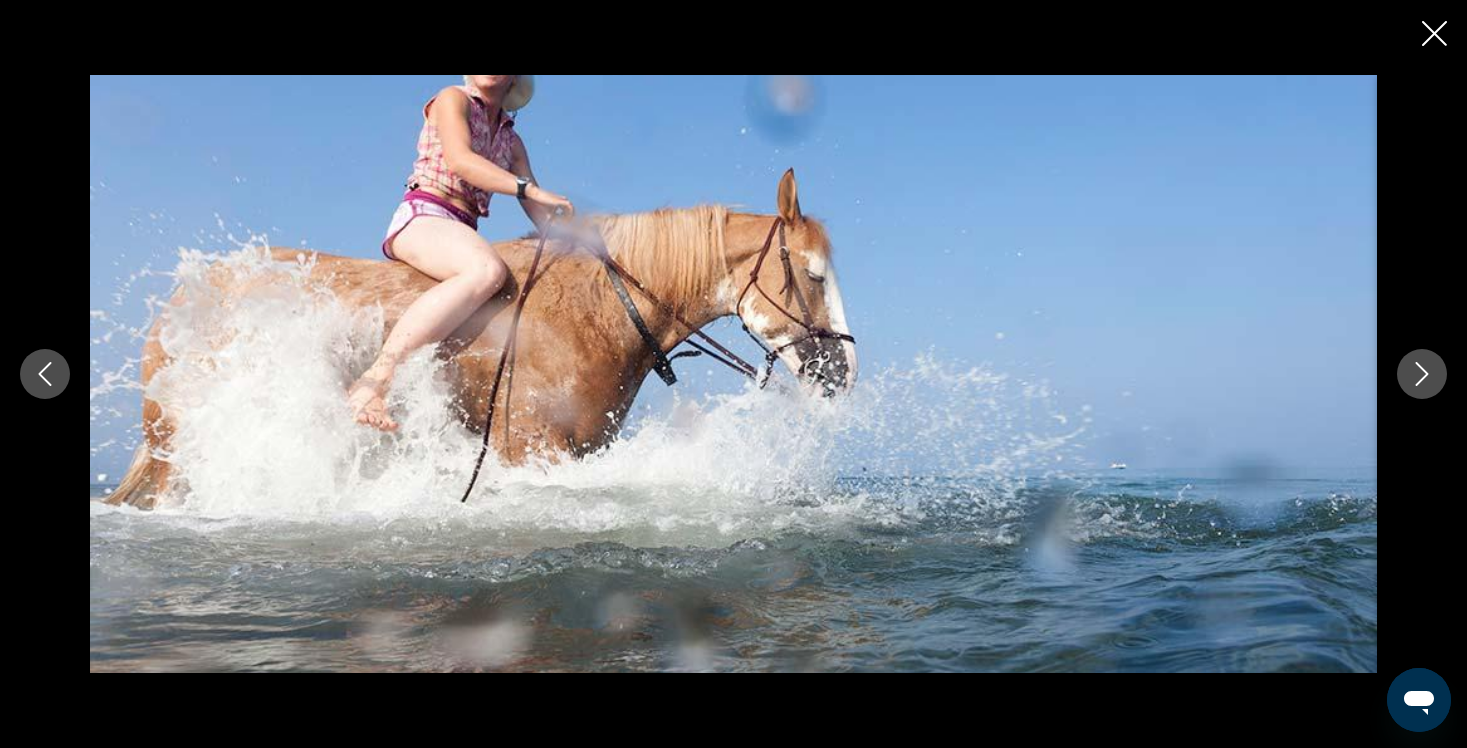 click 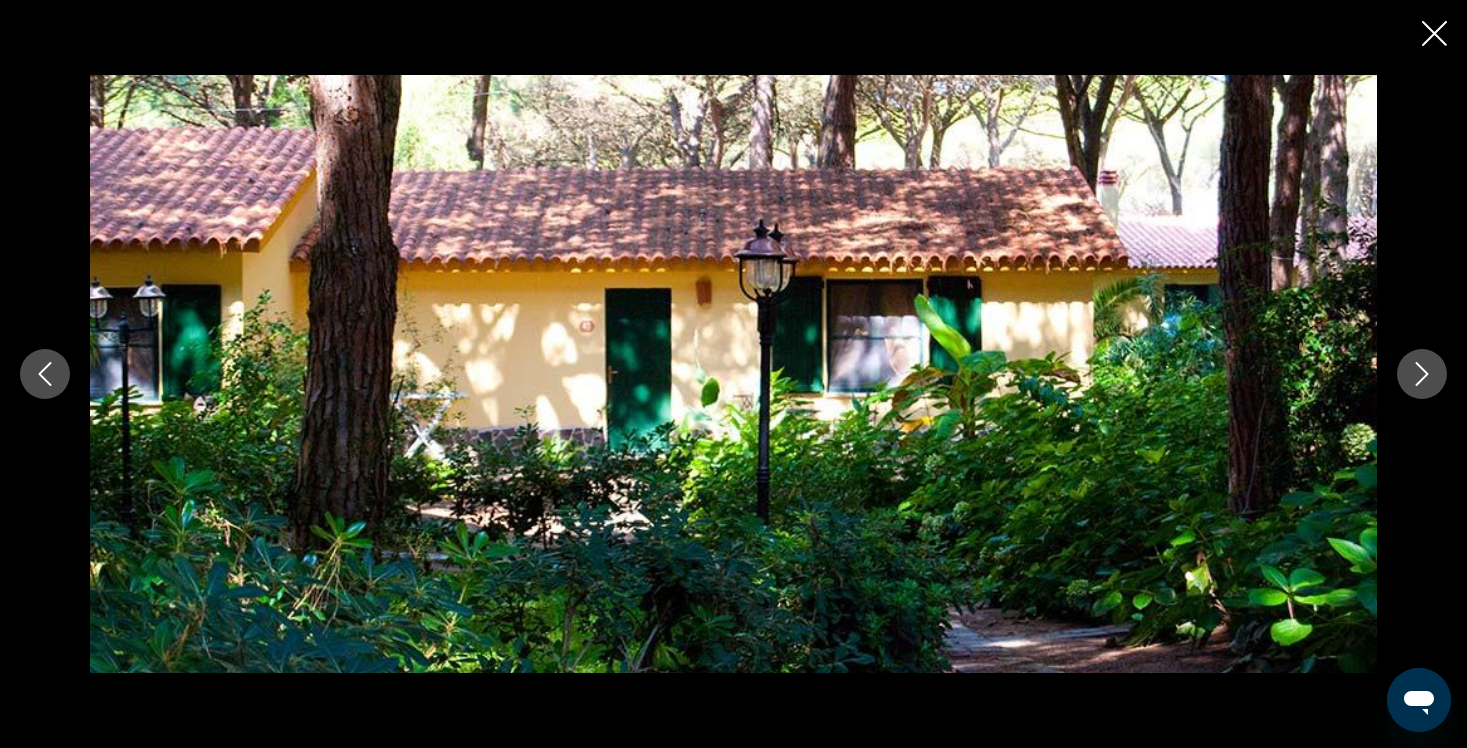 click 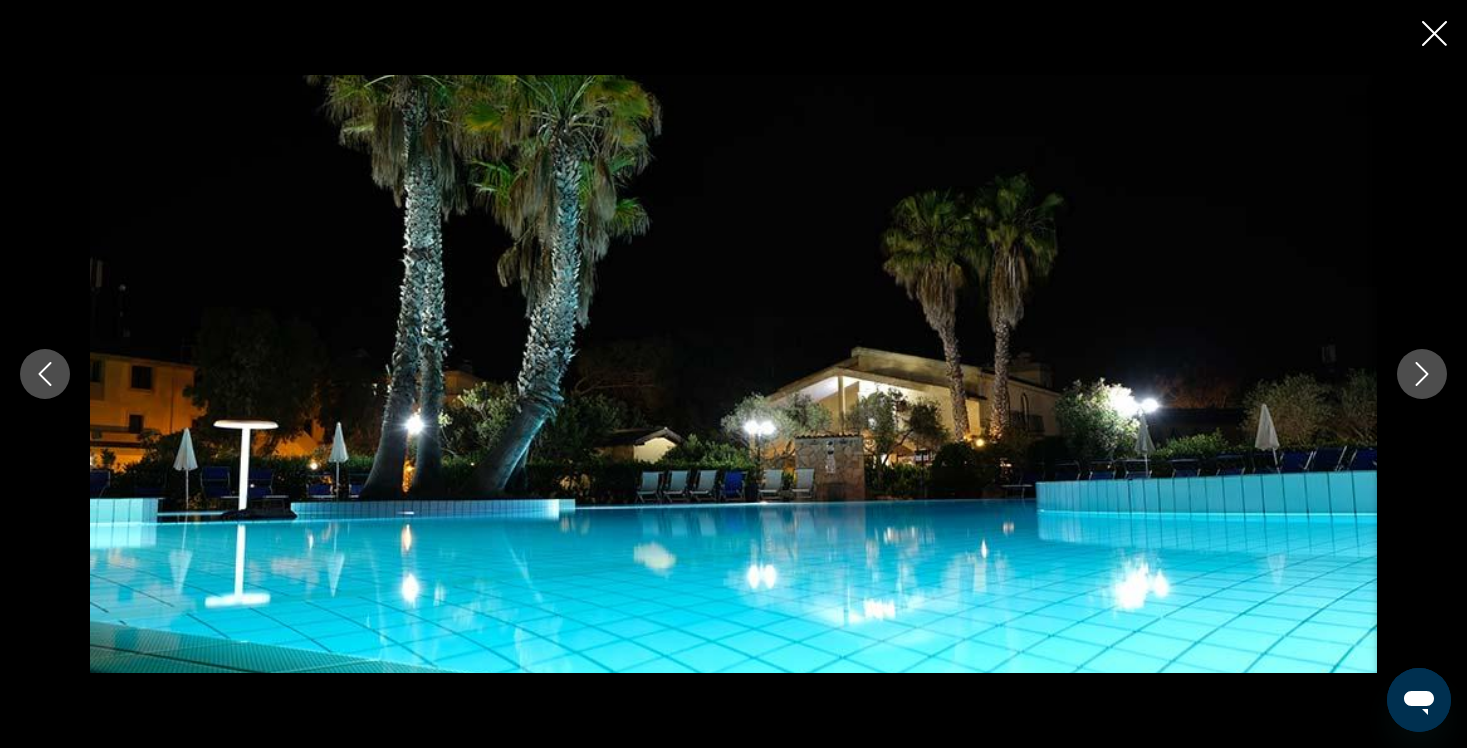 click 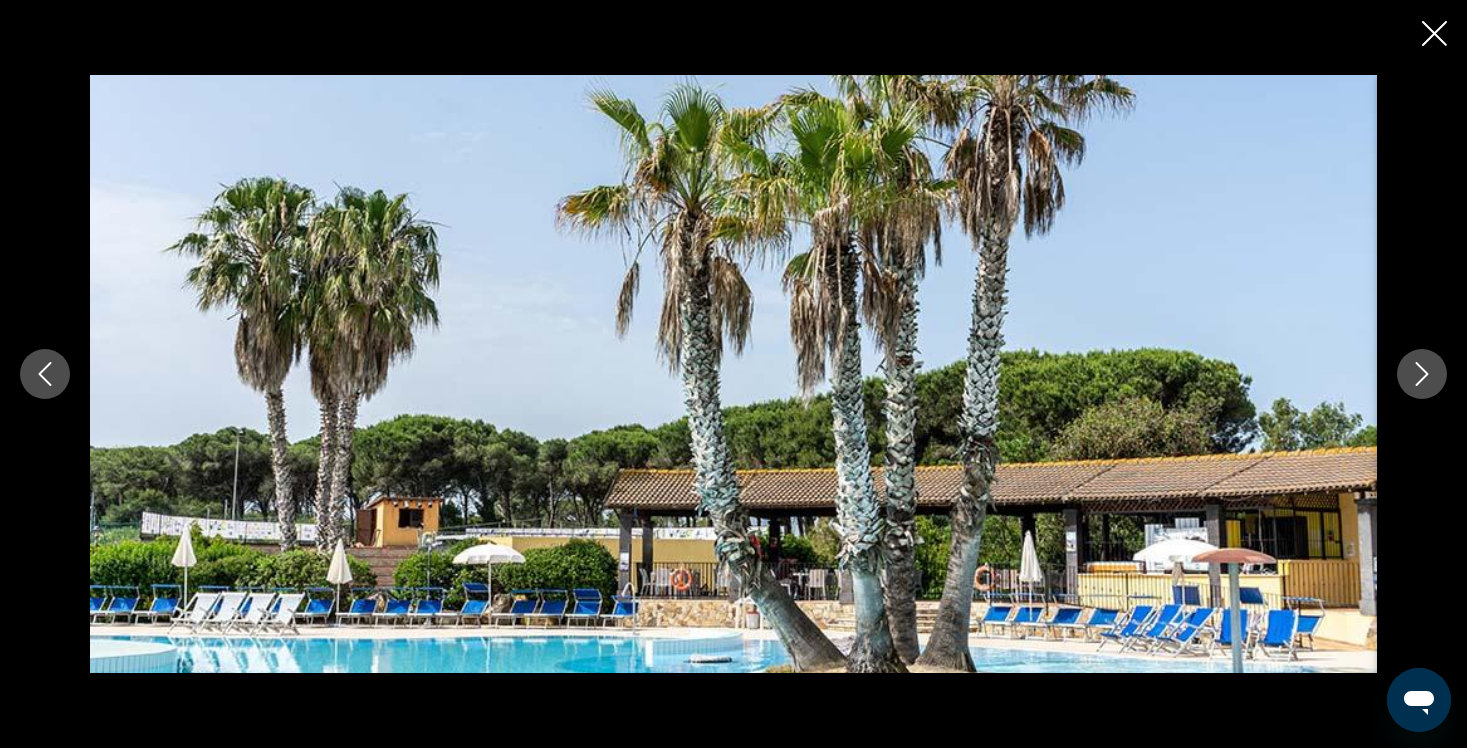 click 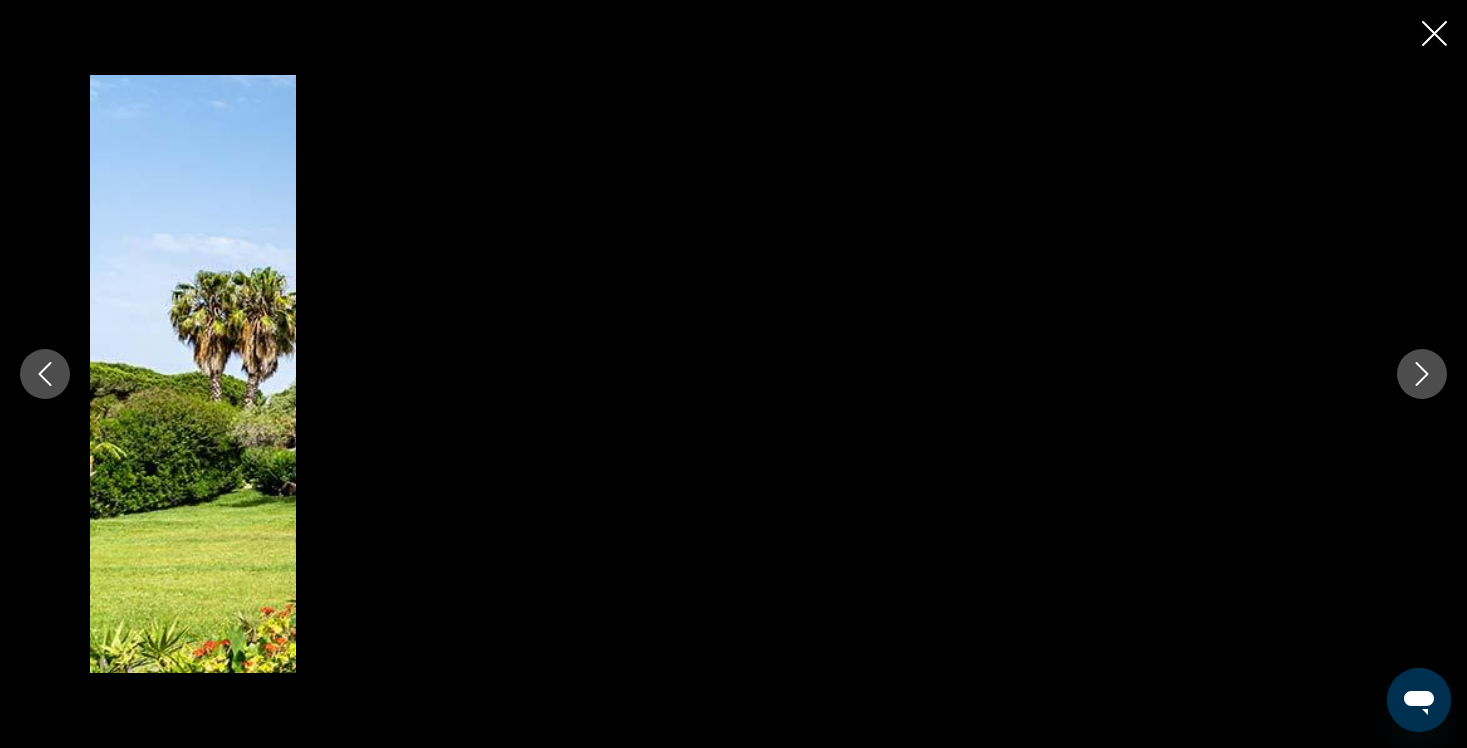 click 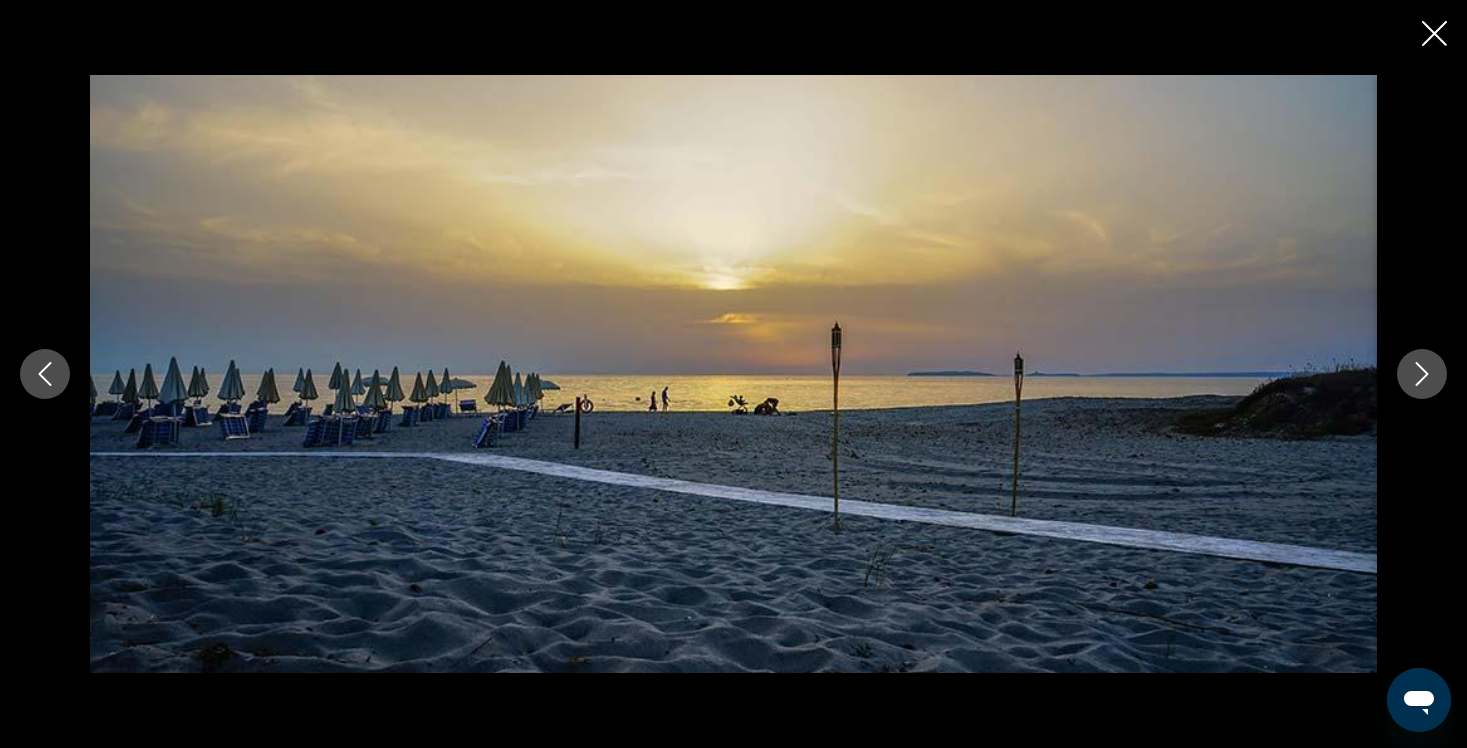 click 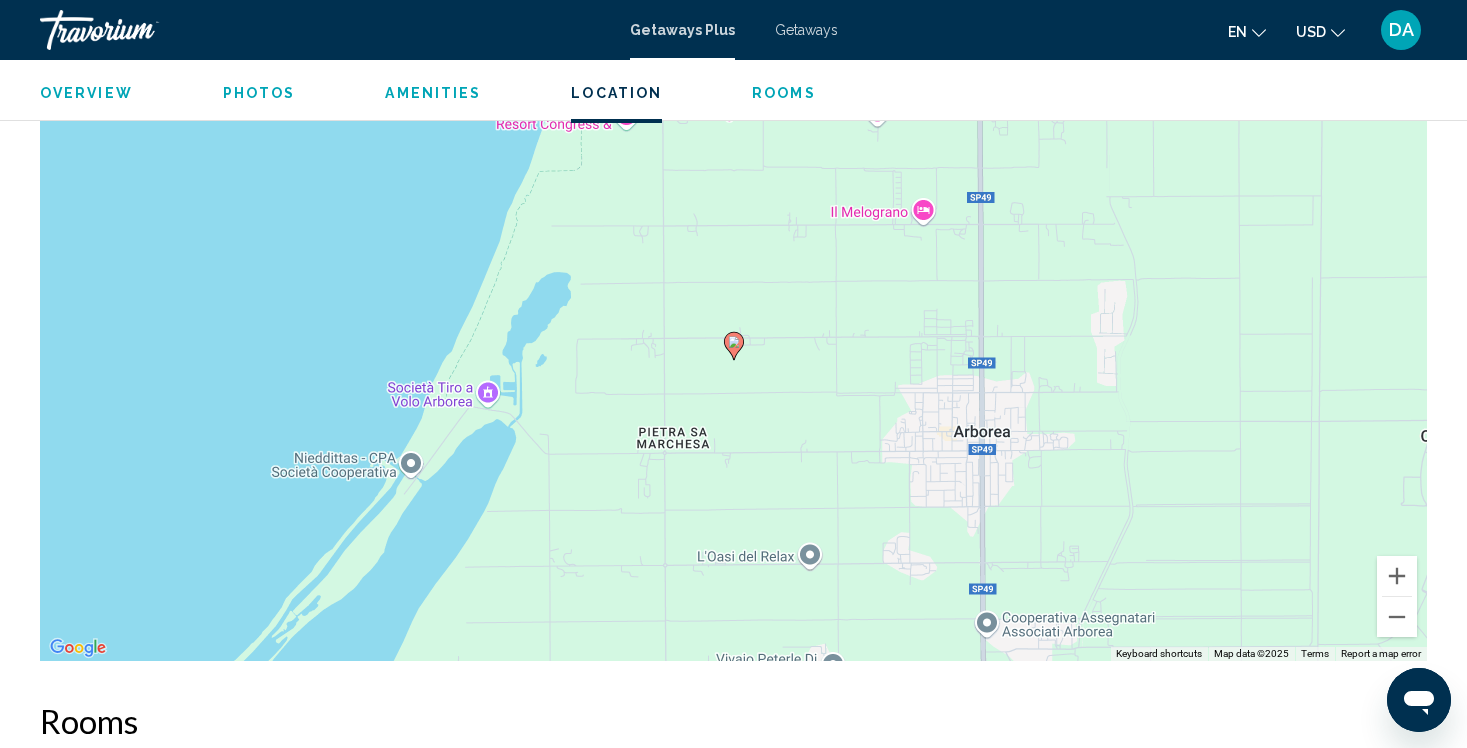 scroll, scrollTop: 2316, scrollLeft: 0, axis: vertical 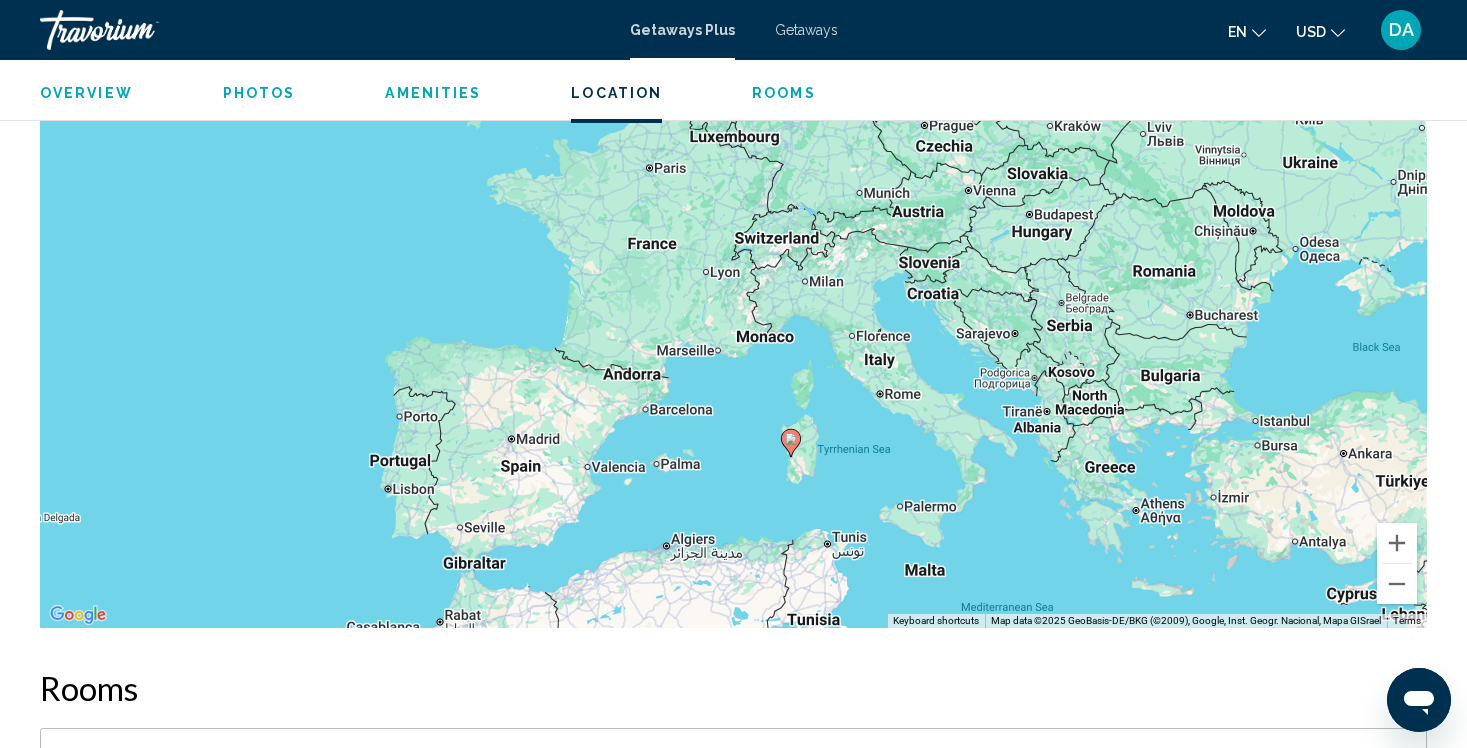 drag, startPoint x: 1146, startPoint y: 364, endPoint x: 903, endPoint y: 475, distance: 267.15164 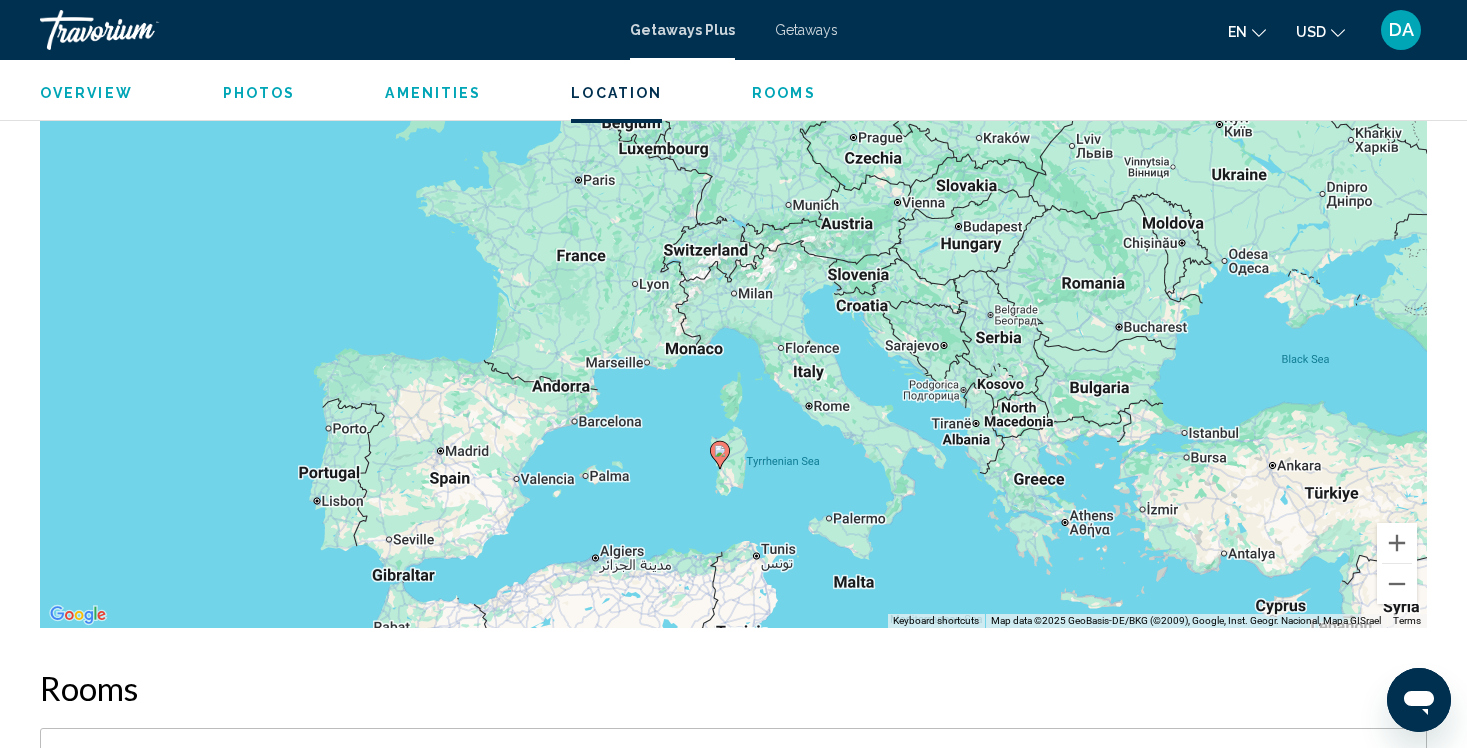 drag, startPoint x: 1033, startPoint y: 491, endPoint x: 941, endPoint y: 513, distance: 94.59387 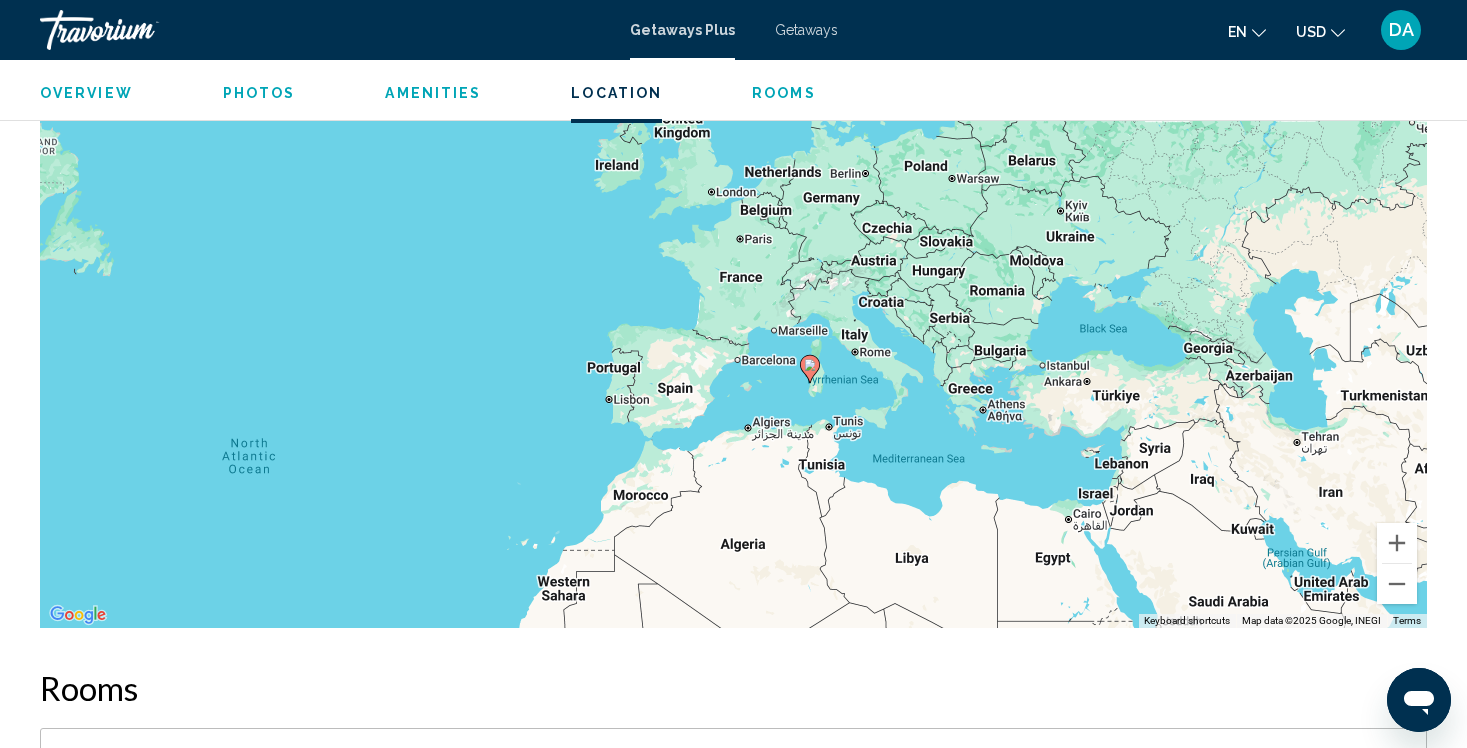 click on "Rooms" at bounding box center (784, 93) 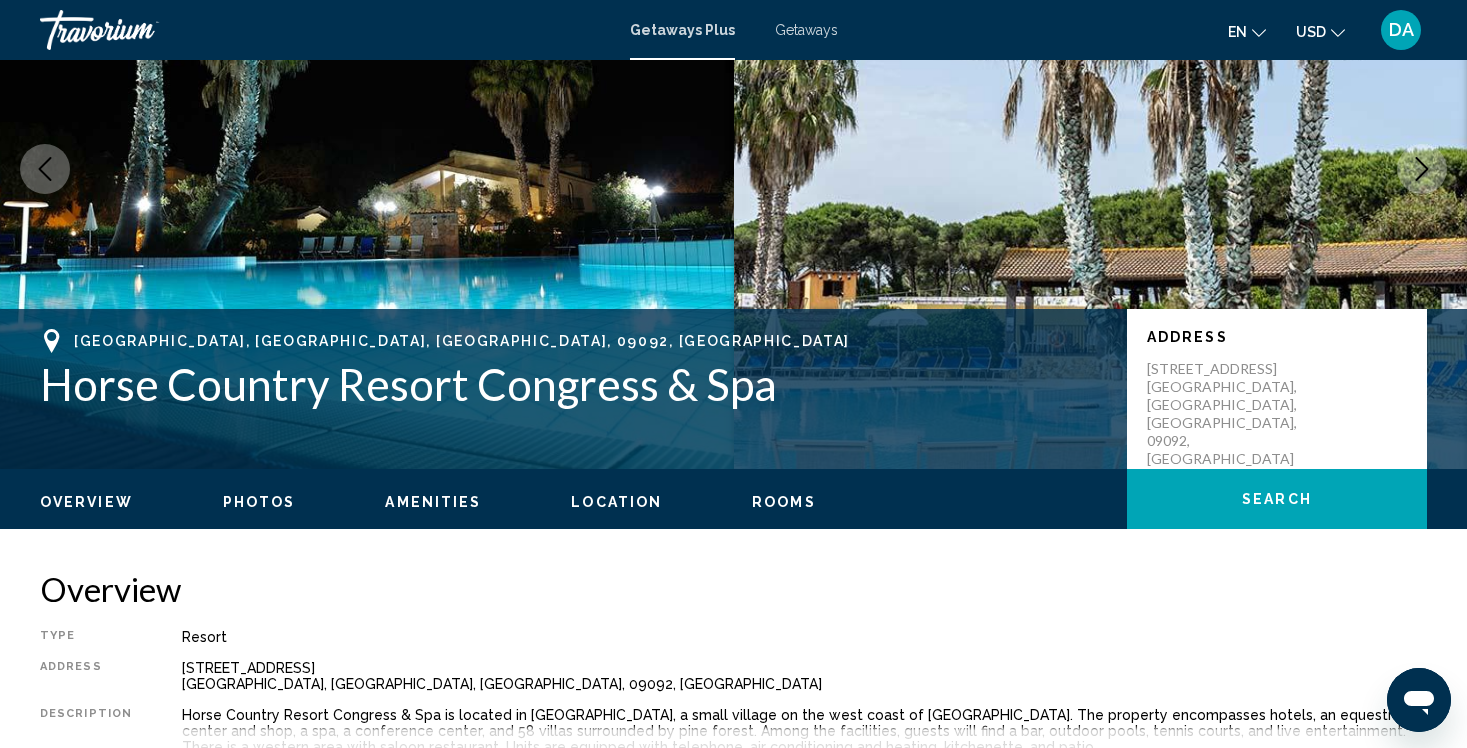 scroll, scrollTop: 0, scrollLeft: 0, axis: both 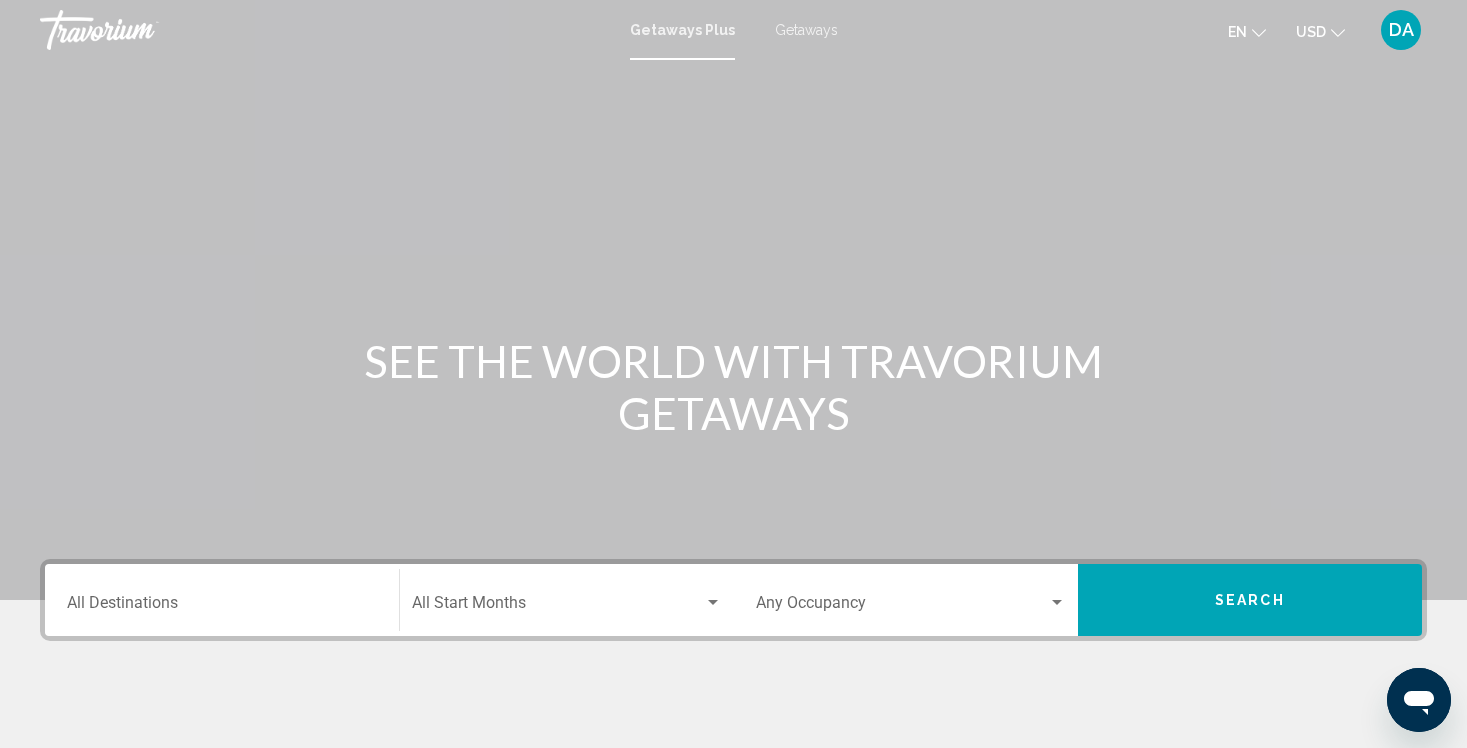 drag, startPoint x: 1395, startPoint y: 35, endPoint x: 1353, endPoint y: 0, distance: 54.67175 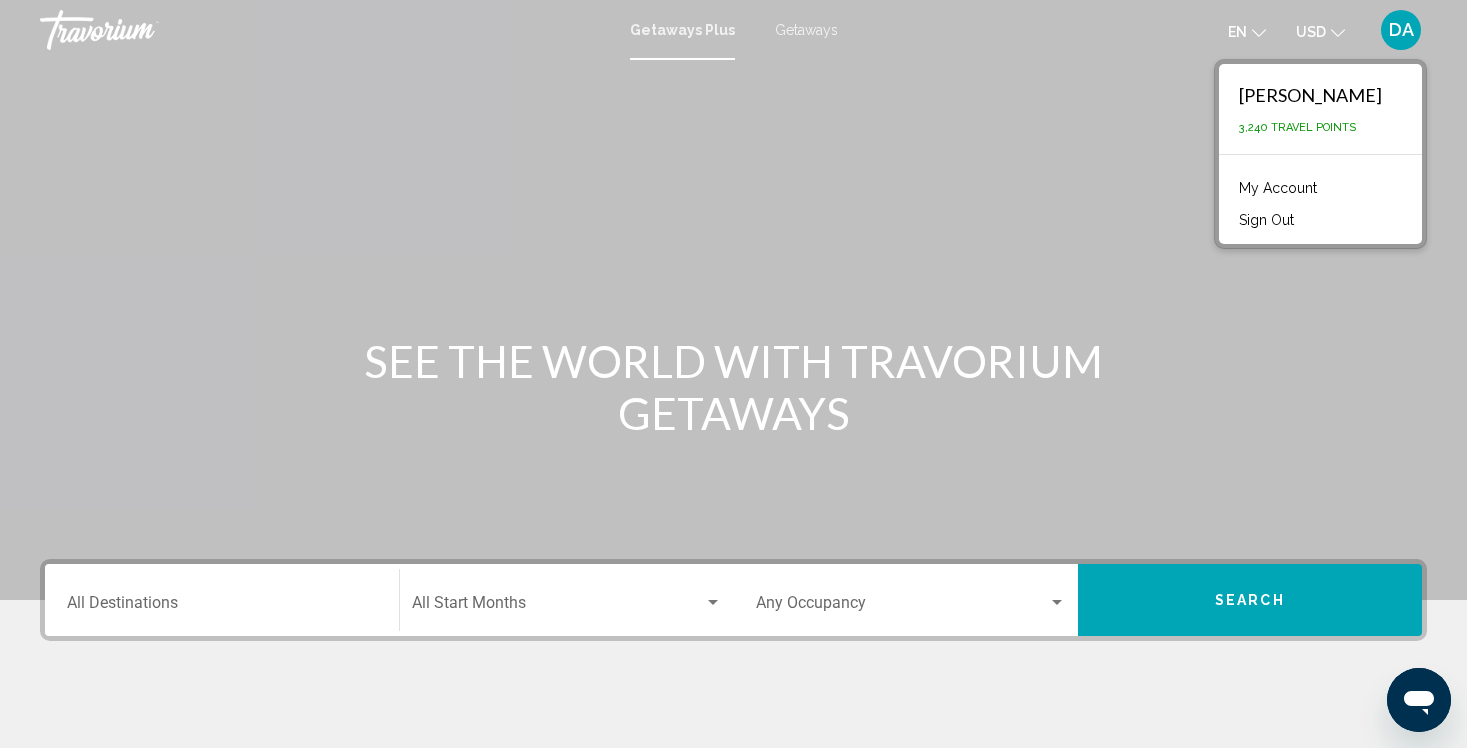 click on "My Account" at bounding box center (1278, 188) 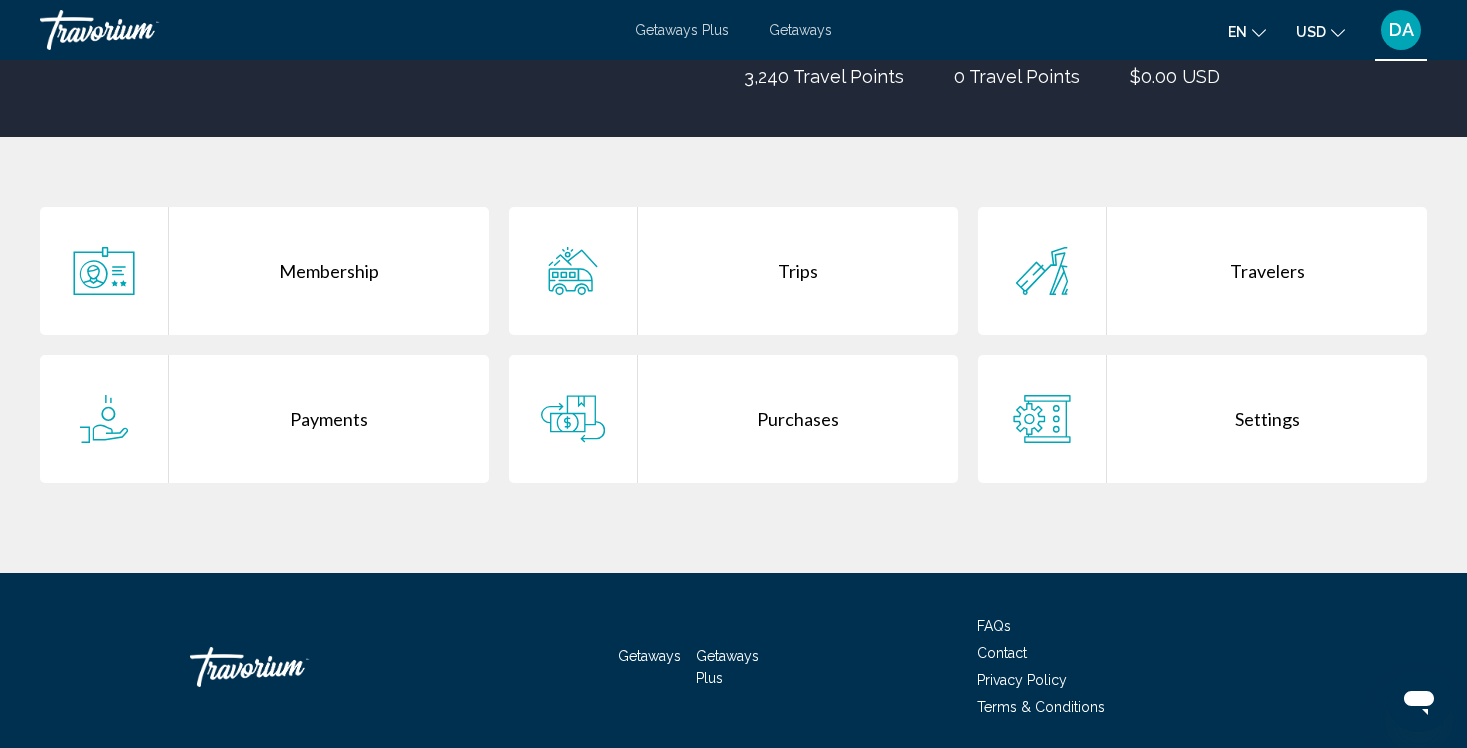 scroll, scrollTop: 307, scrollLeft: 0, axis: vertical 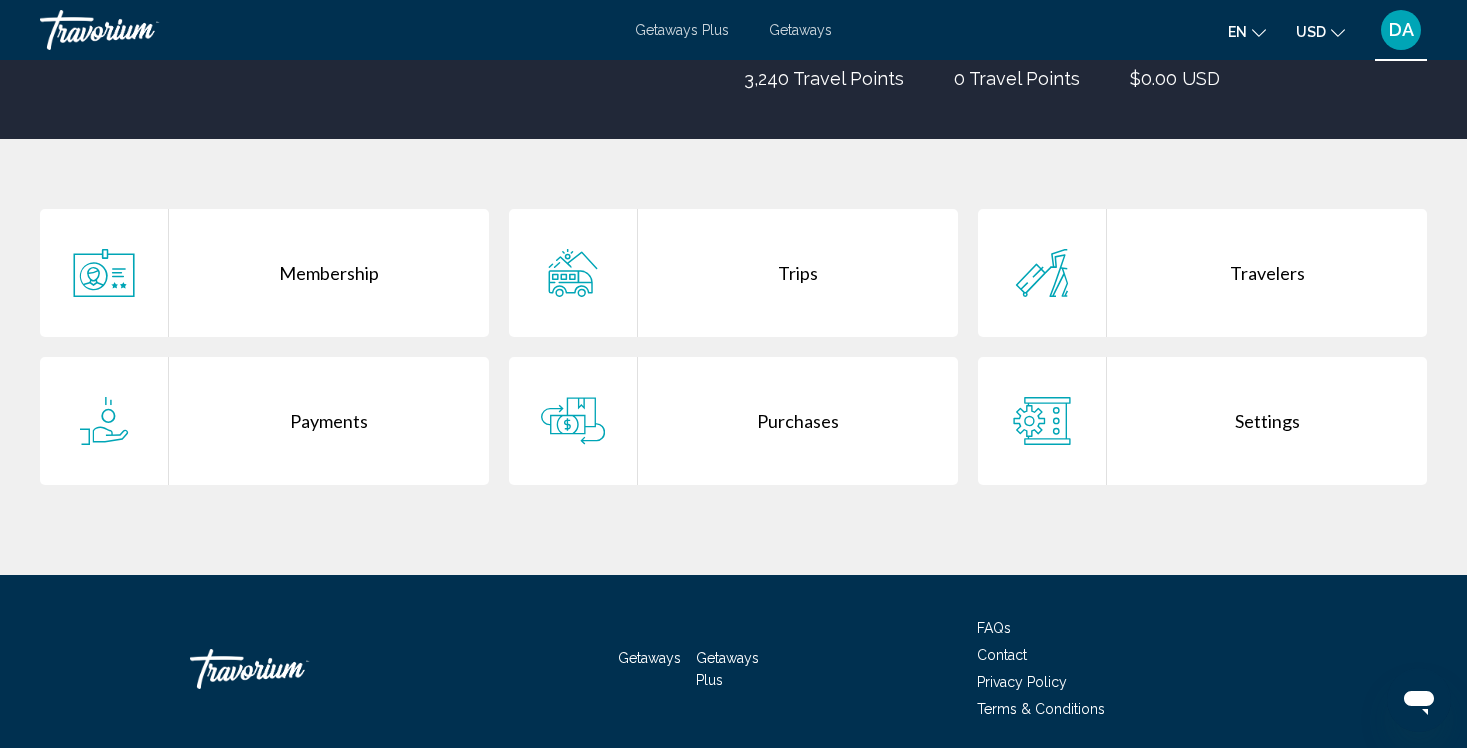 click on "Membership" at bounding box center [329, 273] 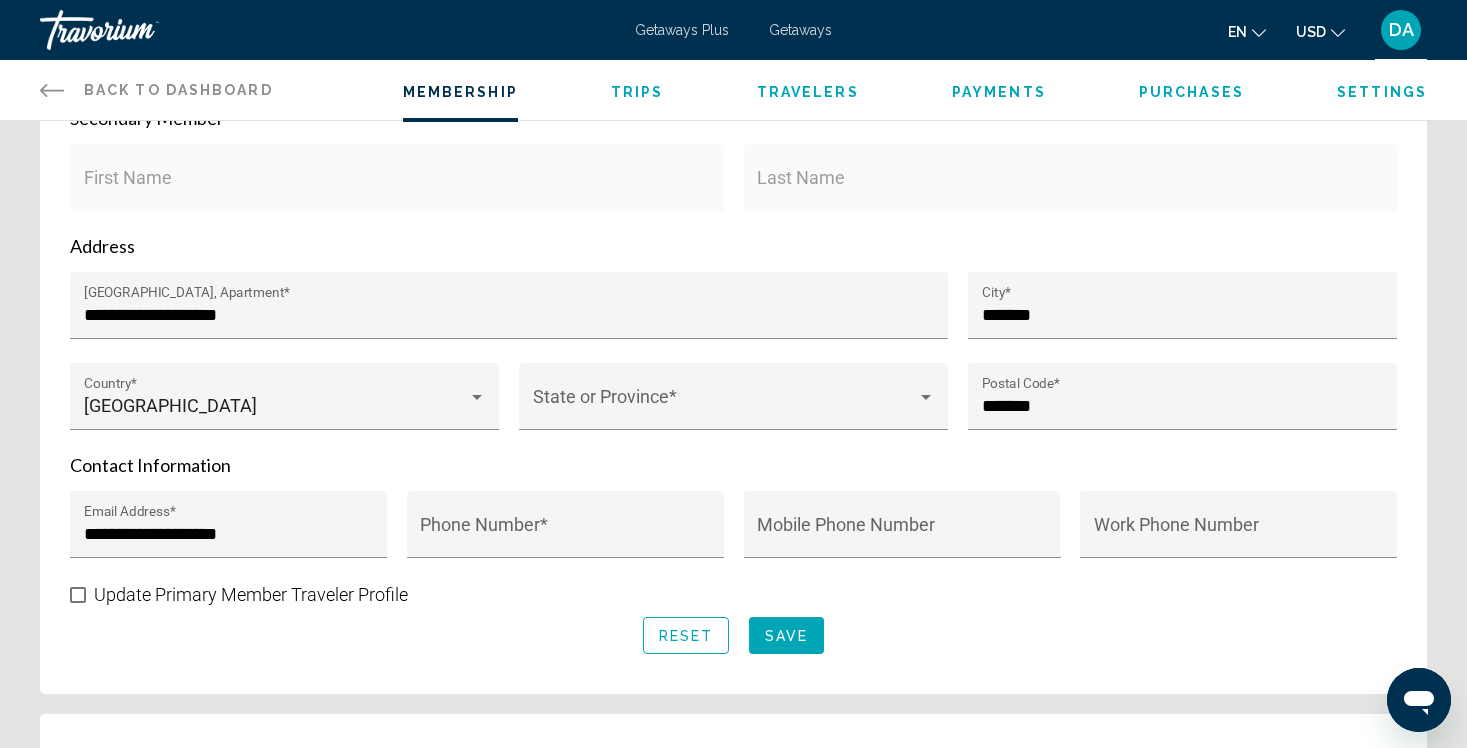 scroll, scrollTop: 665, scrollLeft: 0, axis: vertical 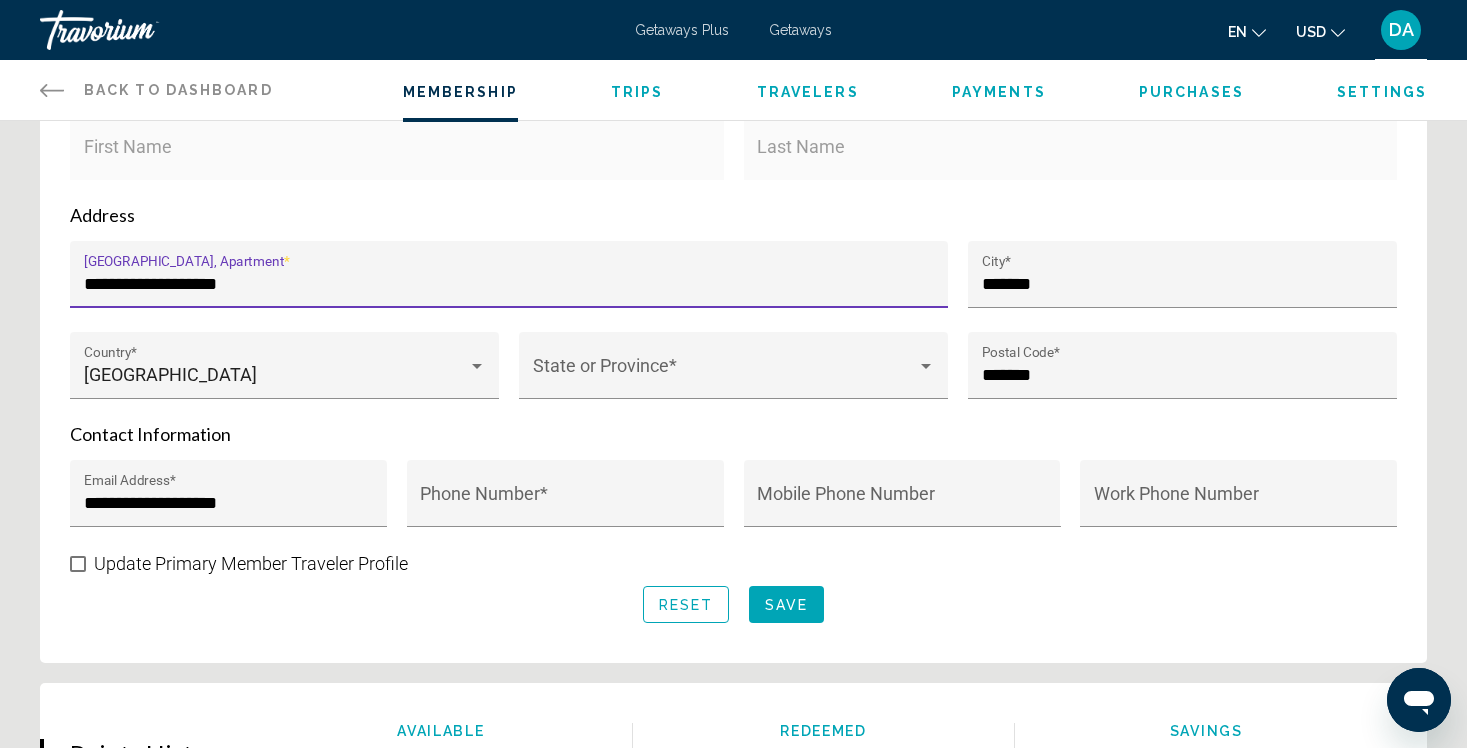 click on "**********" at bounding box center [509, 284] 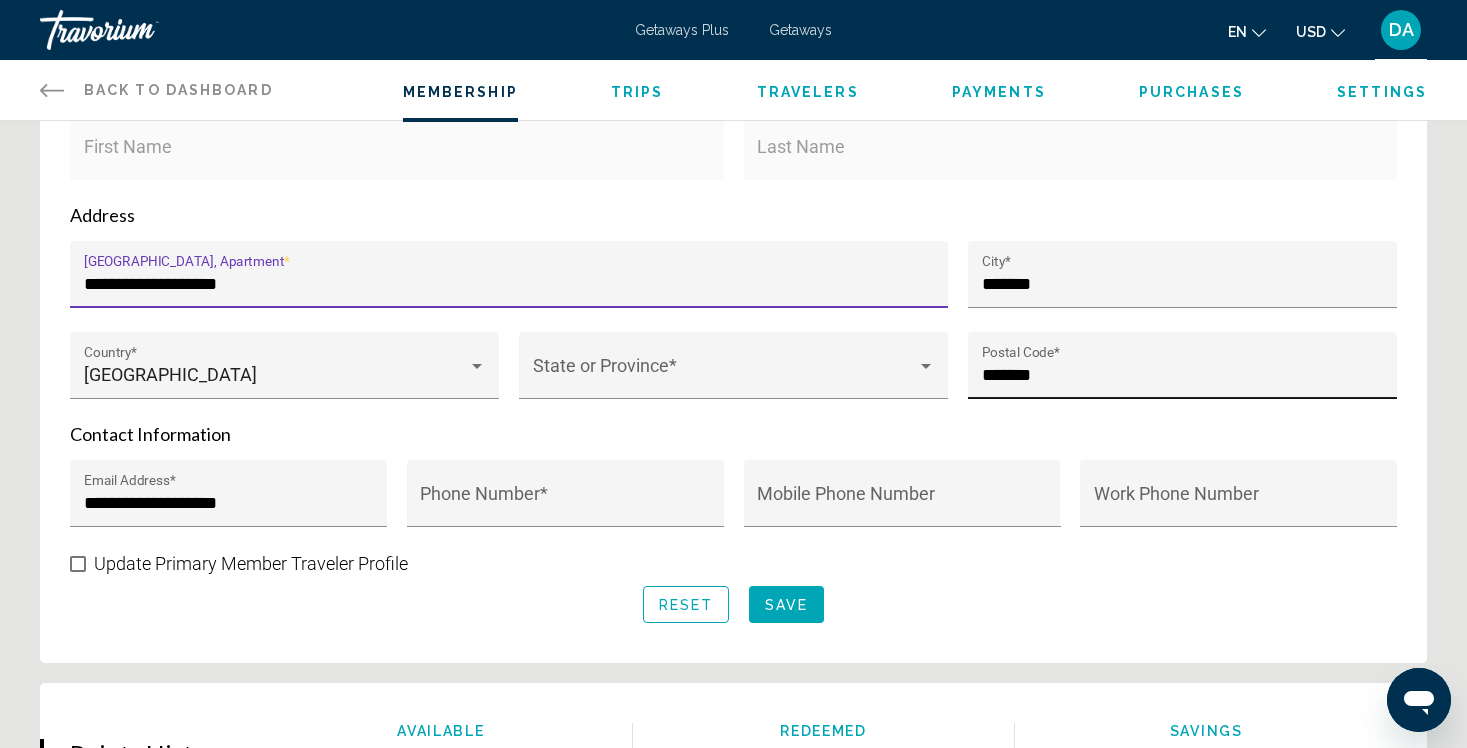 type on "**********" 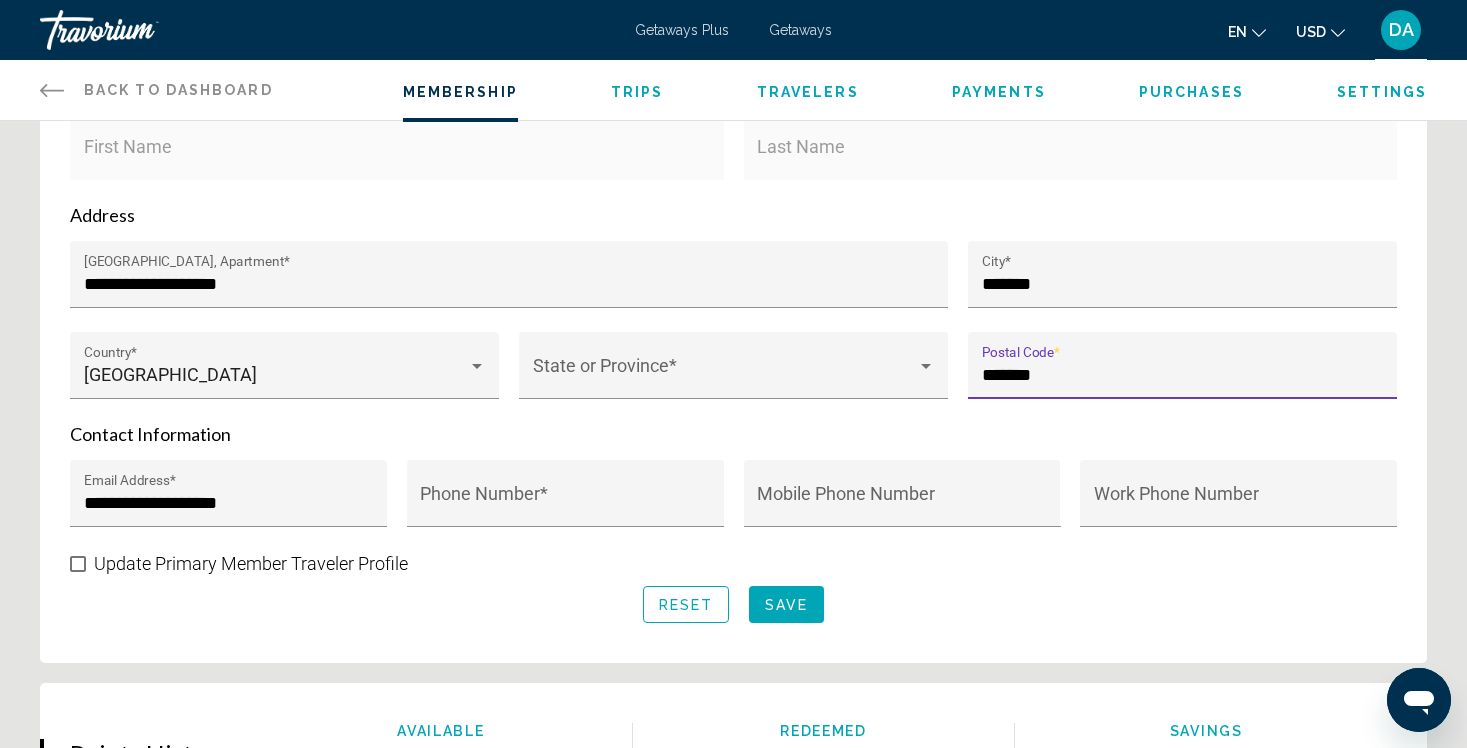 type on "*******" 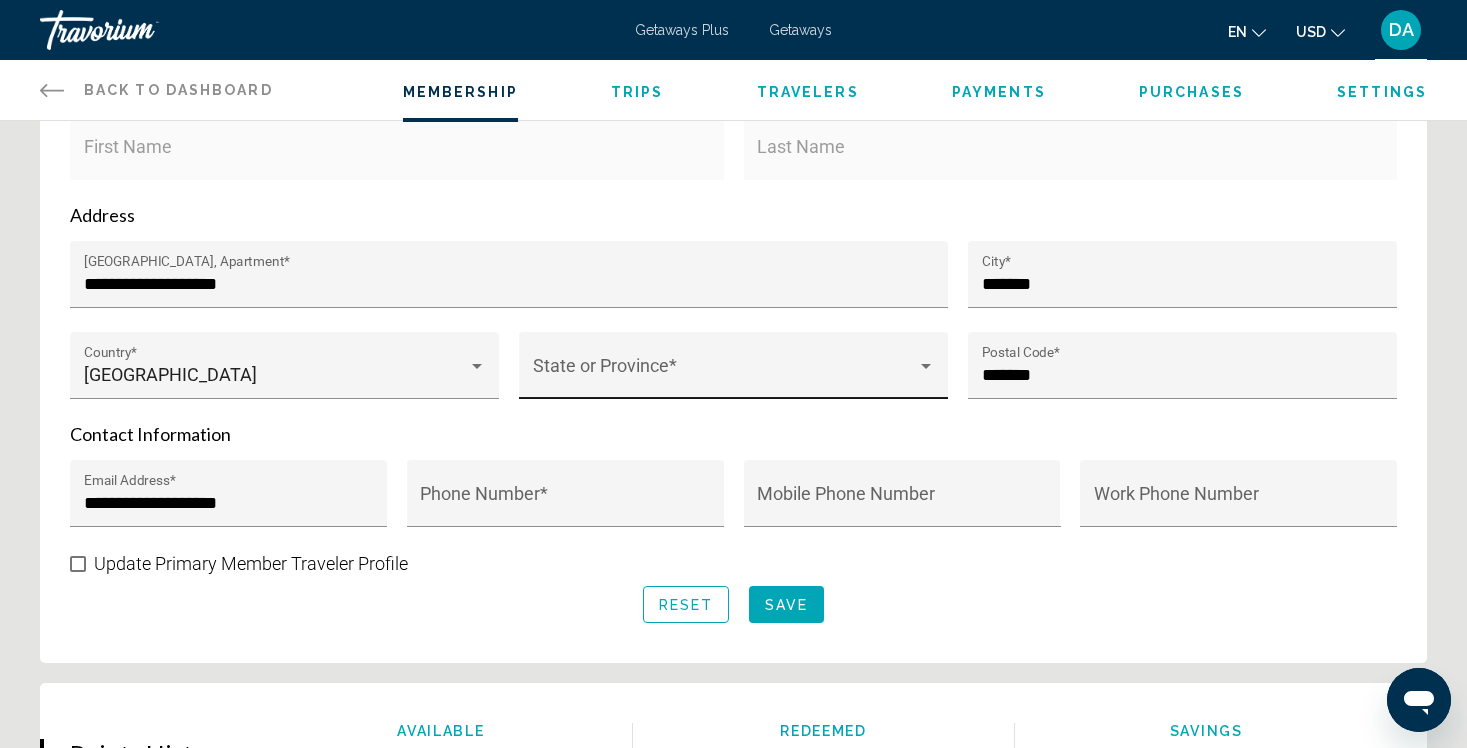 click at bounding box center [725, 375] 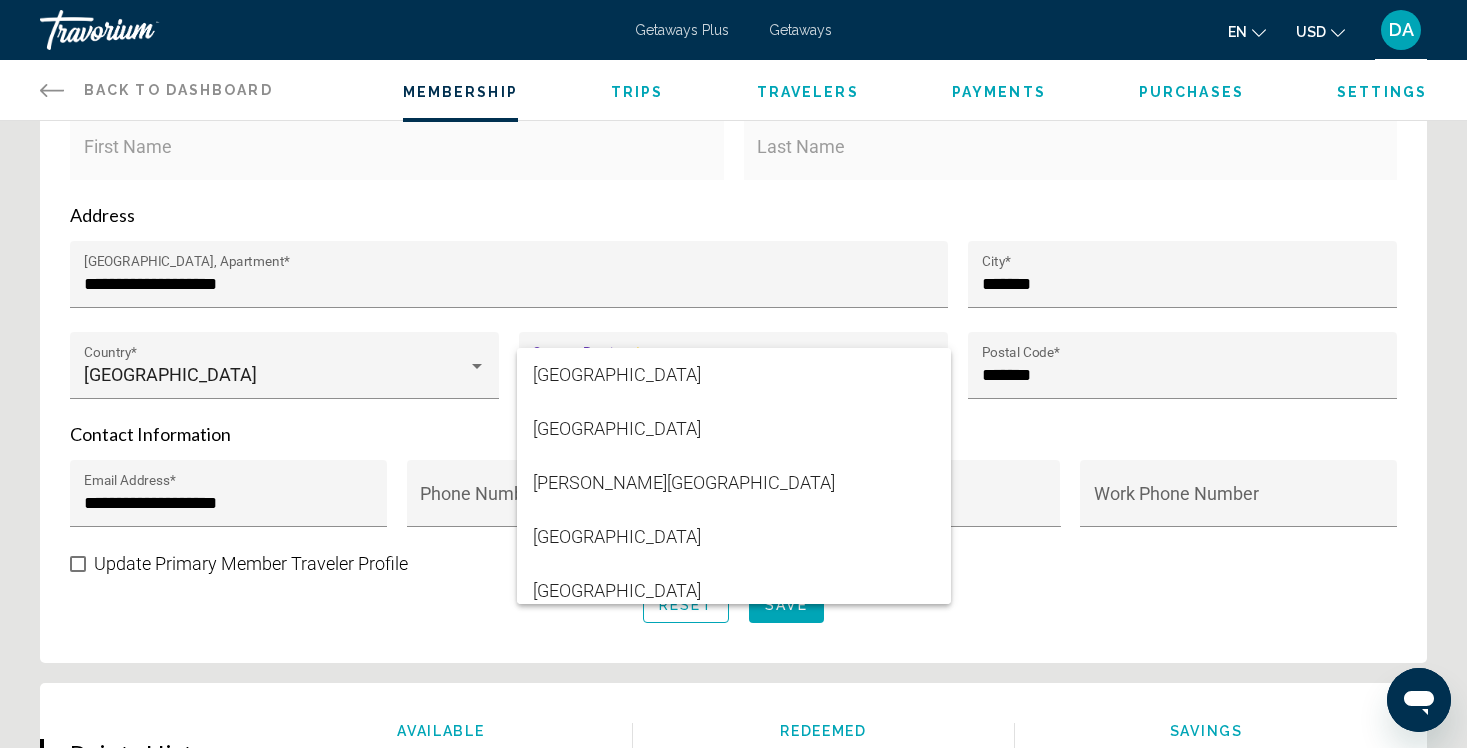 scroll, scrollTop: 524, scrollLeft: 0, axis: vertical 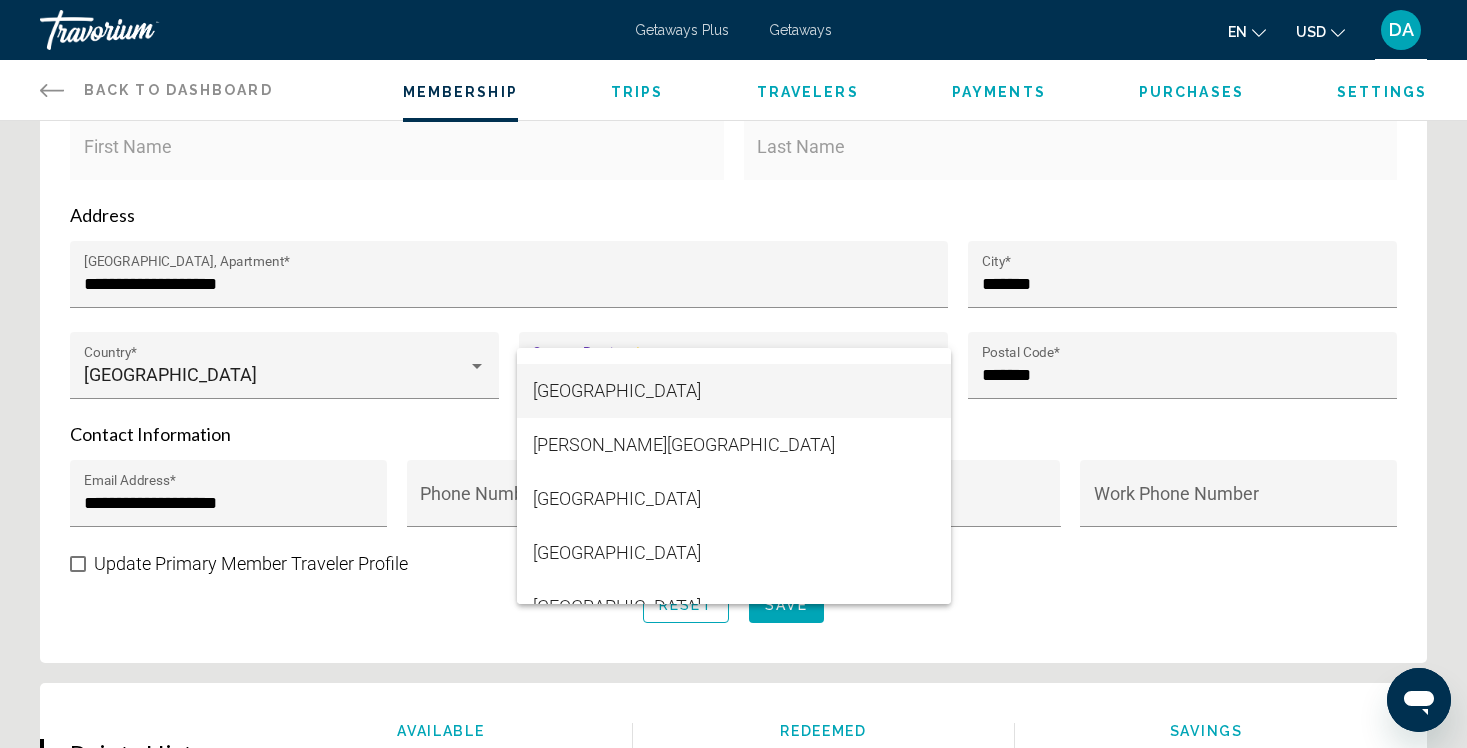 click on "[GEOGRAPHIC_DATA]" at bounding box center [734, 391] 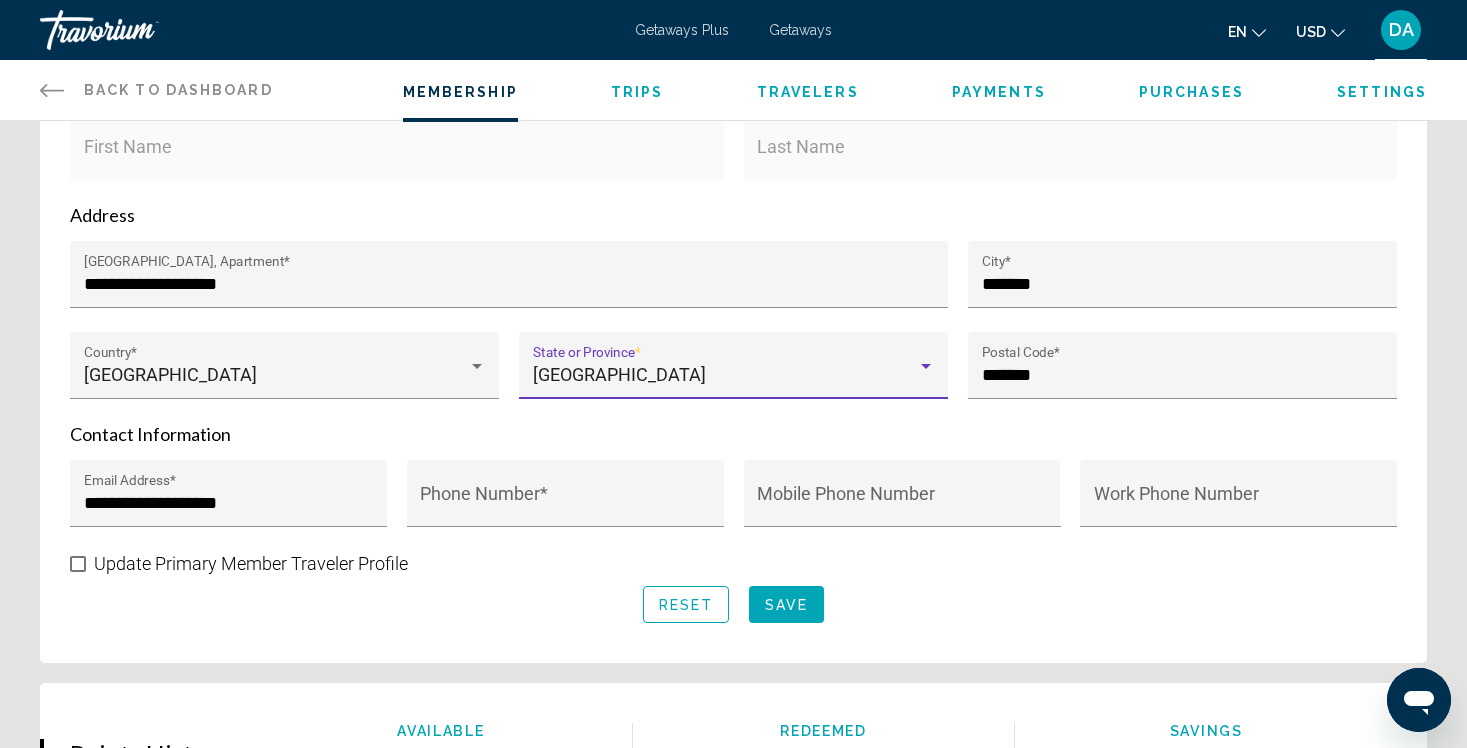 click on "Contact Information" at bounding box center (733, 434) 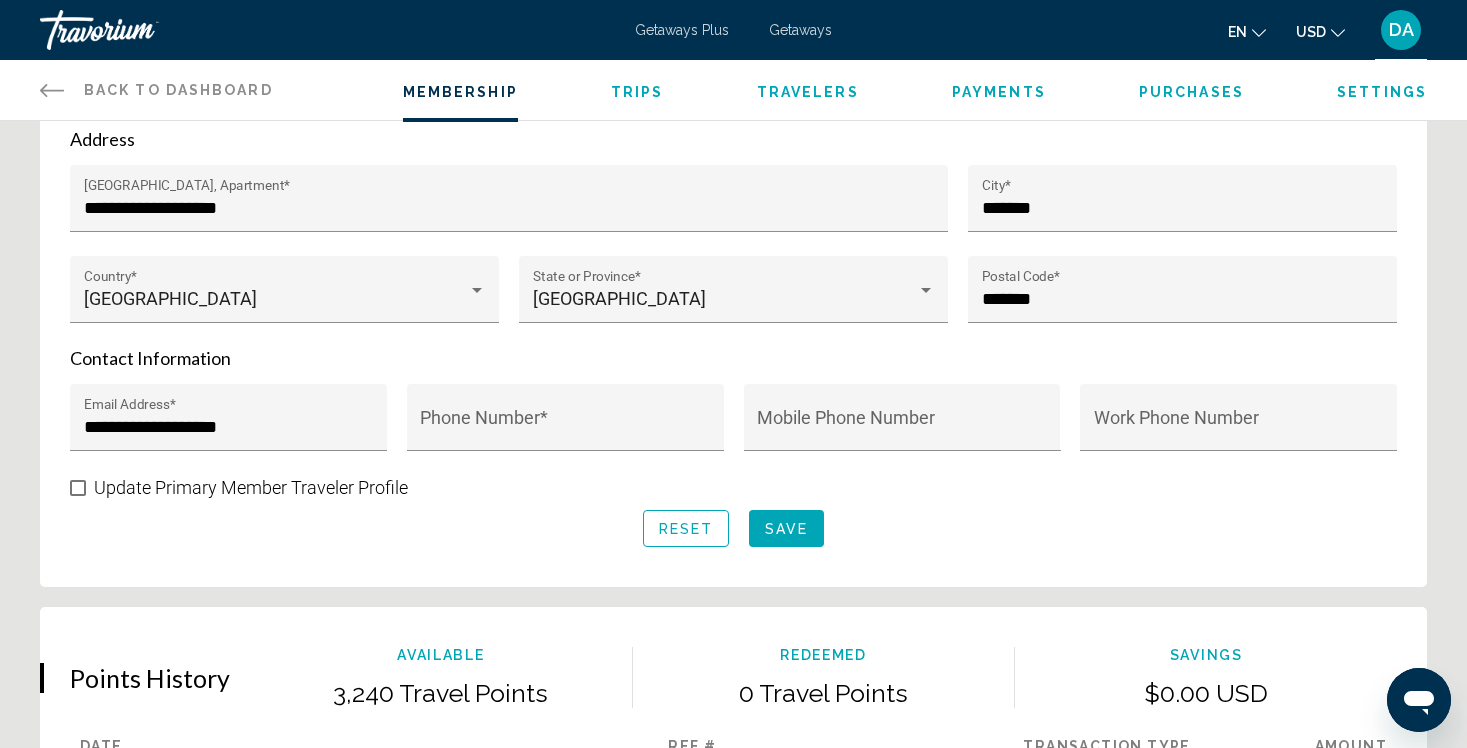 scroll, scrollTop: 749, scrollLeft: 0, axis: vertical 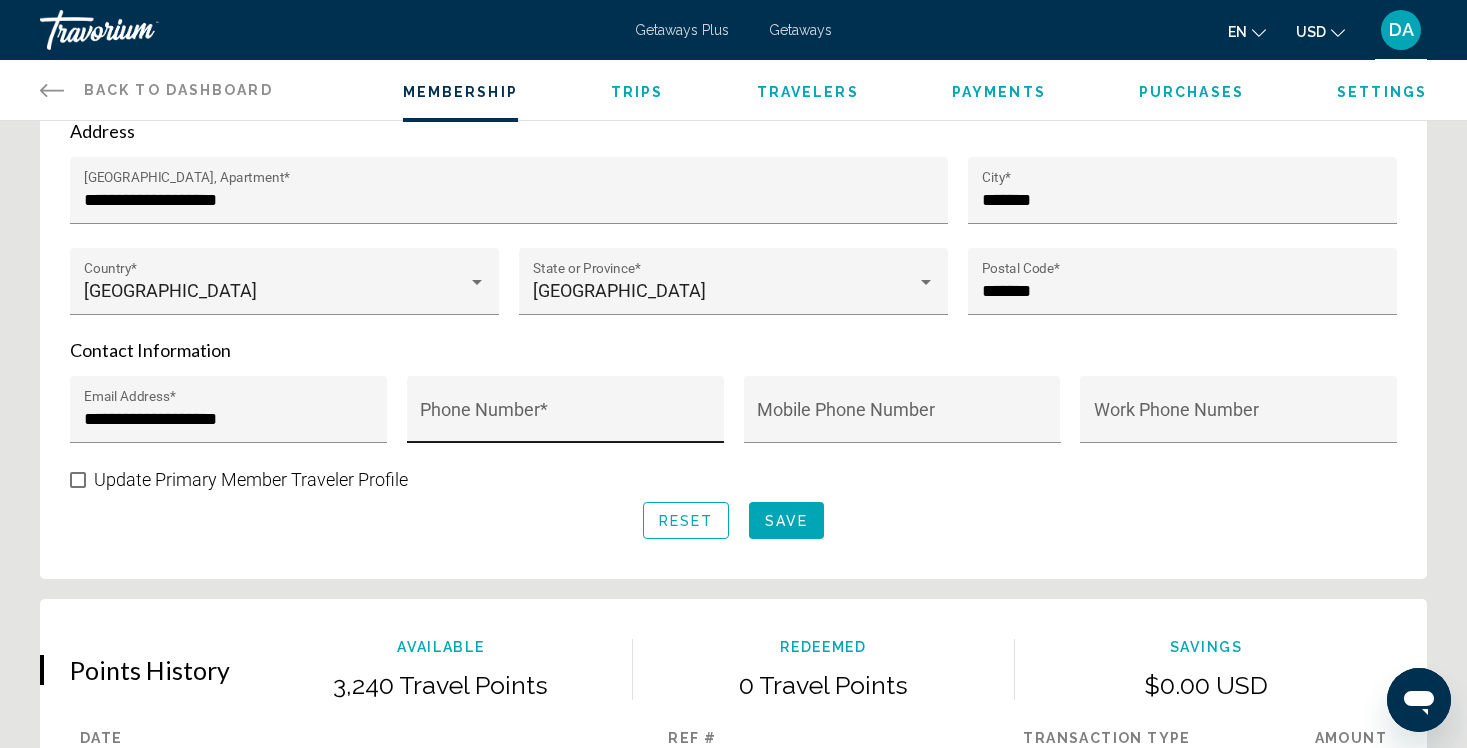 click on "Phone Number  *" at bounding box center [565, 415] 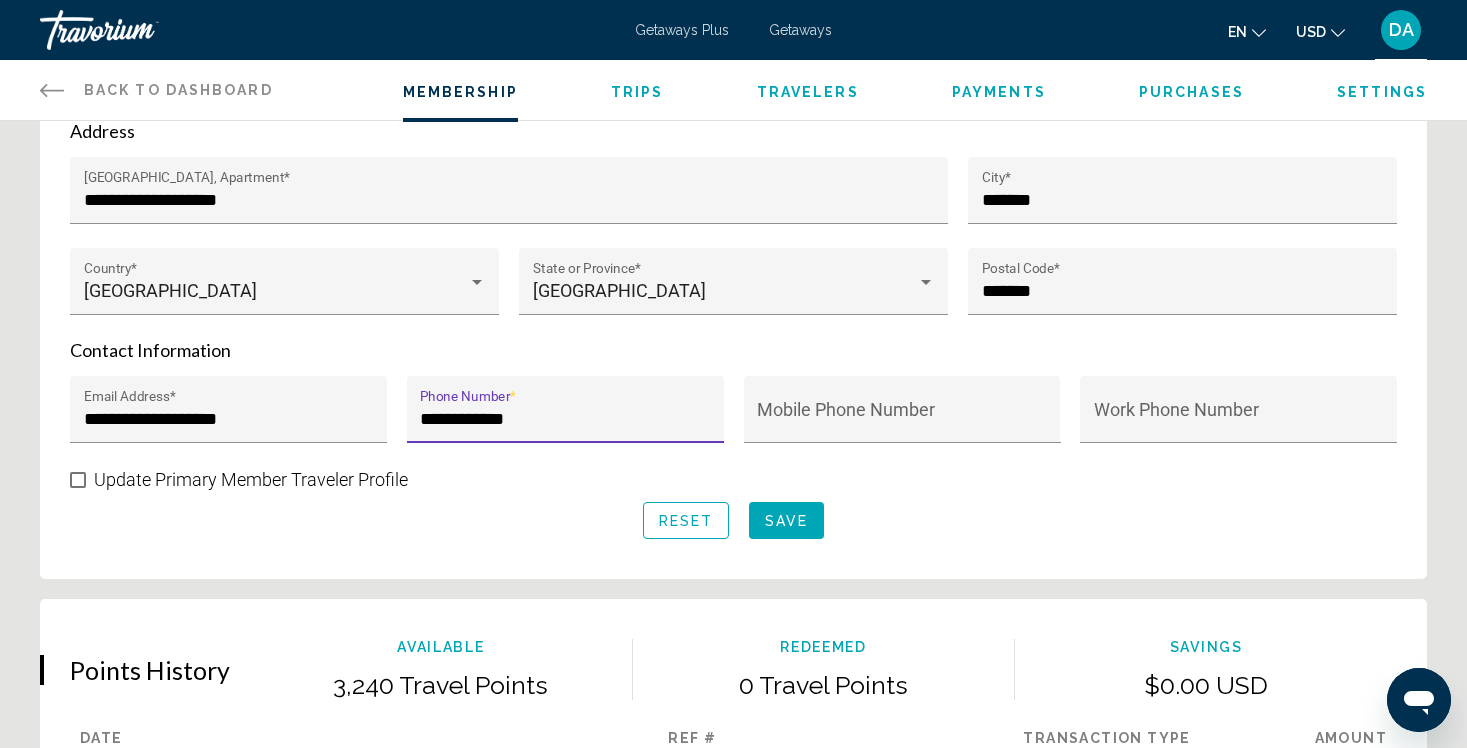 type on "**********" 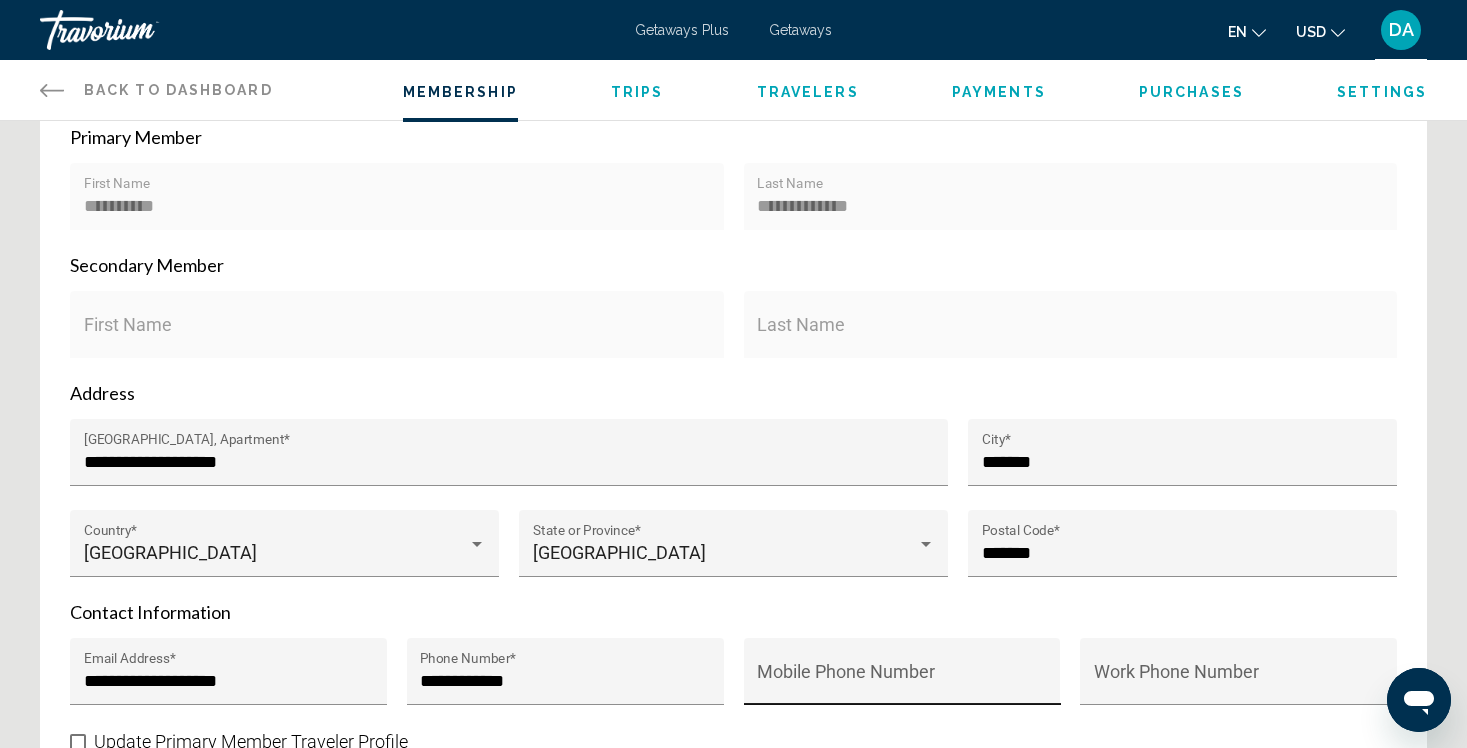 scroll, scrollTop: 585, scrollLeft: 0, axis: vertical 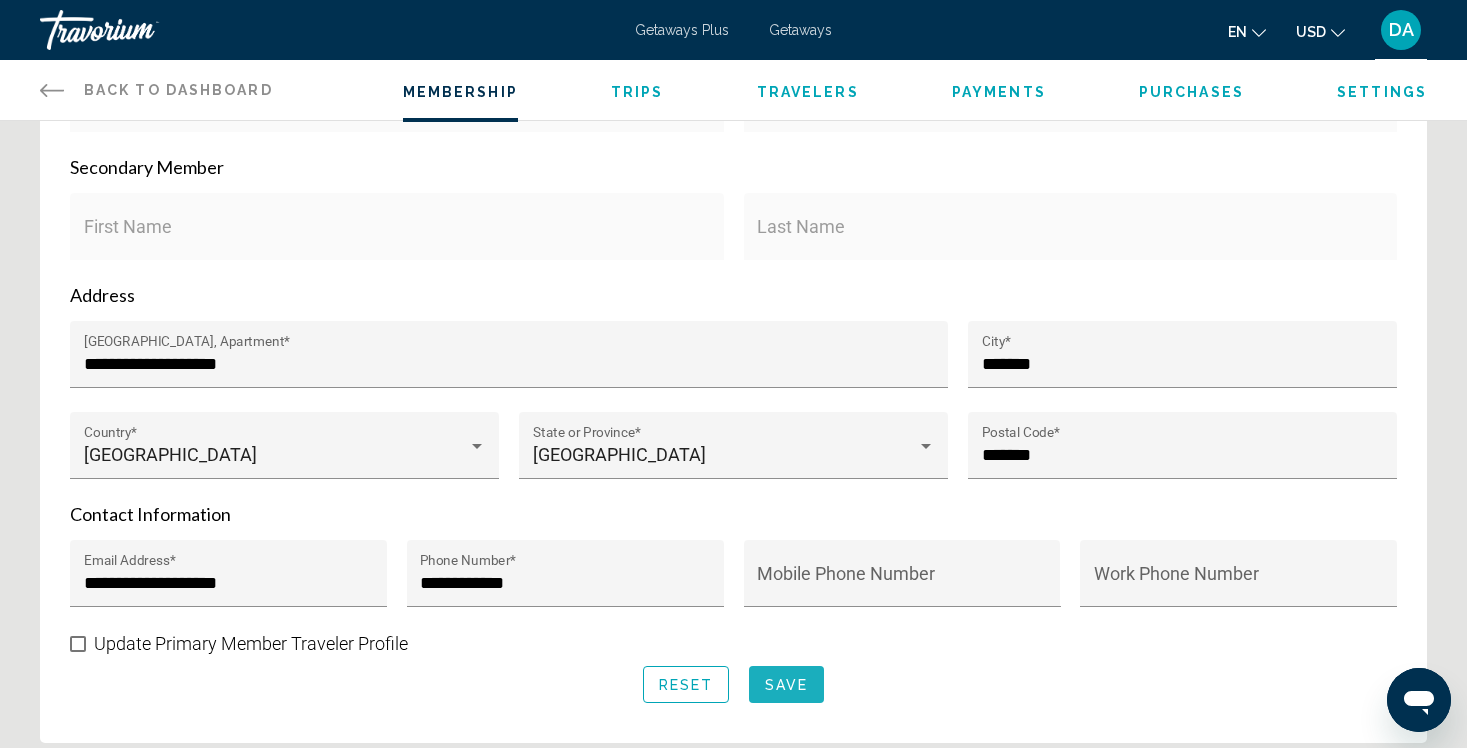 click on "Save" at bounding box center (786, 685) 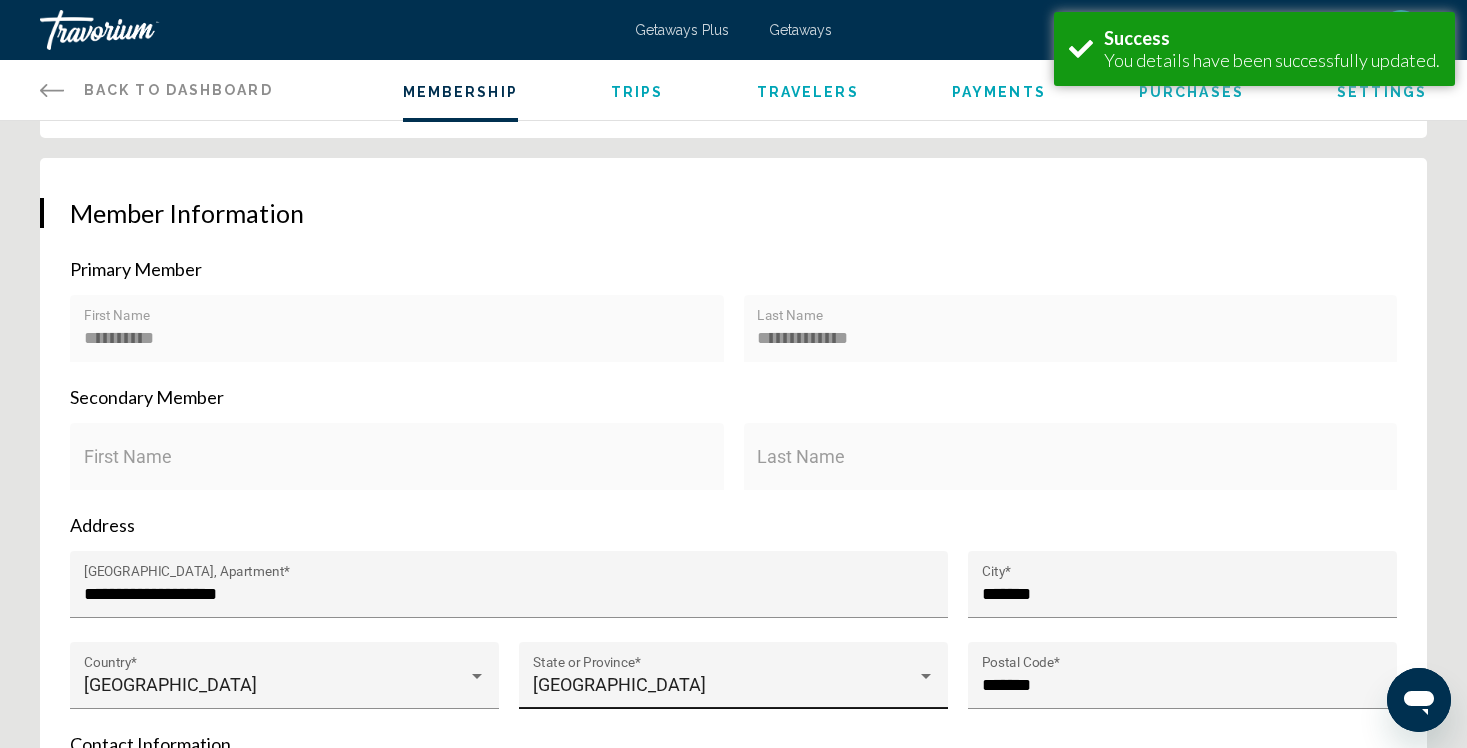 scroll, scrollTop: 0, scrollLeft: 0, axis: both 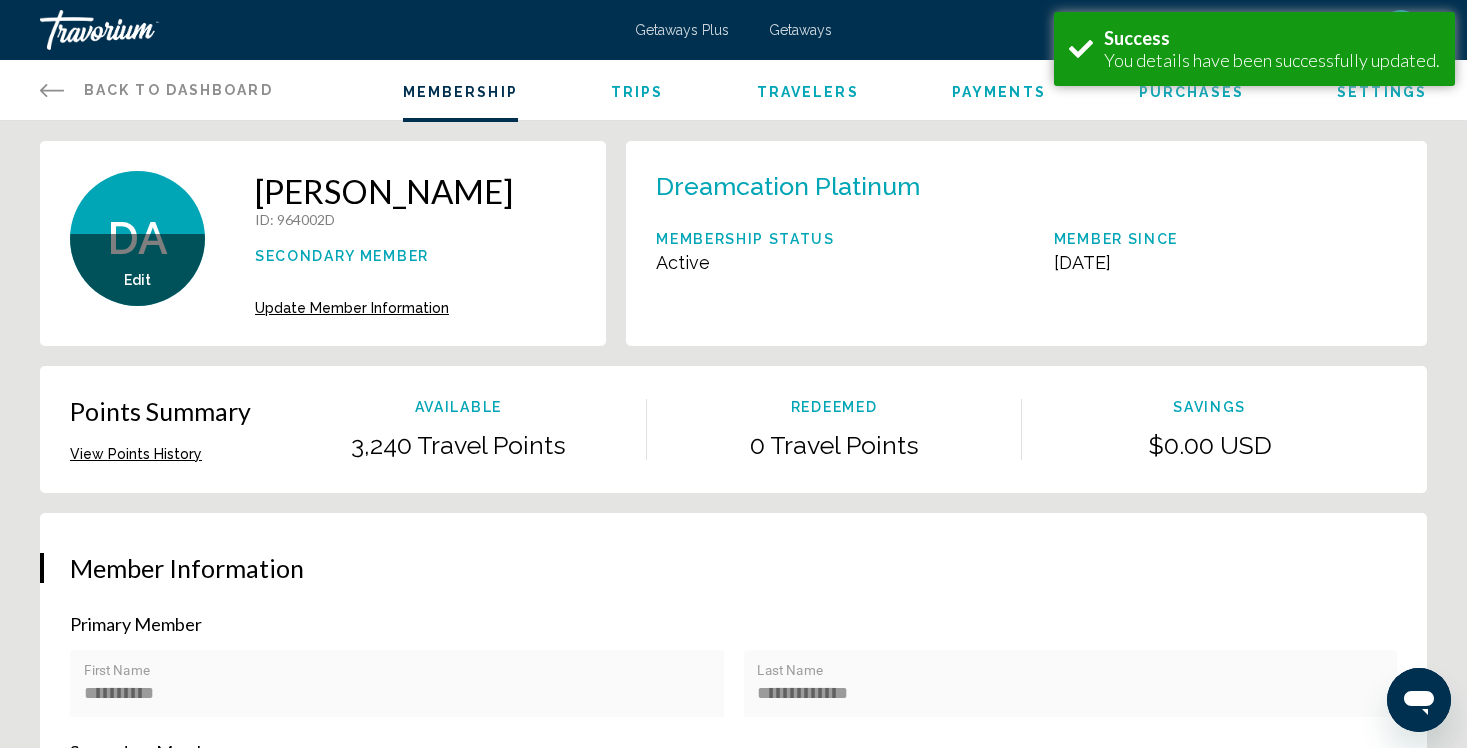 click at bounding box center (140, 30) 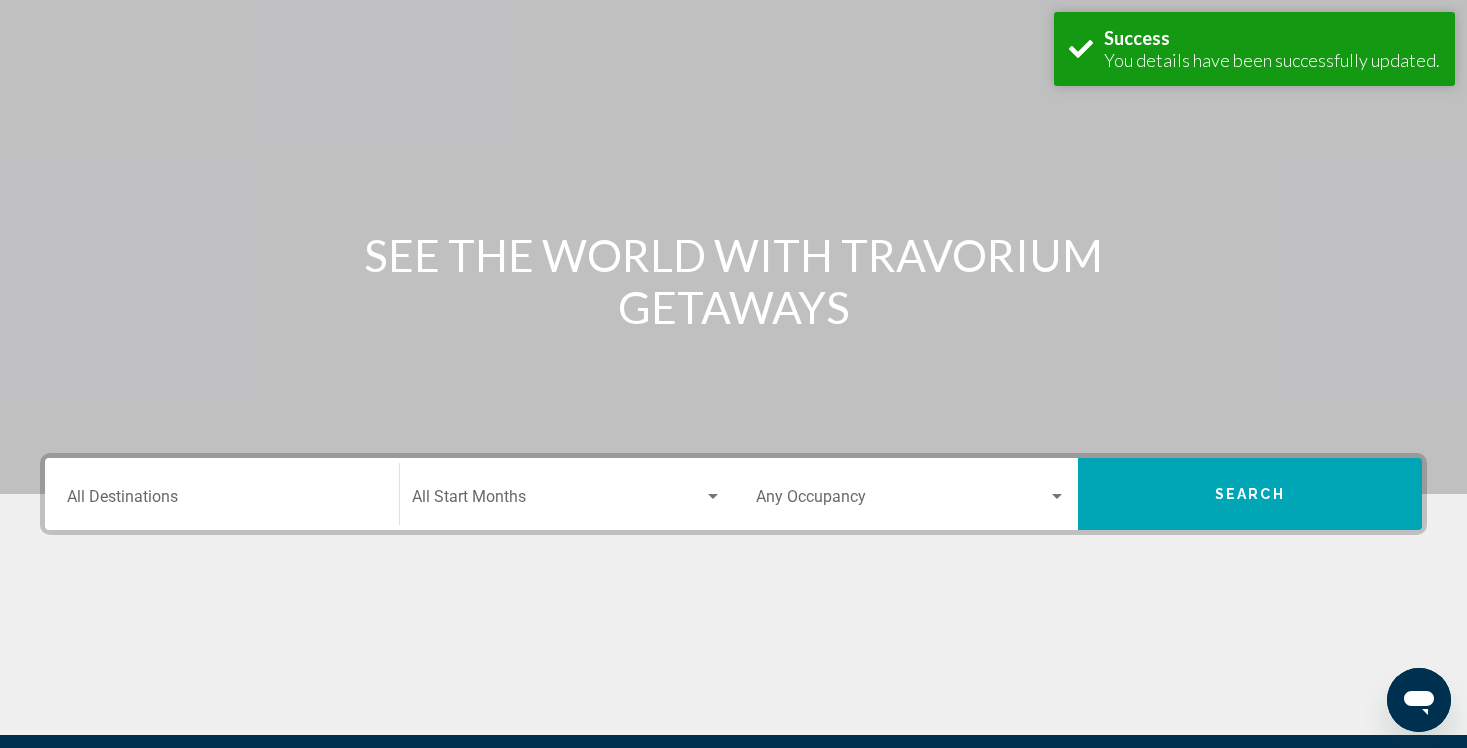scroll, scrollTop: 338, scrollLeft: 0, axis: vertical 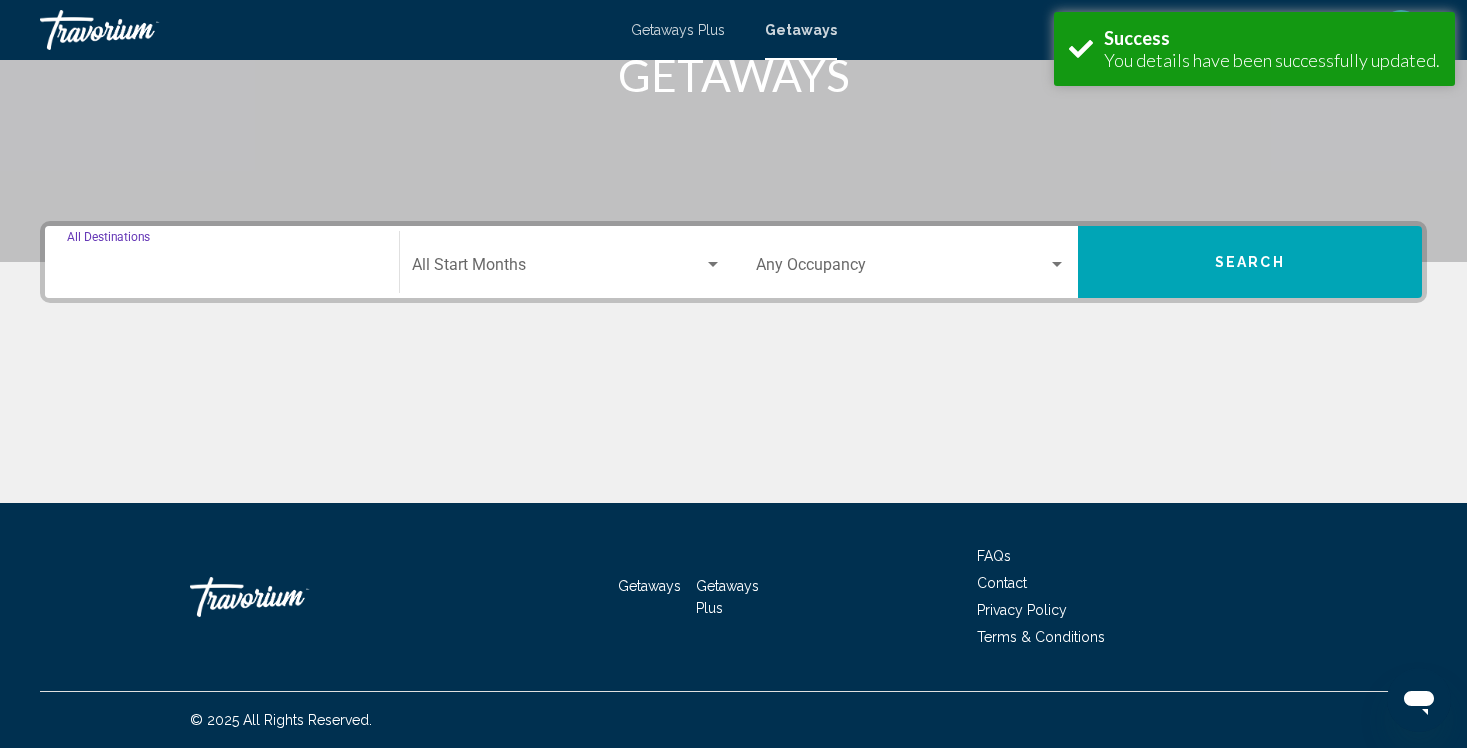 click on "Destination All Destinations" at bounding box center (222, 269) 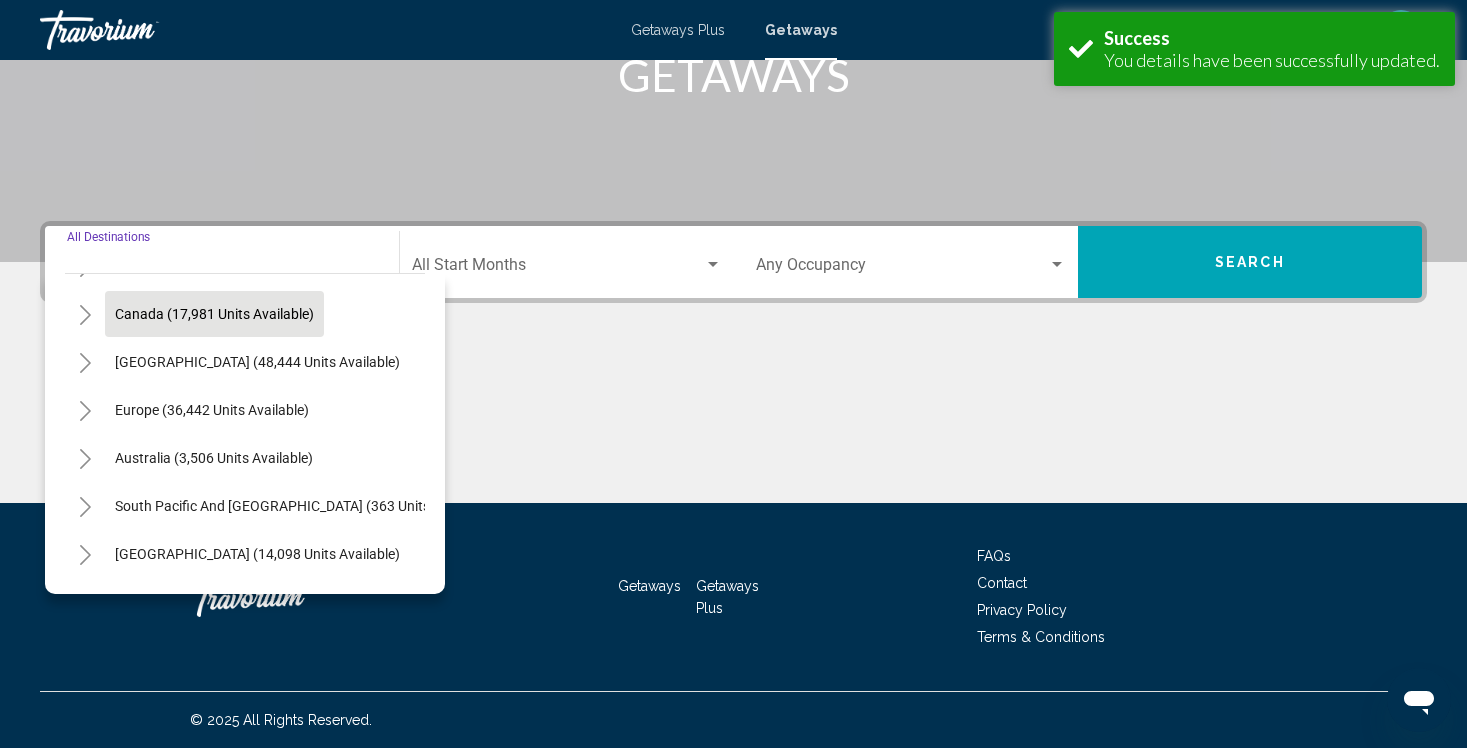 scroll, scrollTop: 144, scrollLeft: 0, axis: vertical 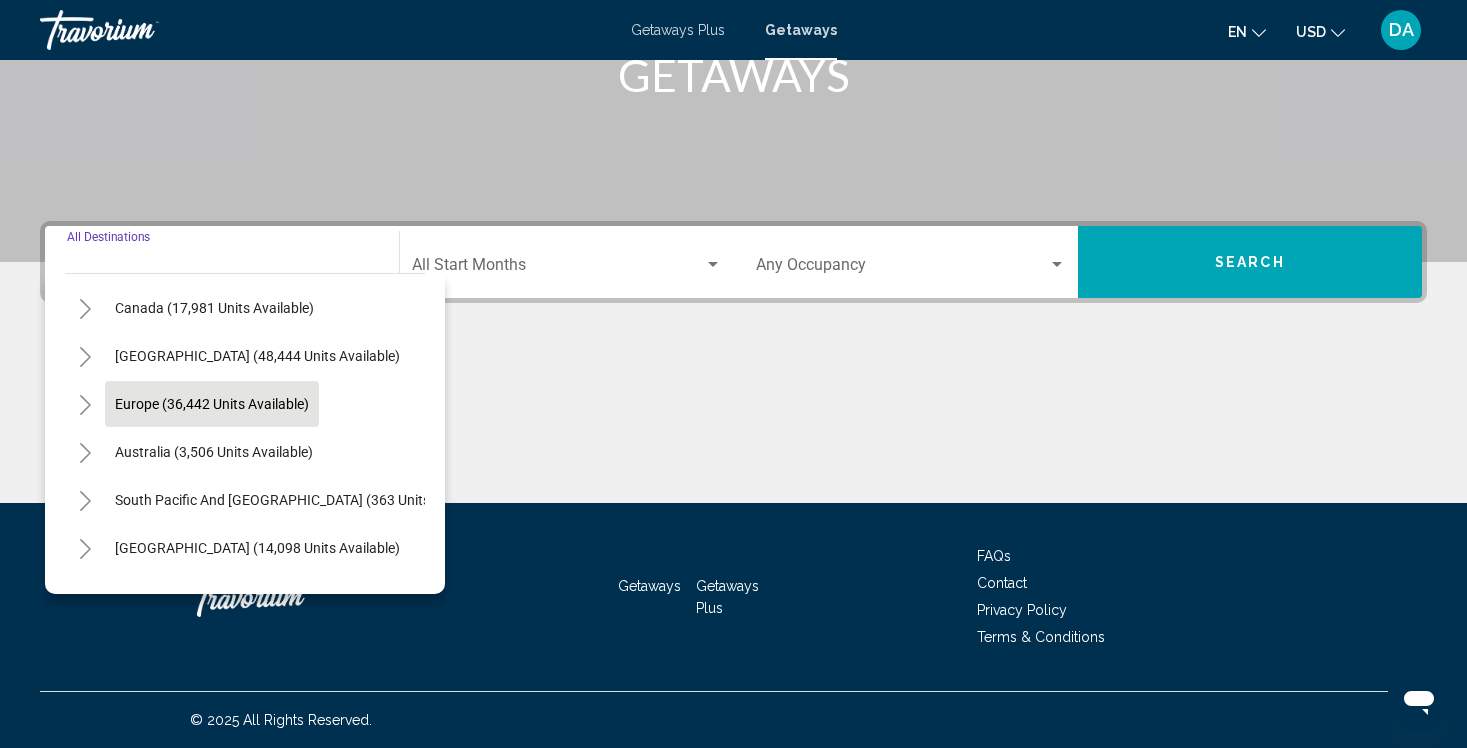 click on "Europe (36,442 units available)" at bounding box center [214, 452] 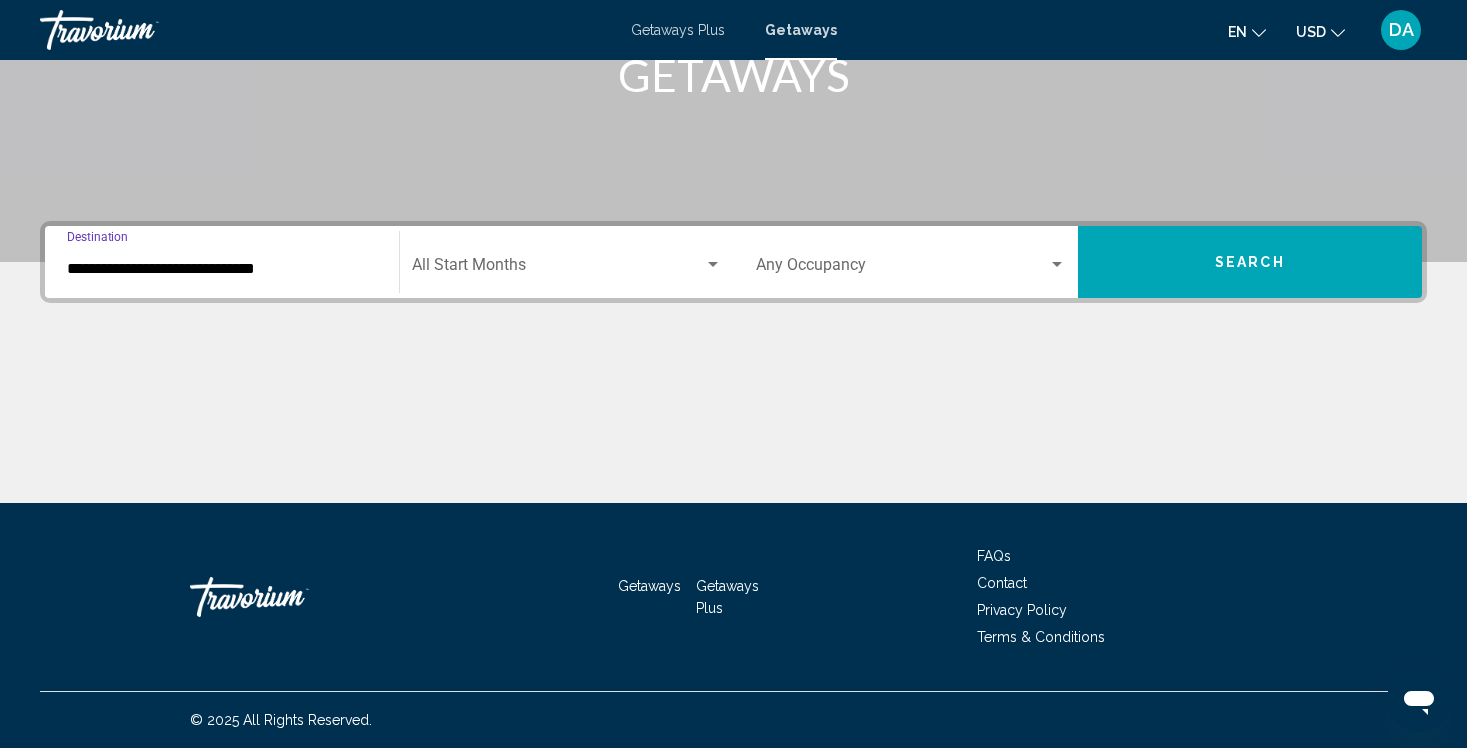 click on "Start Month All Start Months" 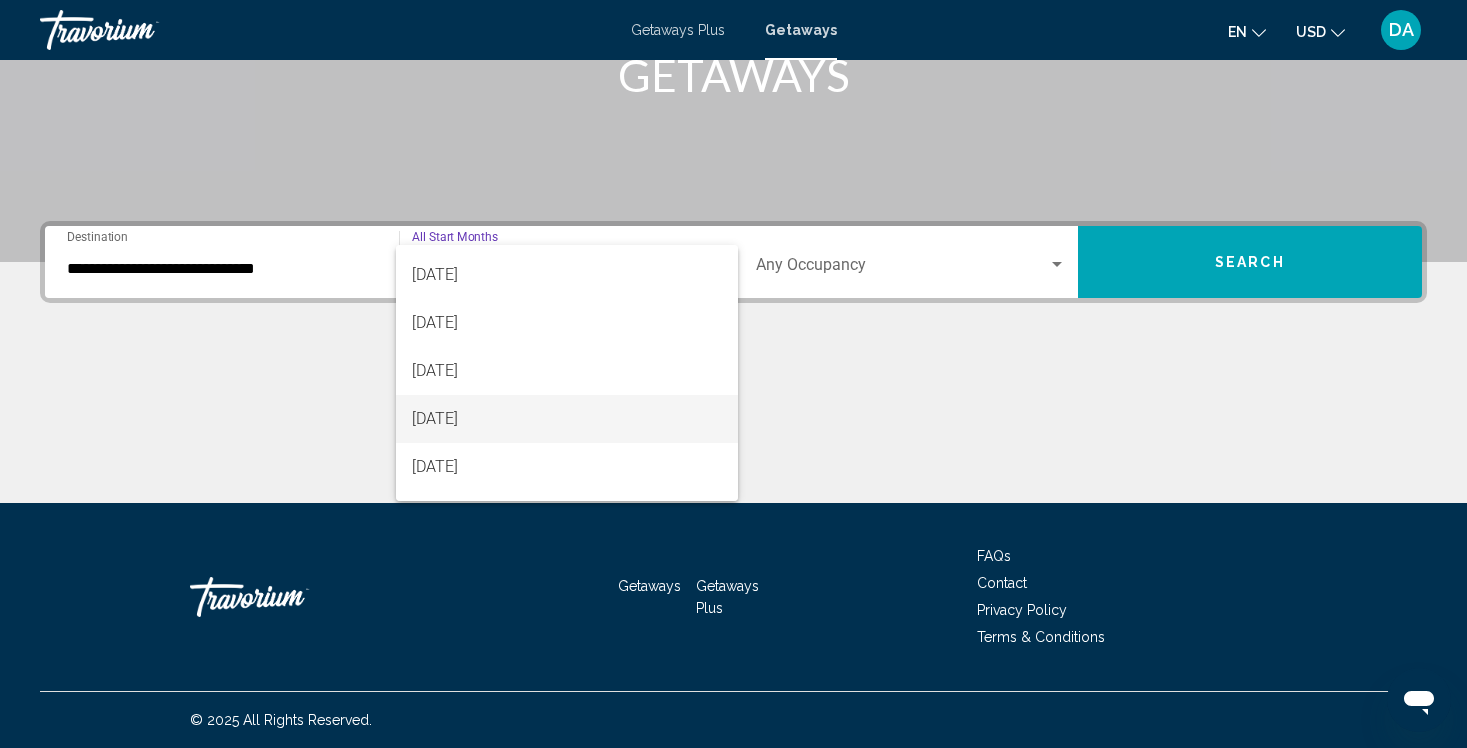 scroll, scrollTop: 321, scrollLeft: 0, axis: vertical 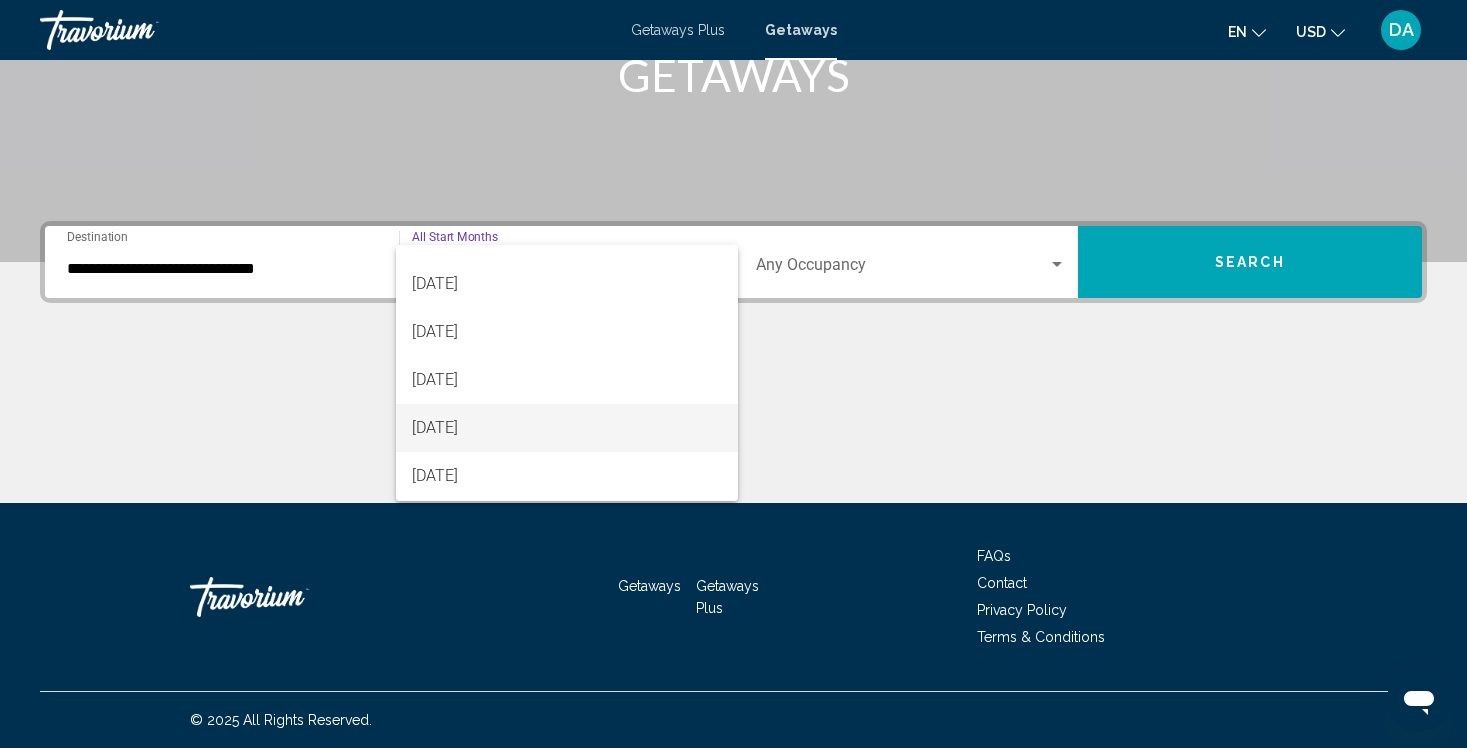 click on "[DATE]" at bounding box center (566, 428) 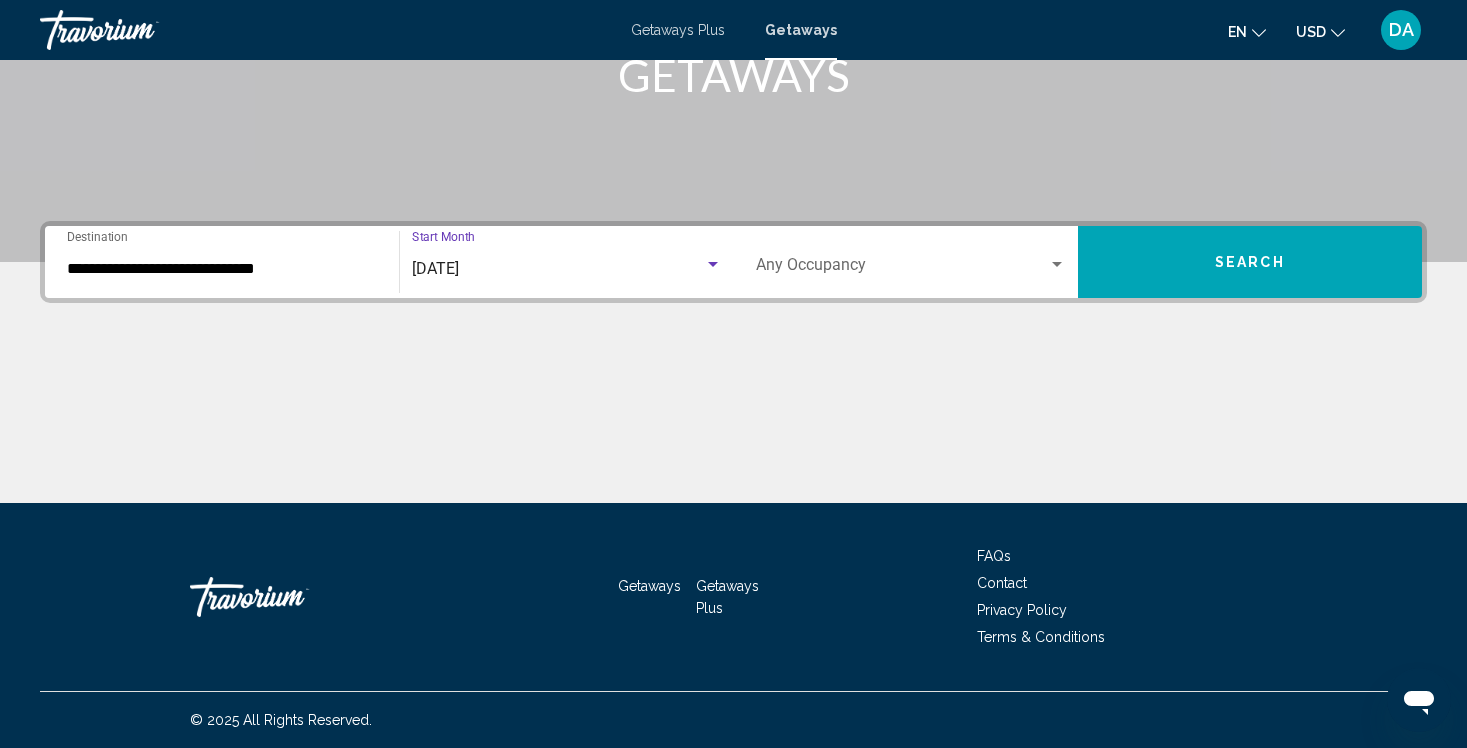click on "Occupancy Any Occupancy" at bounding box center [911, 262] 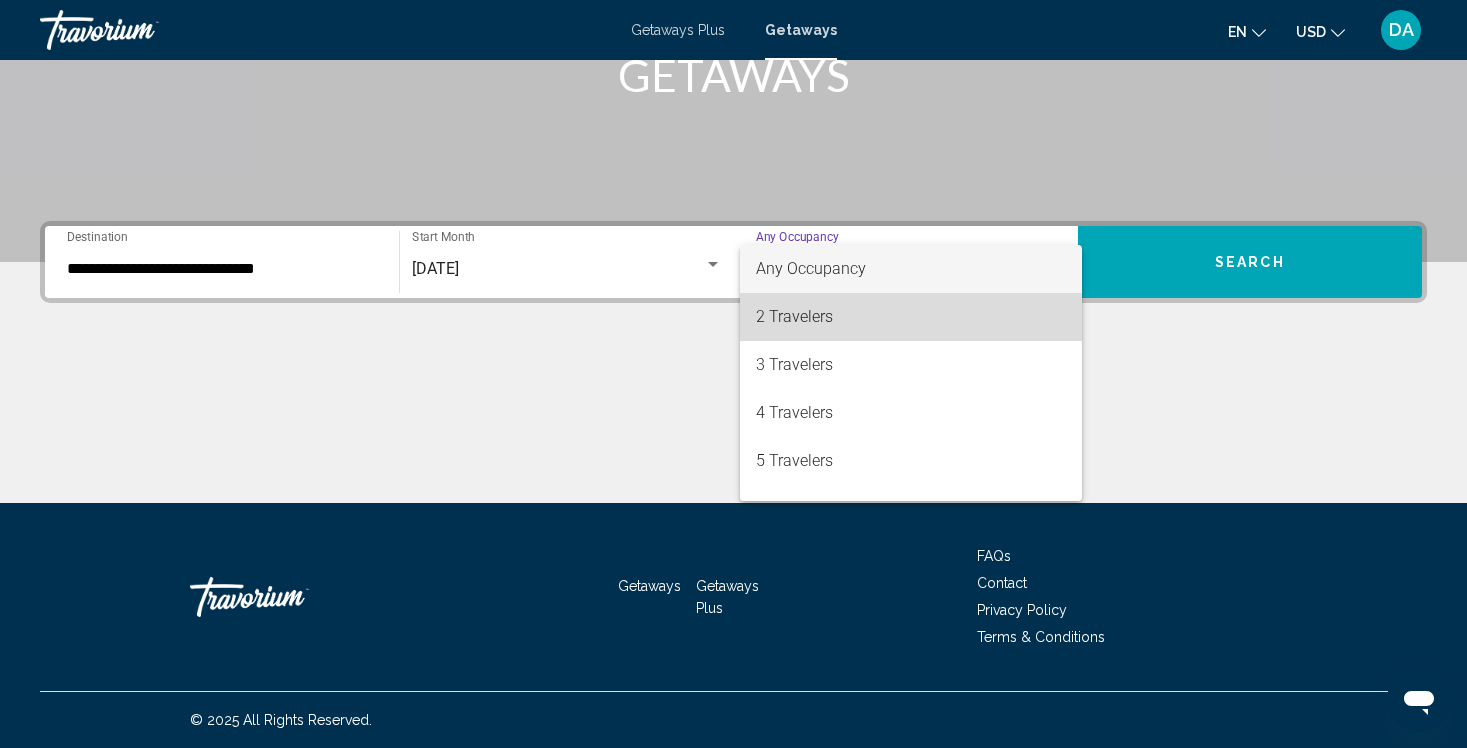 click on "2 Travelers" at bounding box center [911, 317] 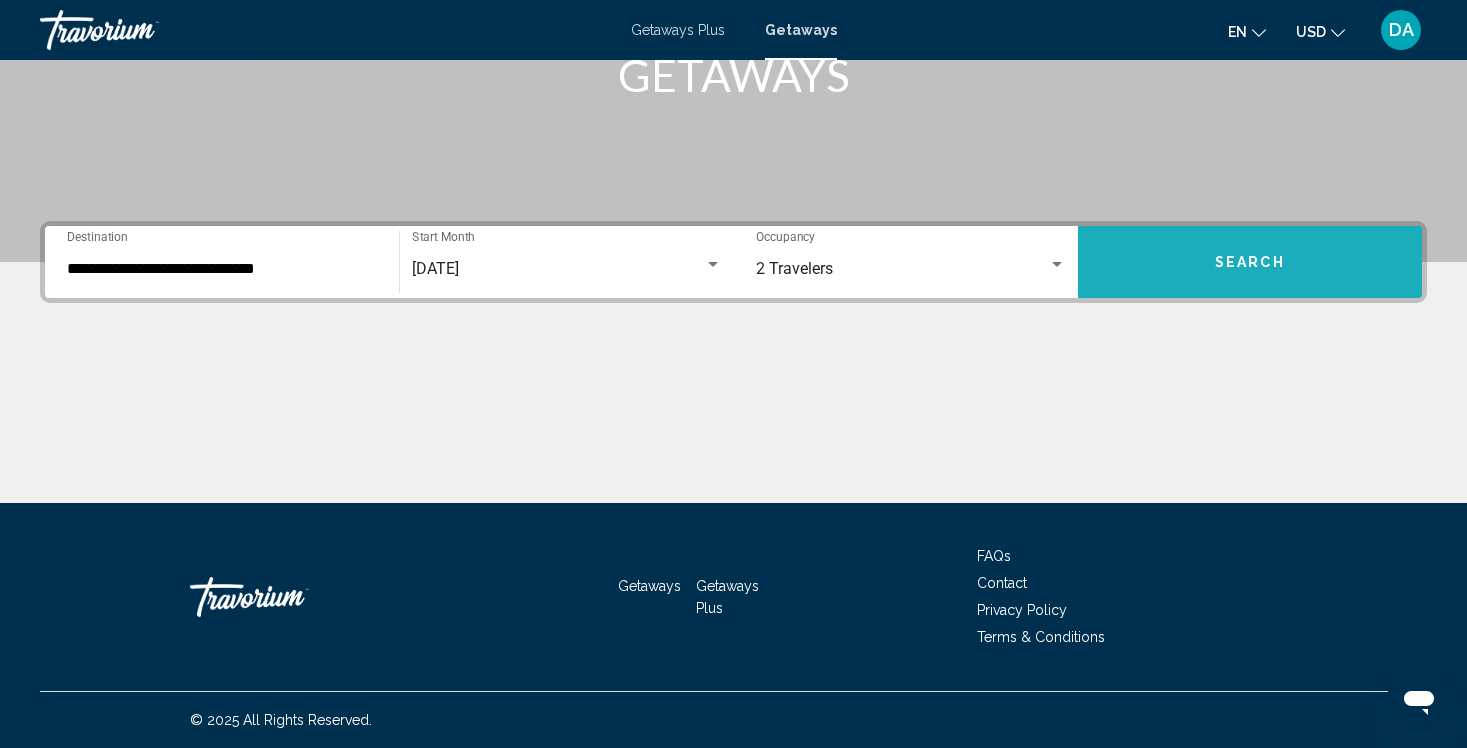 click on "Search" at bounding box center (1250, 262) 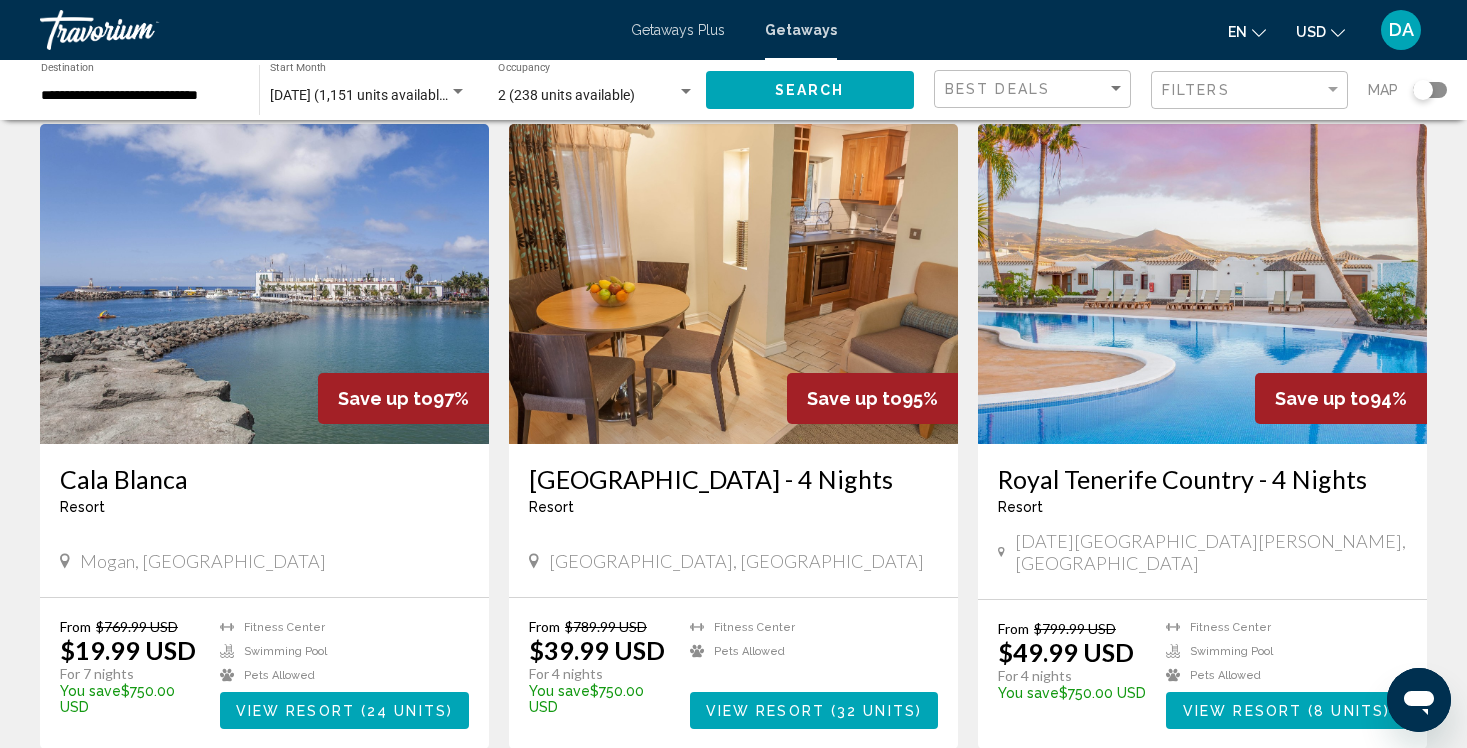 scroll, scrollTop: 2098, scrollLeft: 0, axis: vertical 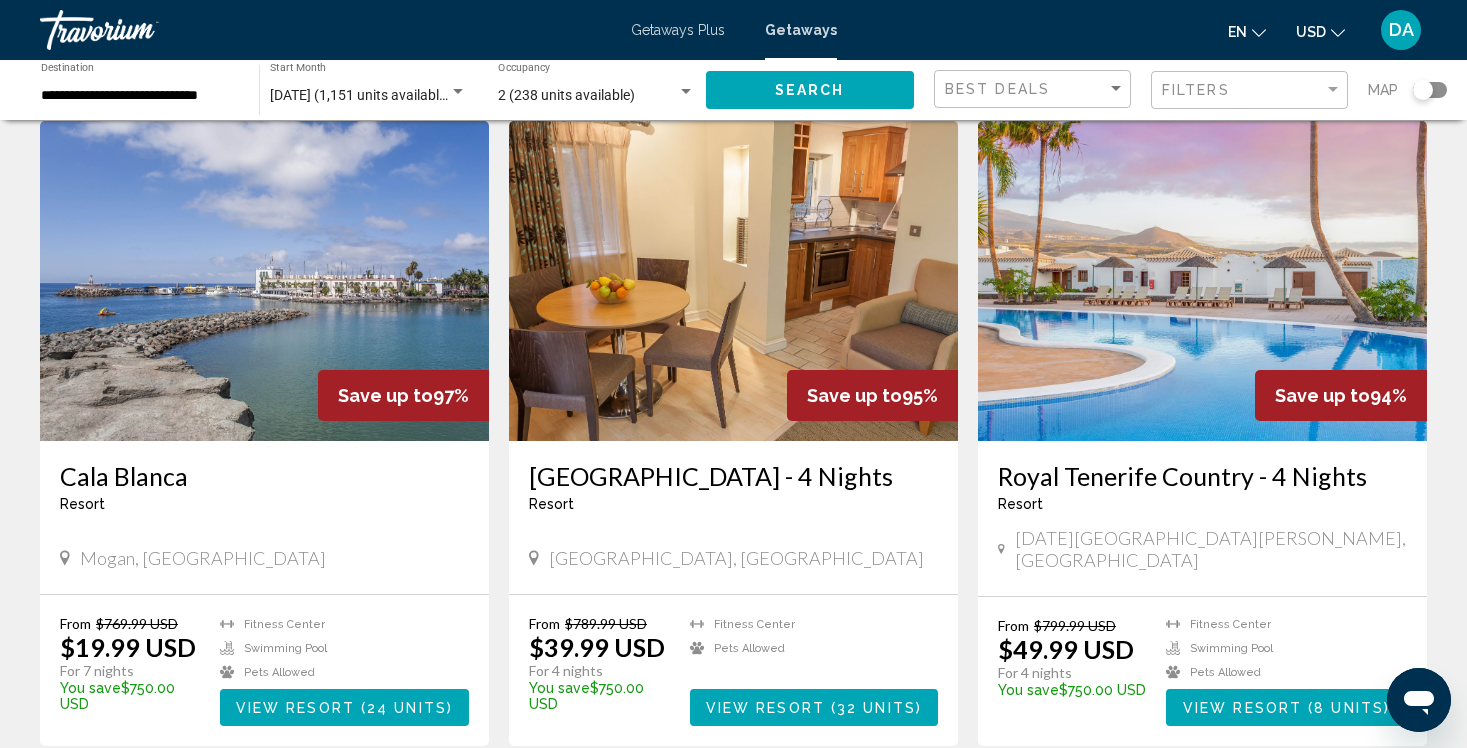 click at bounding box center (1202, 281) 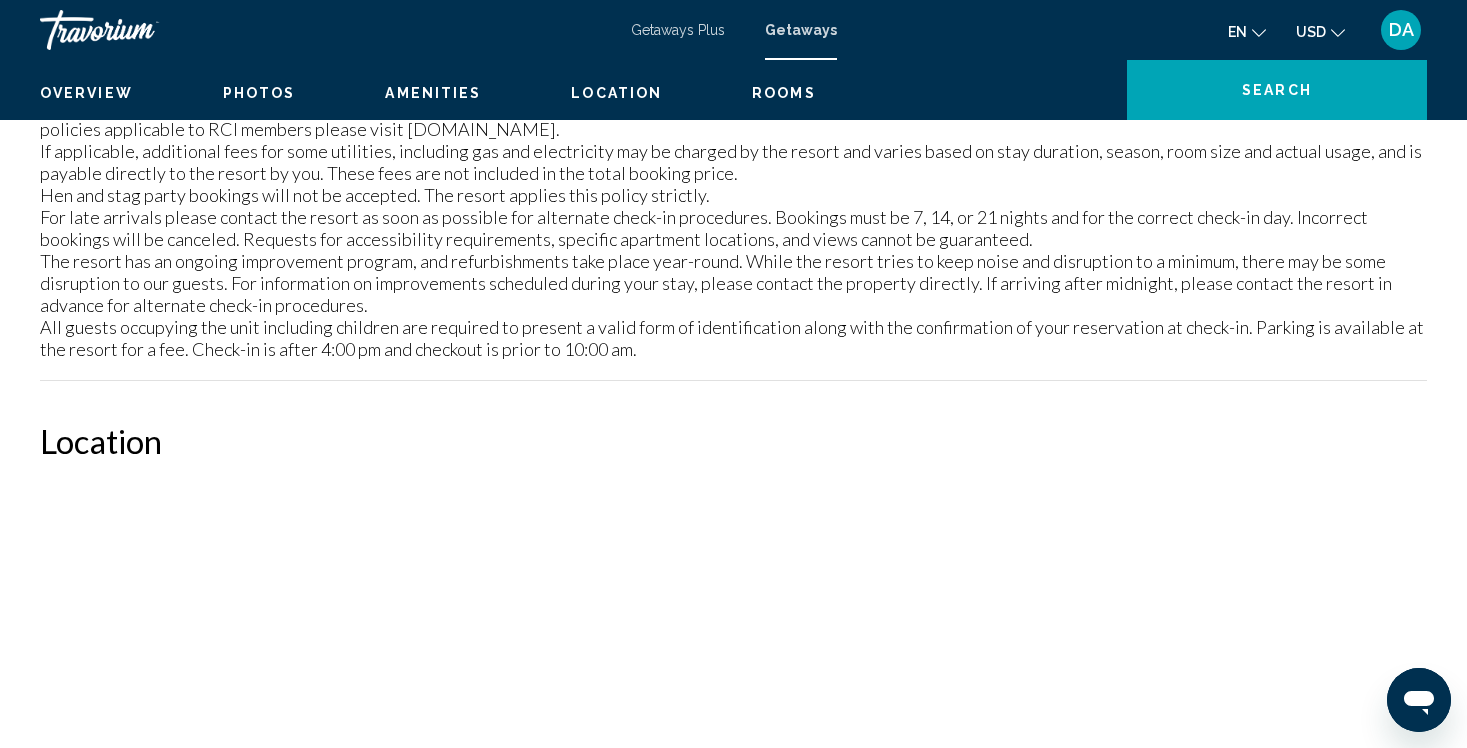 scroll, scrollTop: 0, scrollLeft: 0, axis: both 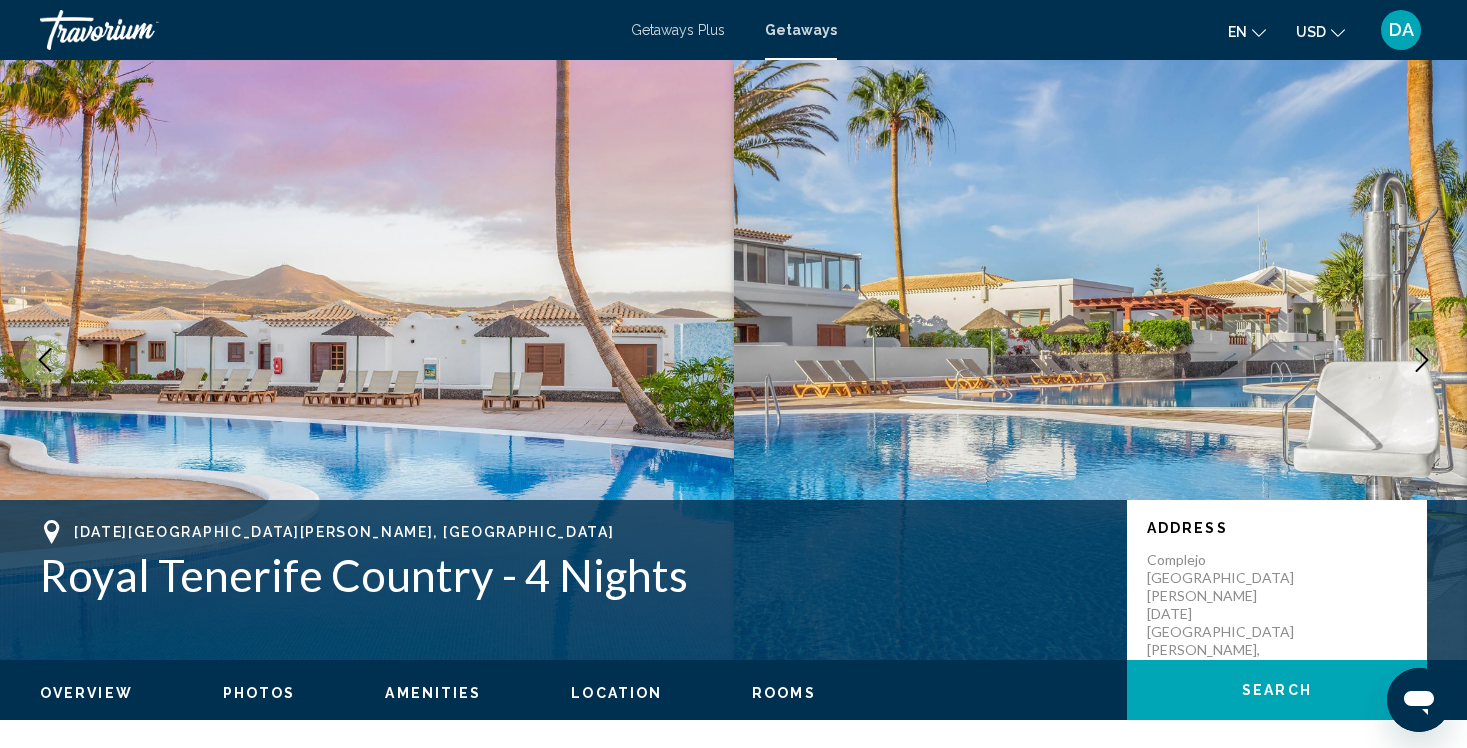 click at bounding box center [367, 360] 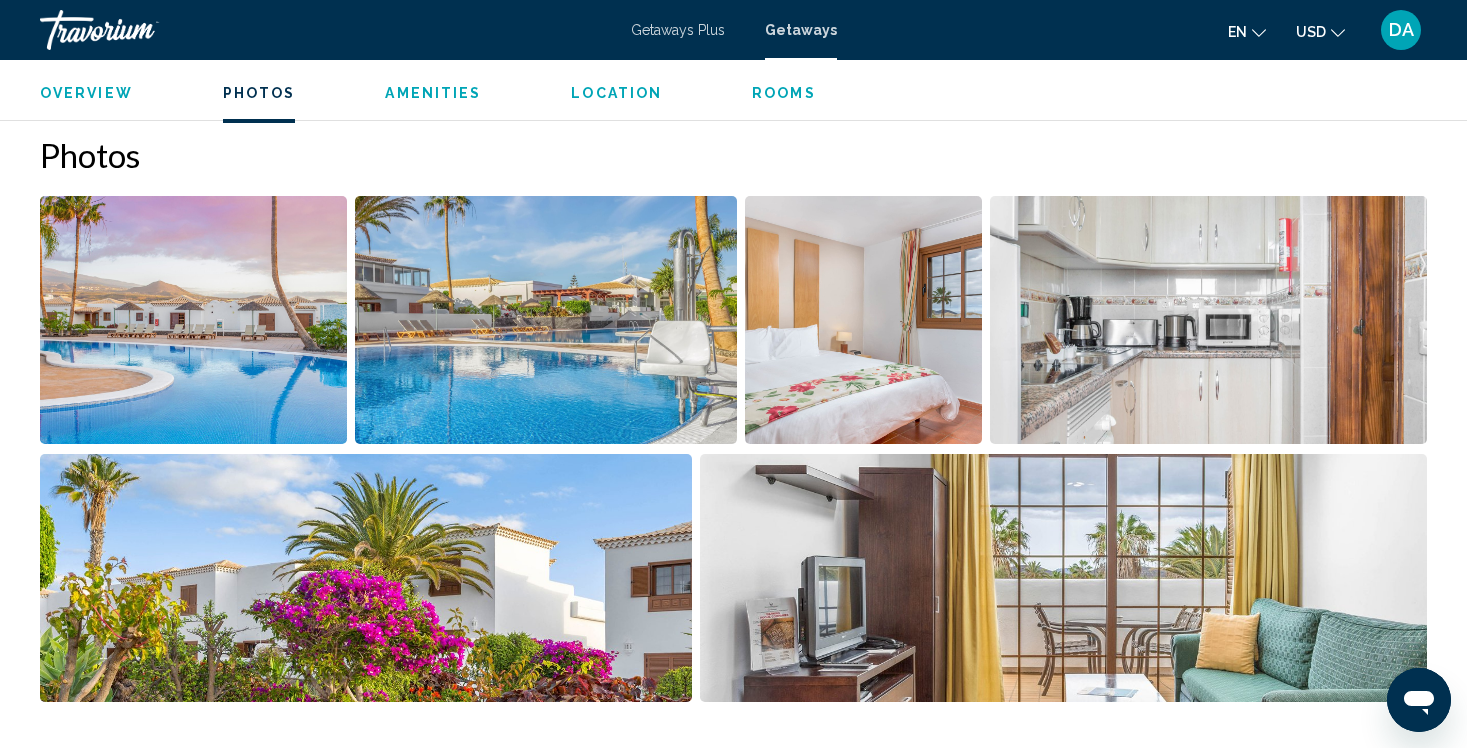 scroll, scrollTop: 868, scrollLeft: 0, axis: vertical 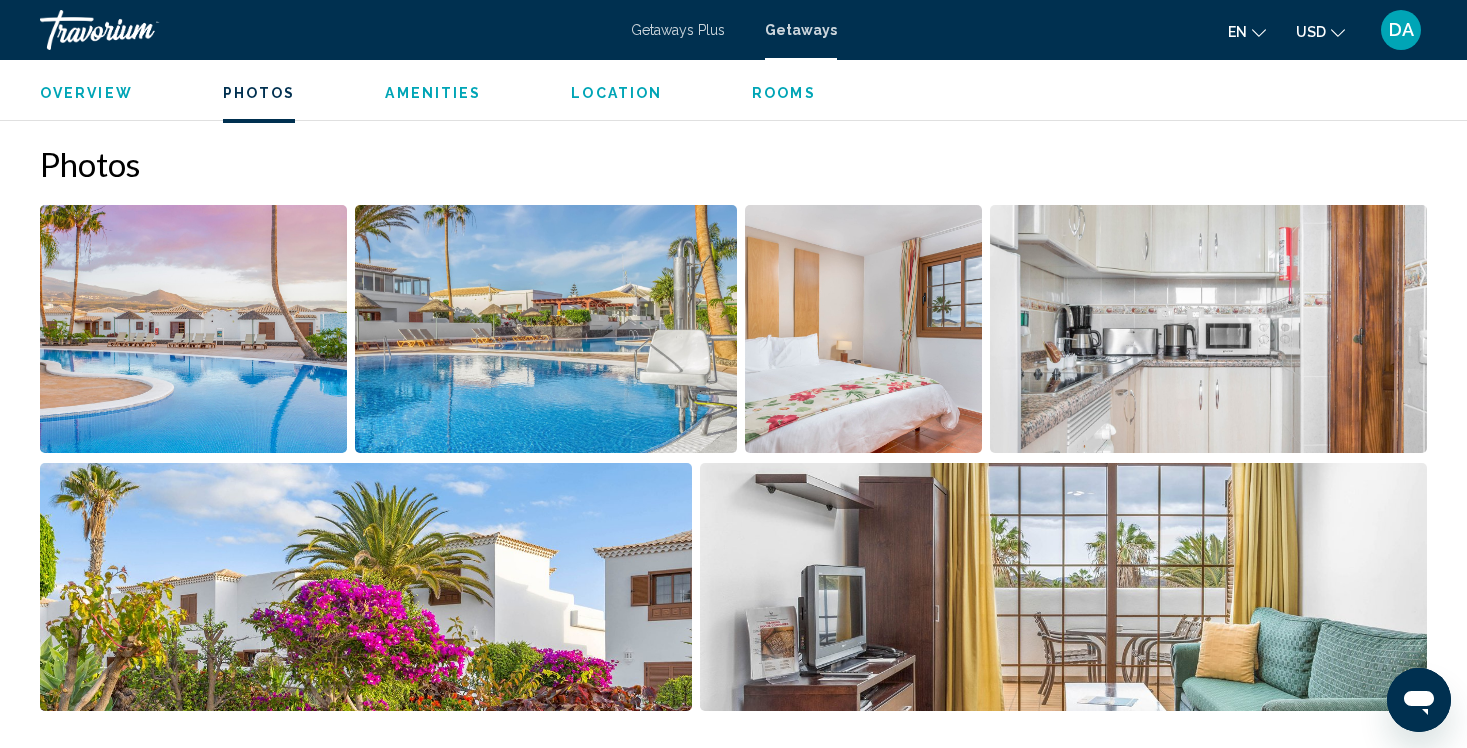 click at bounding box center [193, 329] 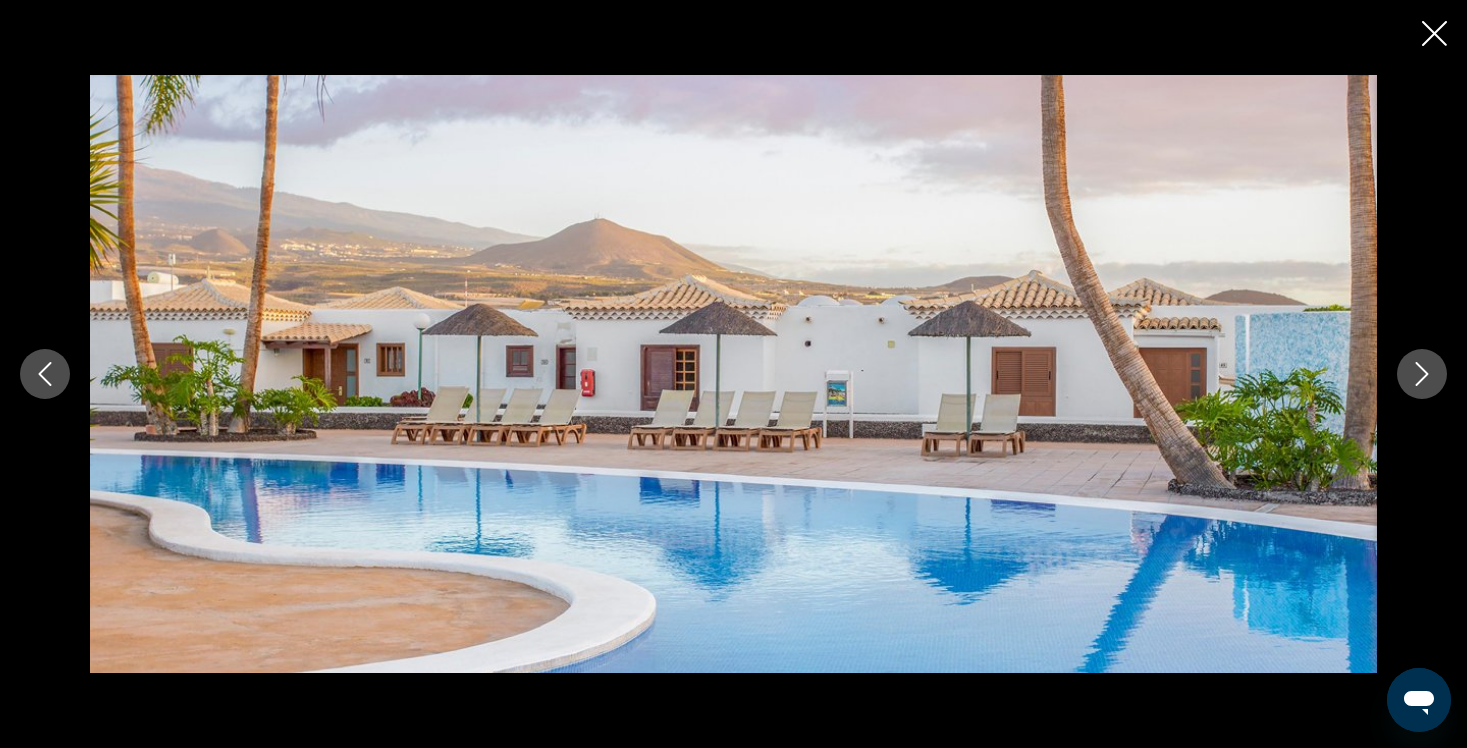 type 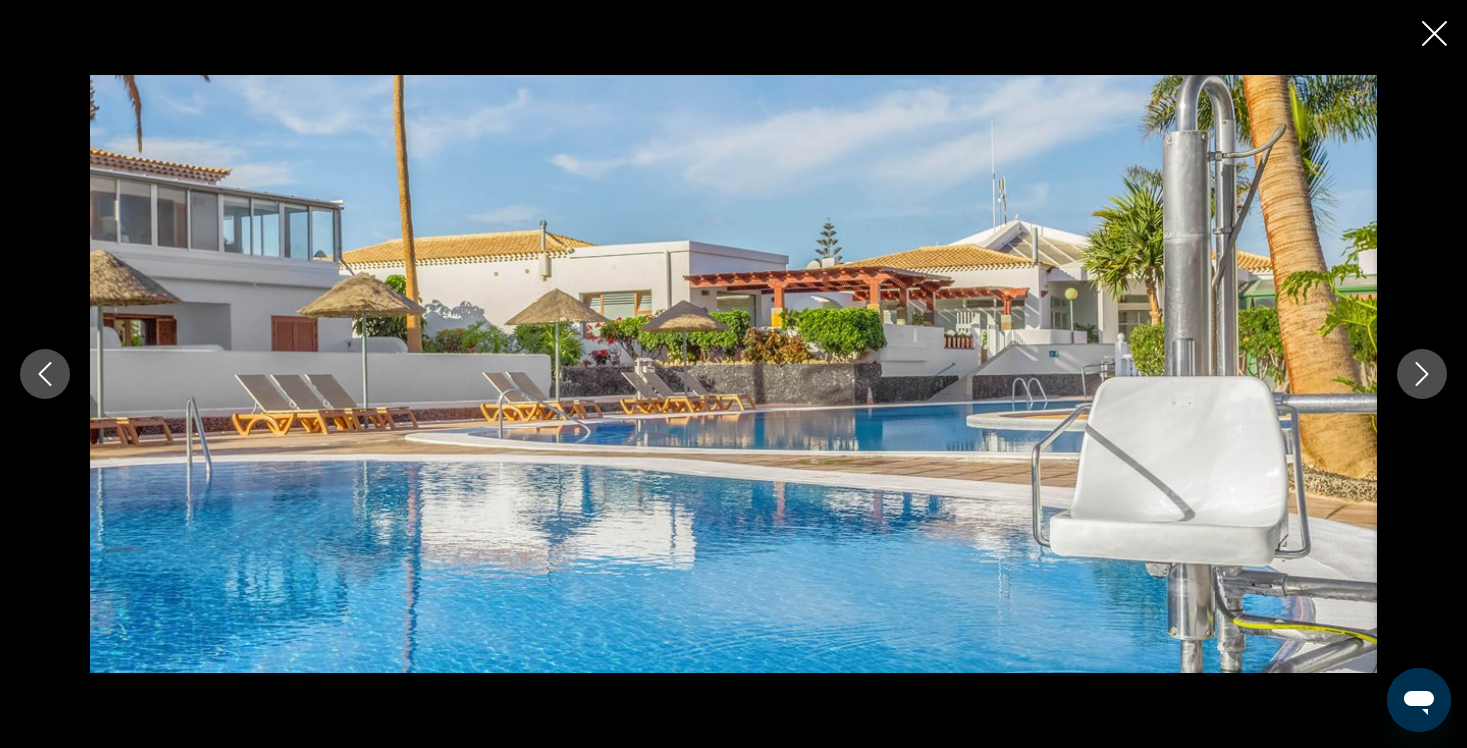 click 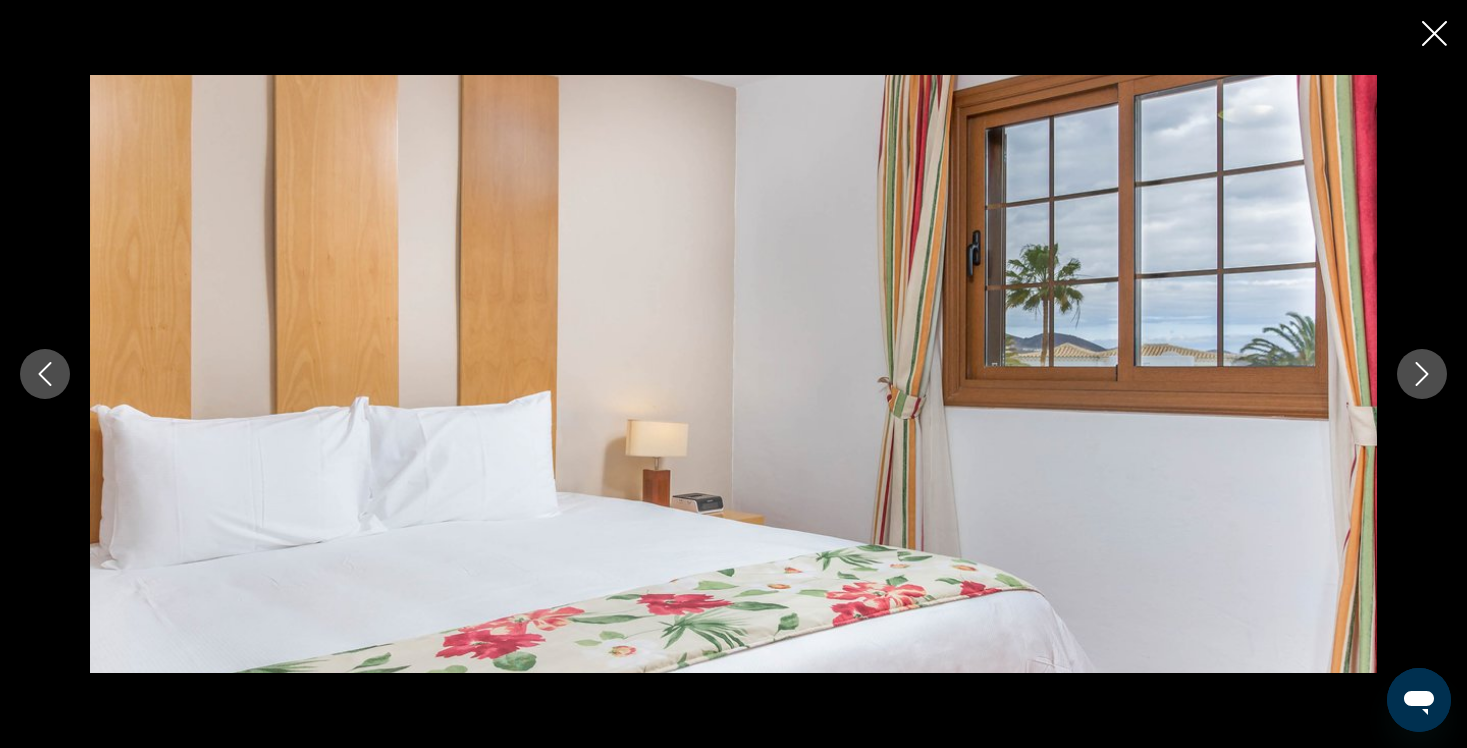 click 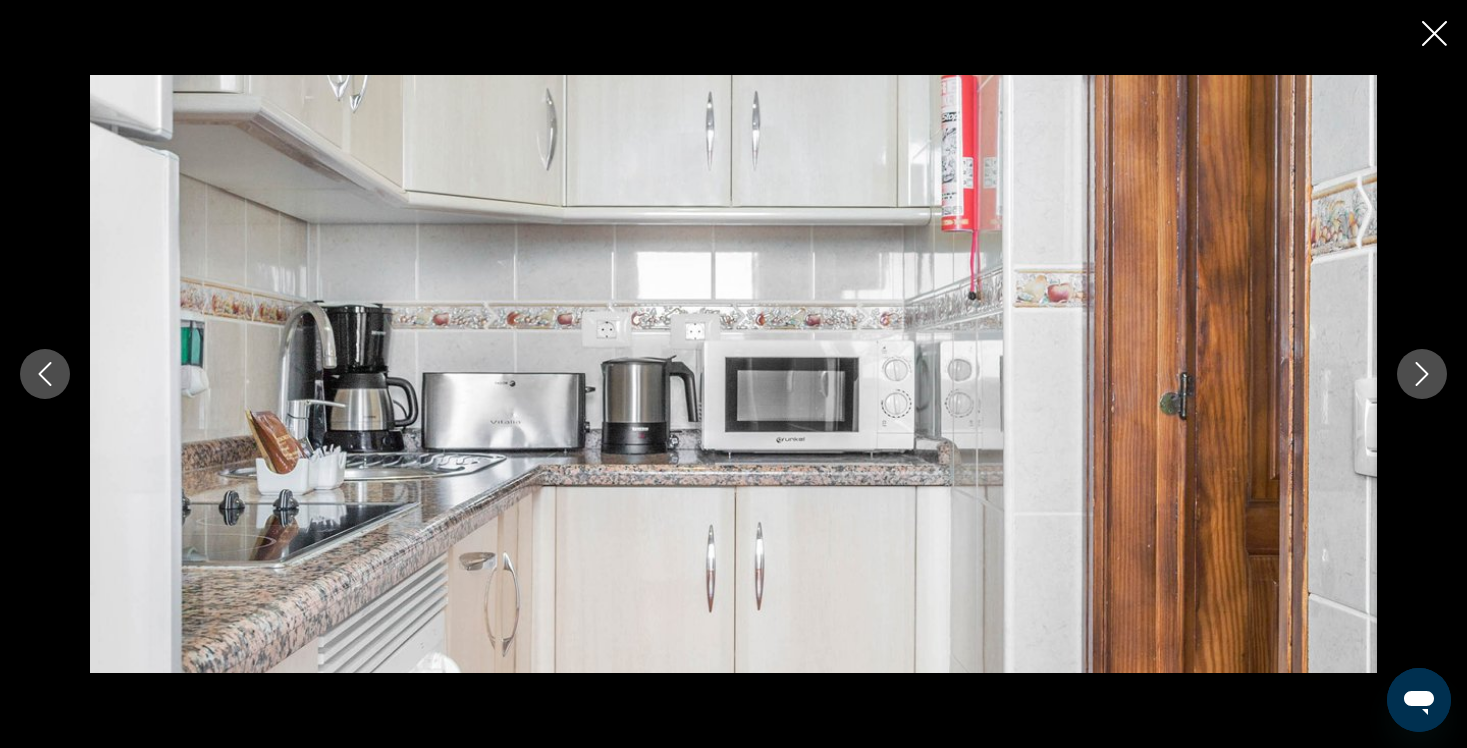 click 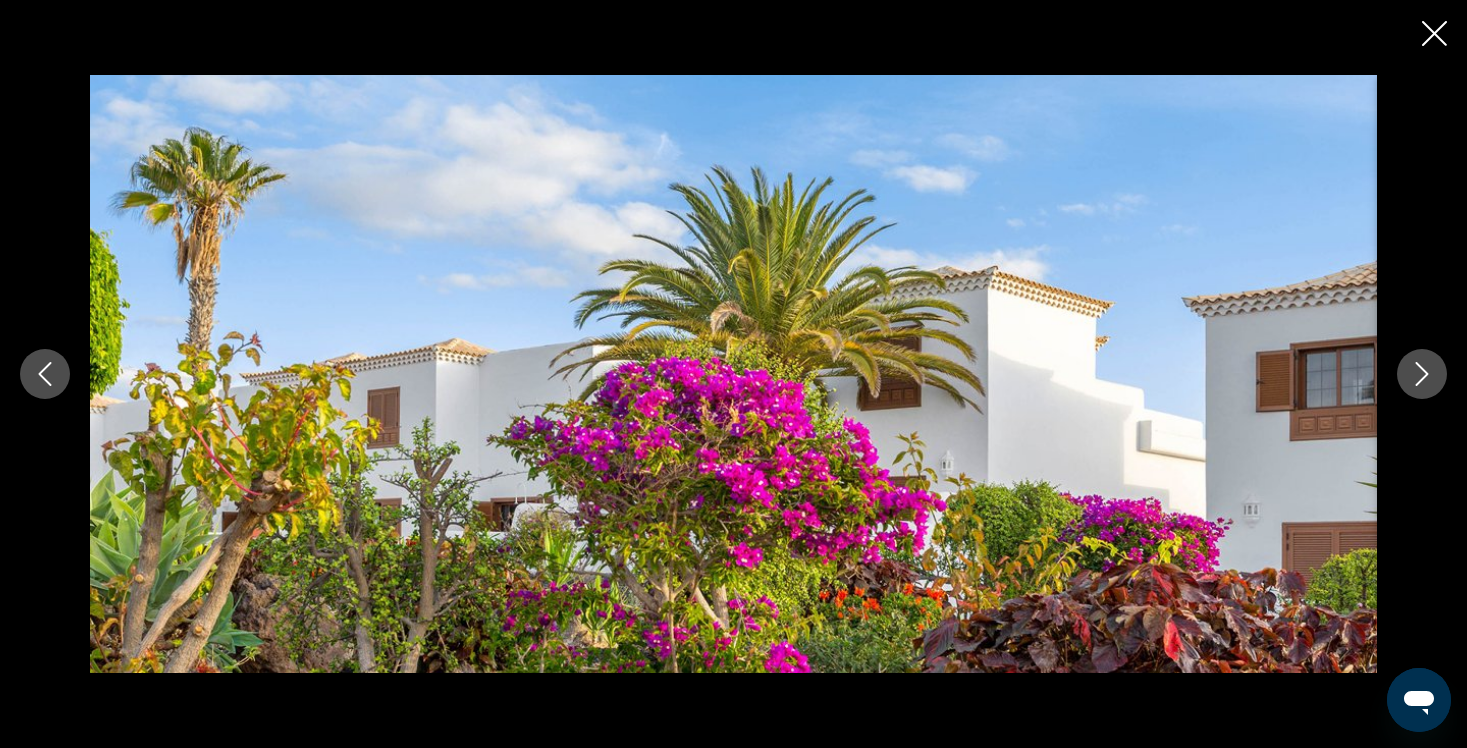 click 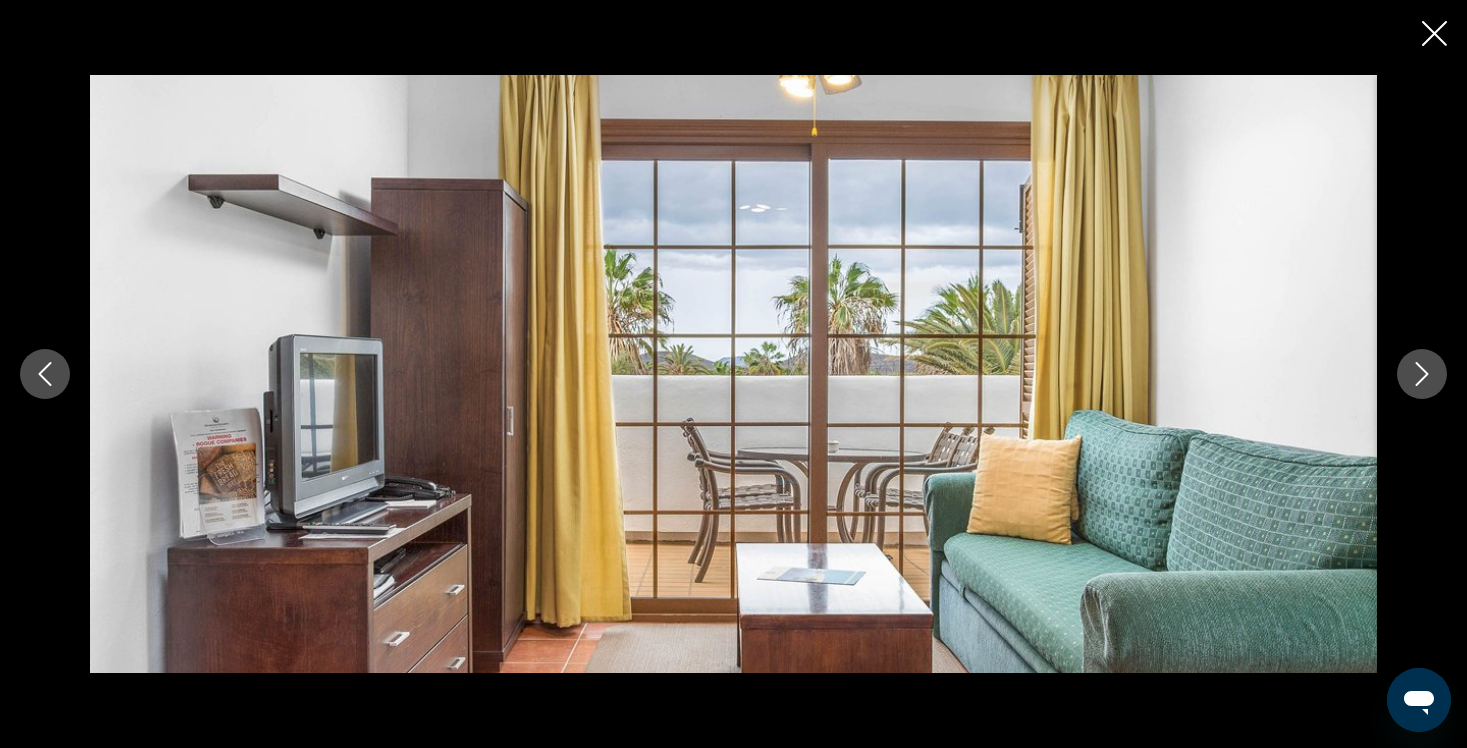 click 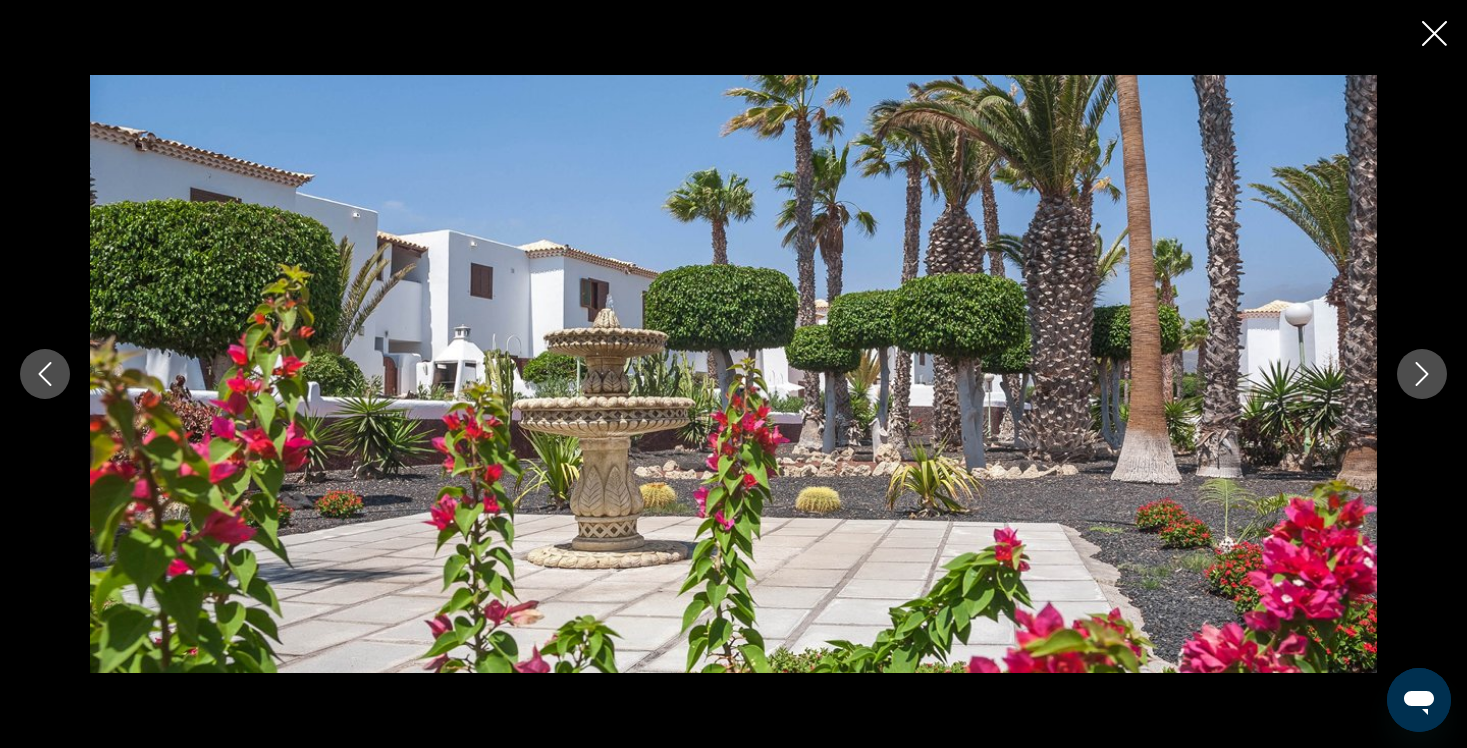 click 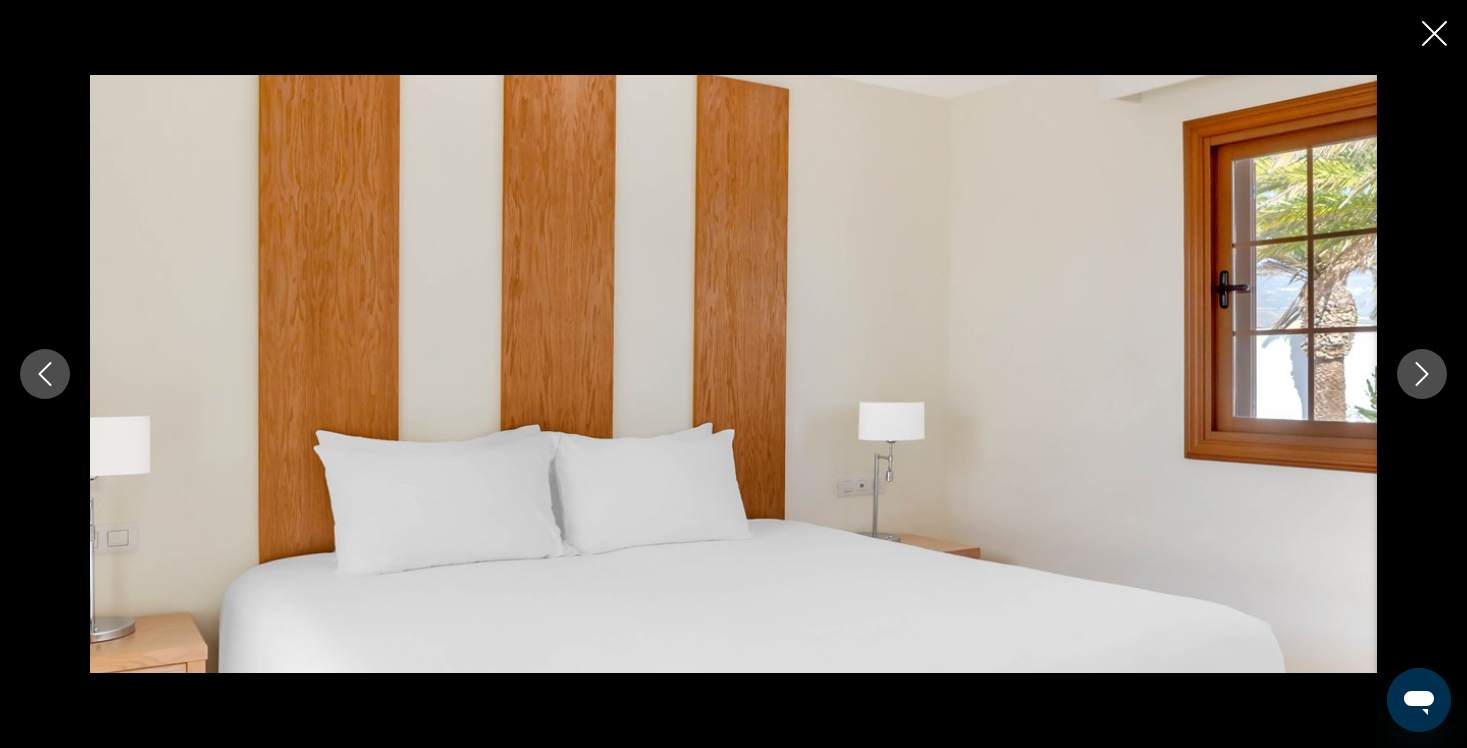 click 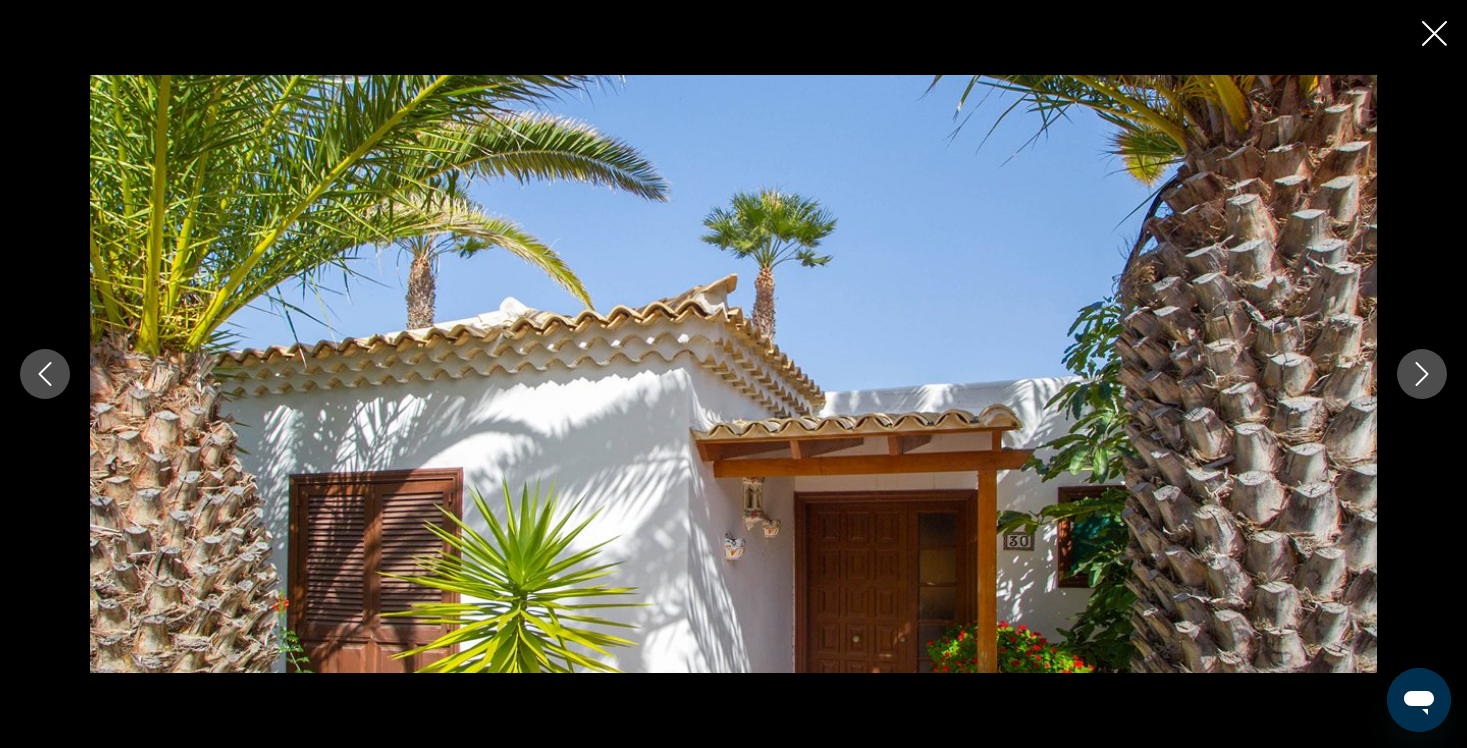 click 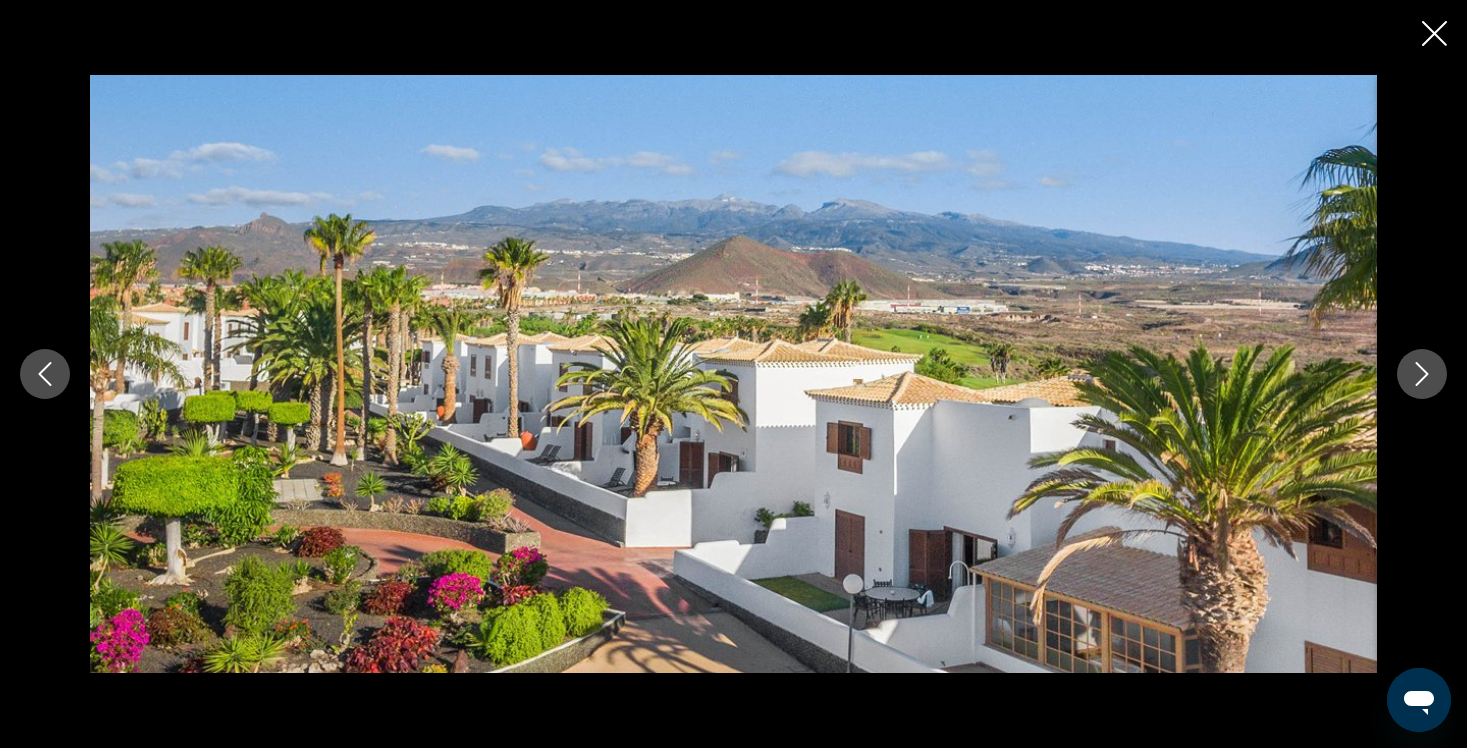 click 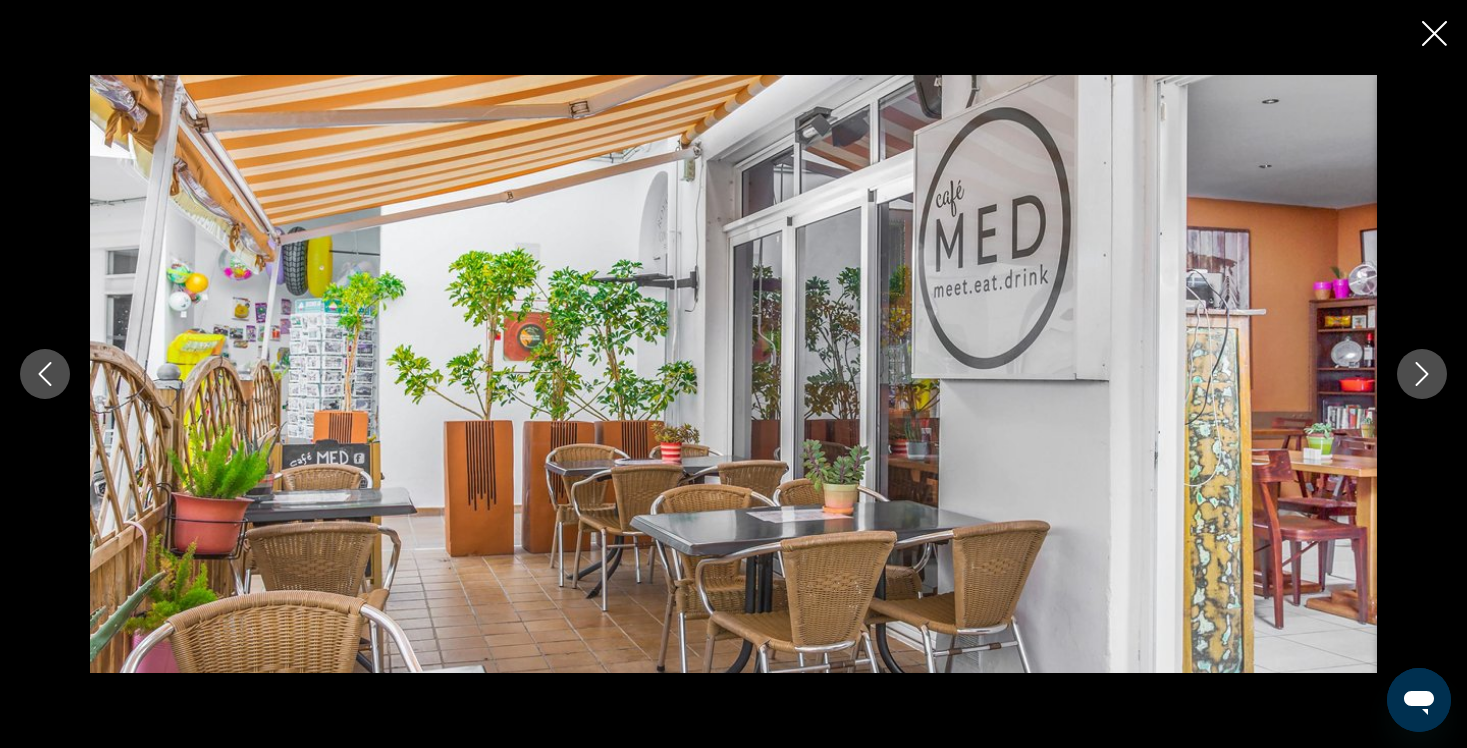 click 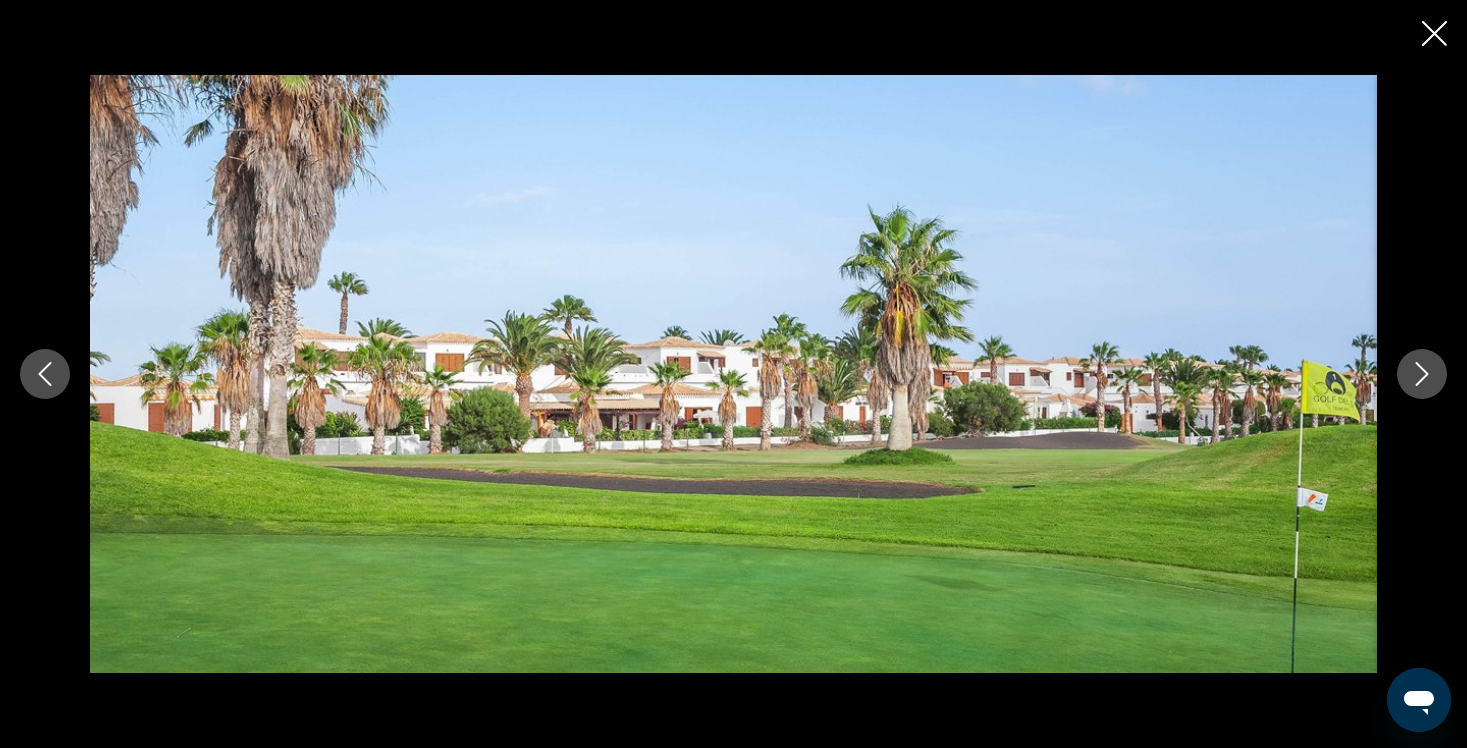 click 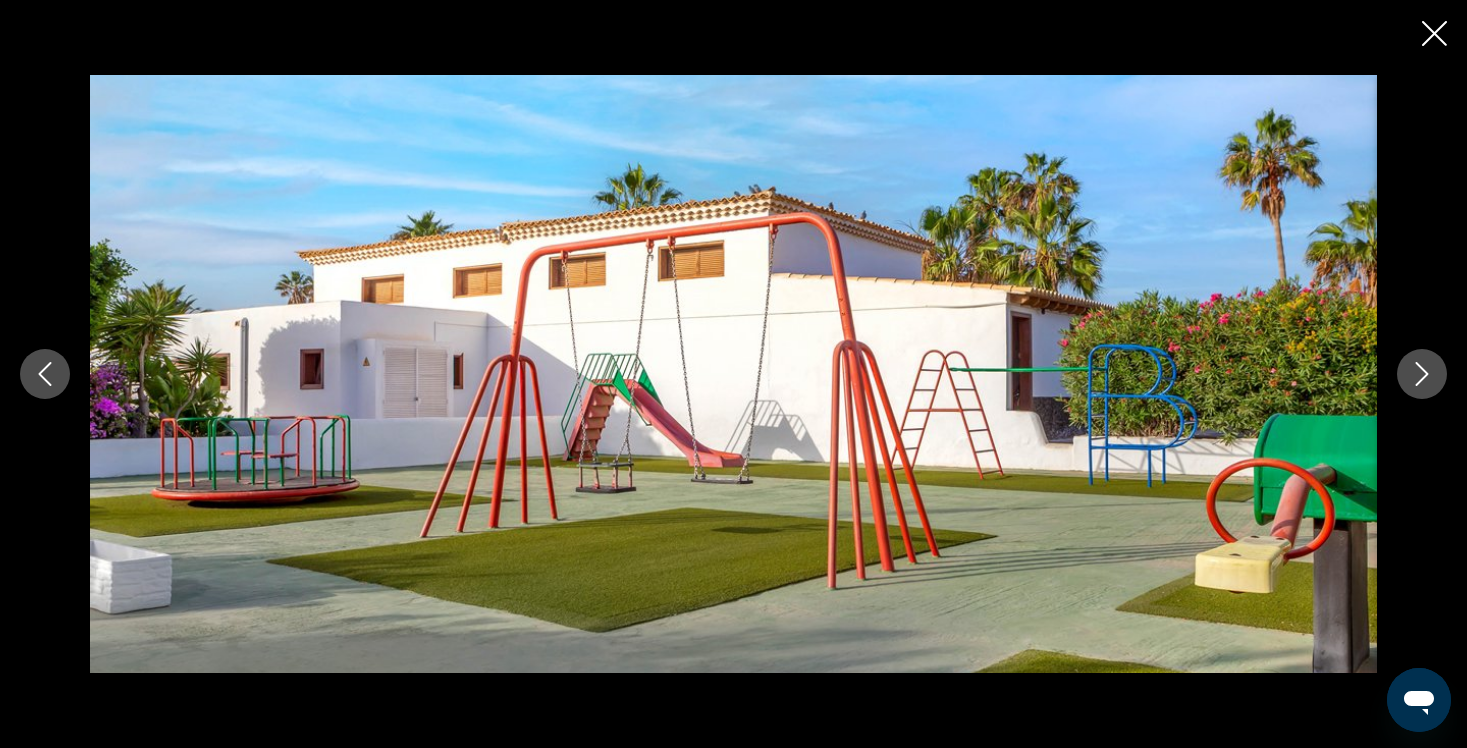 click 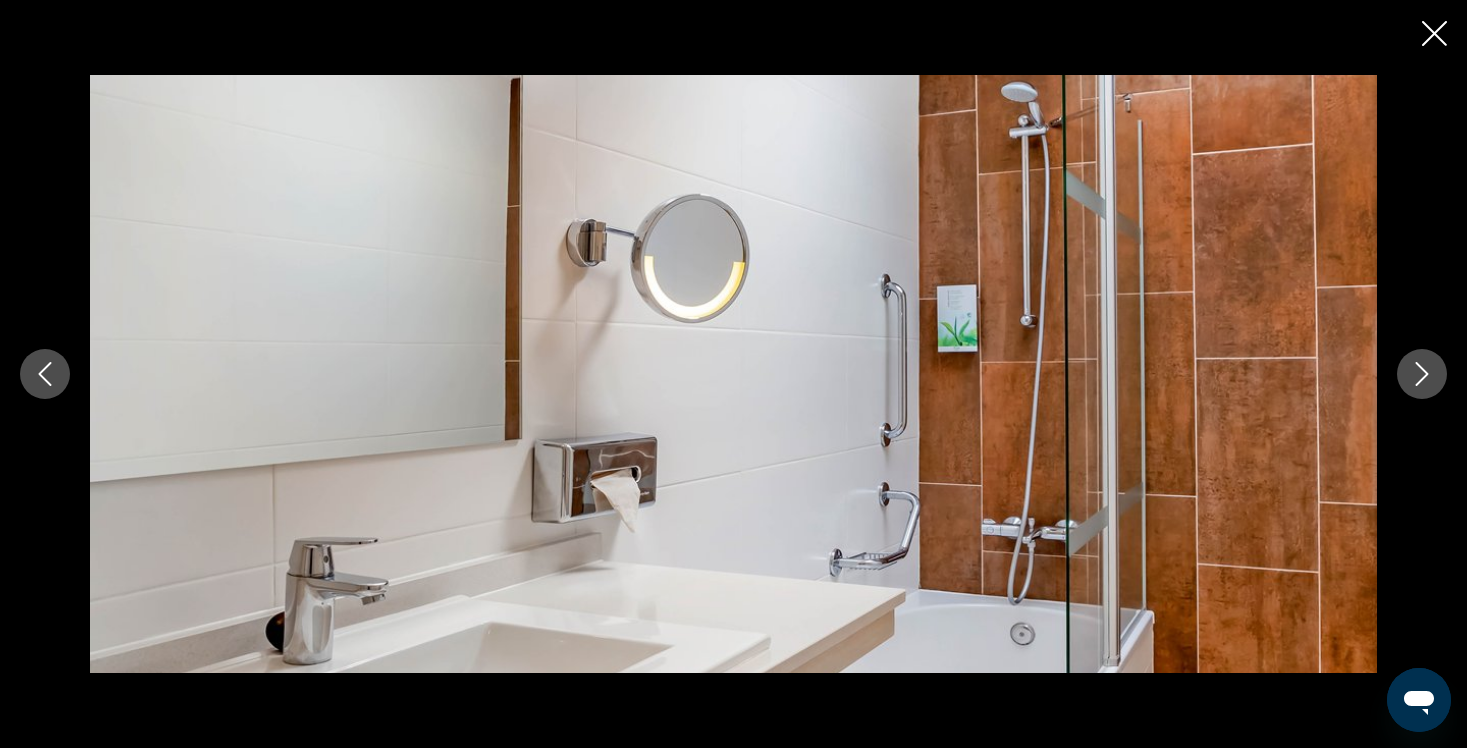 click 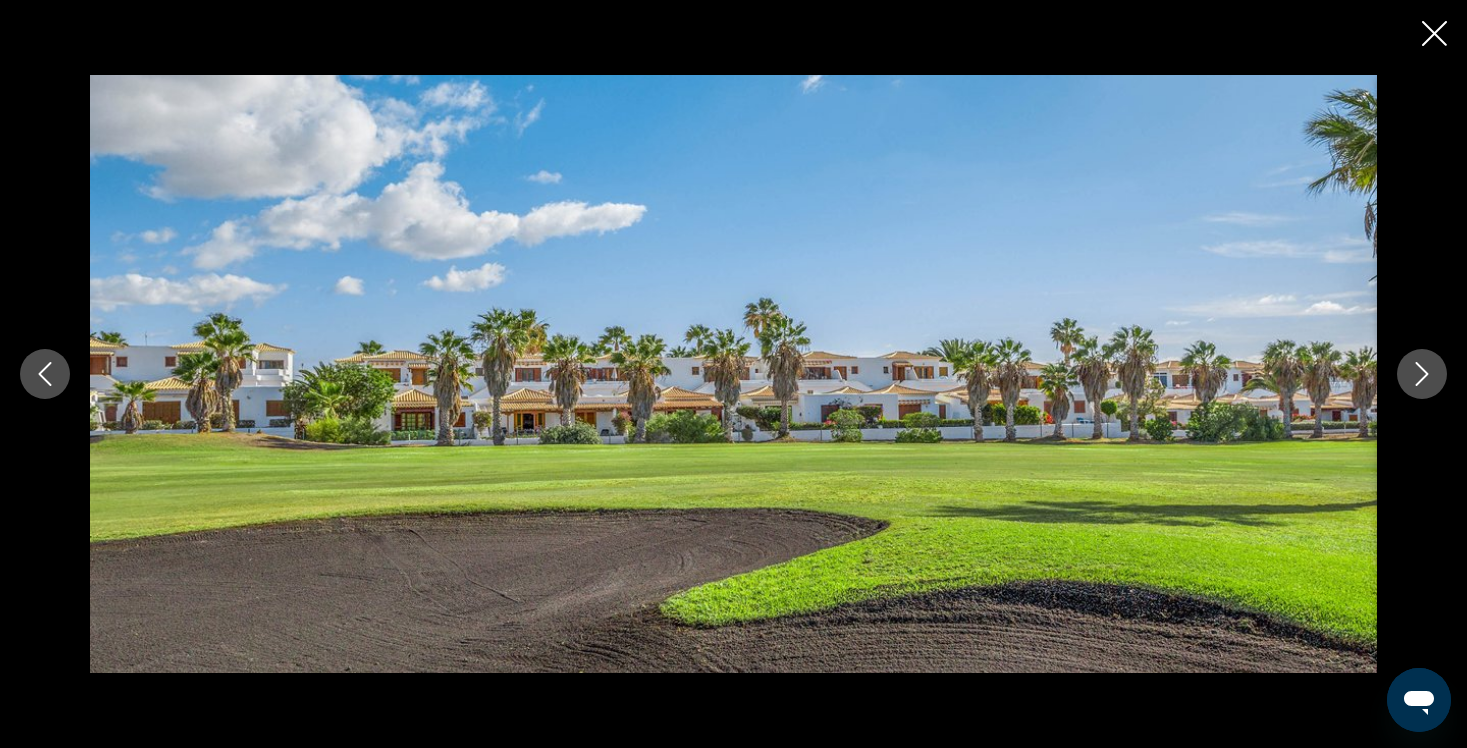 click 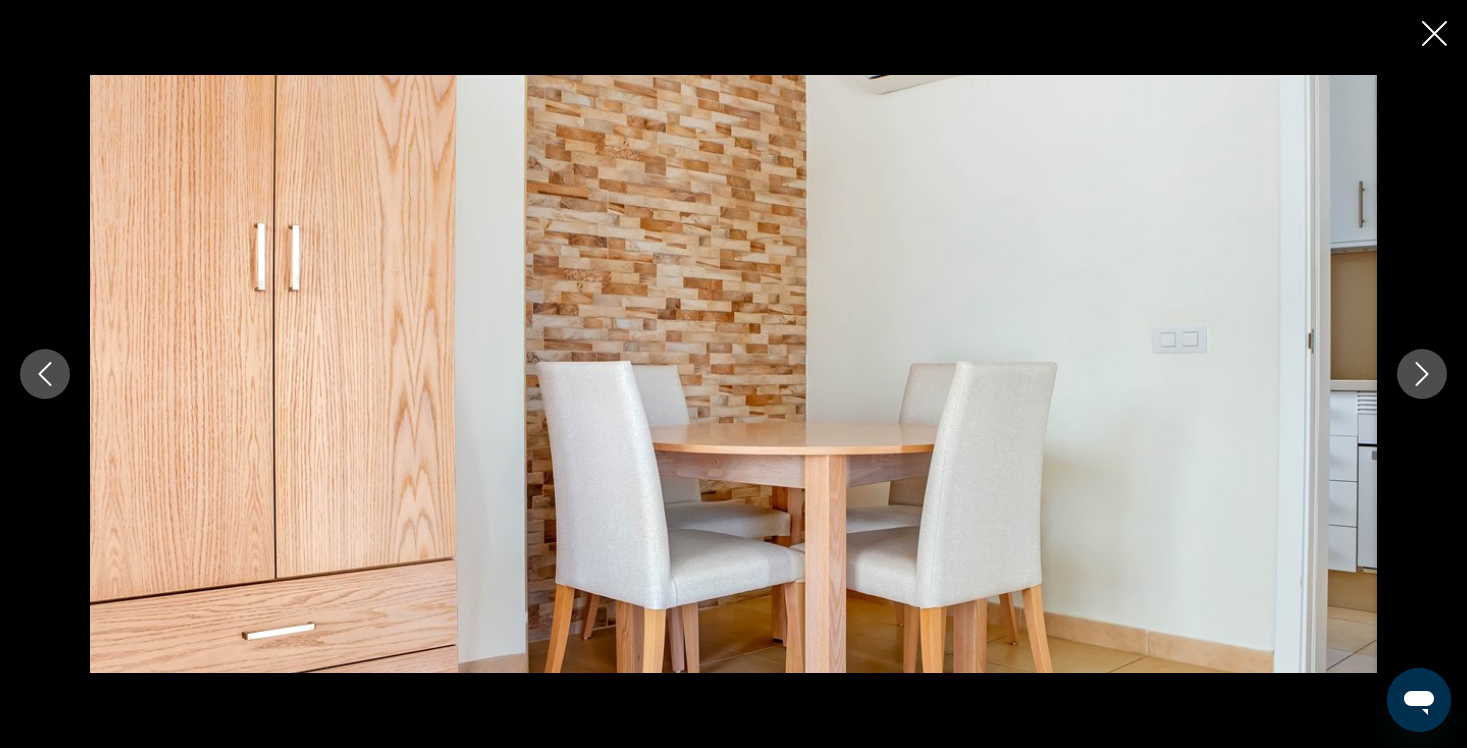click 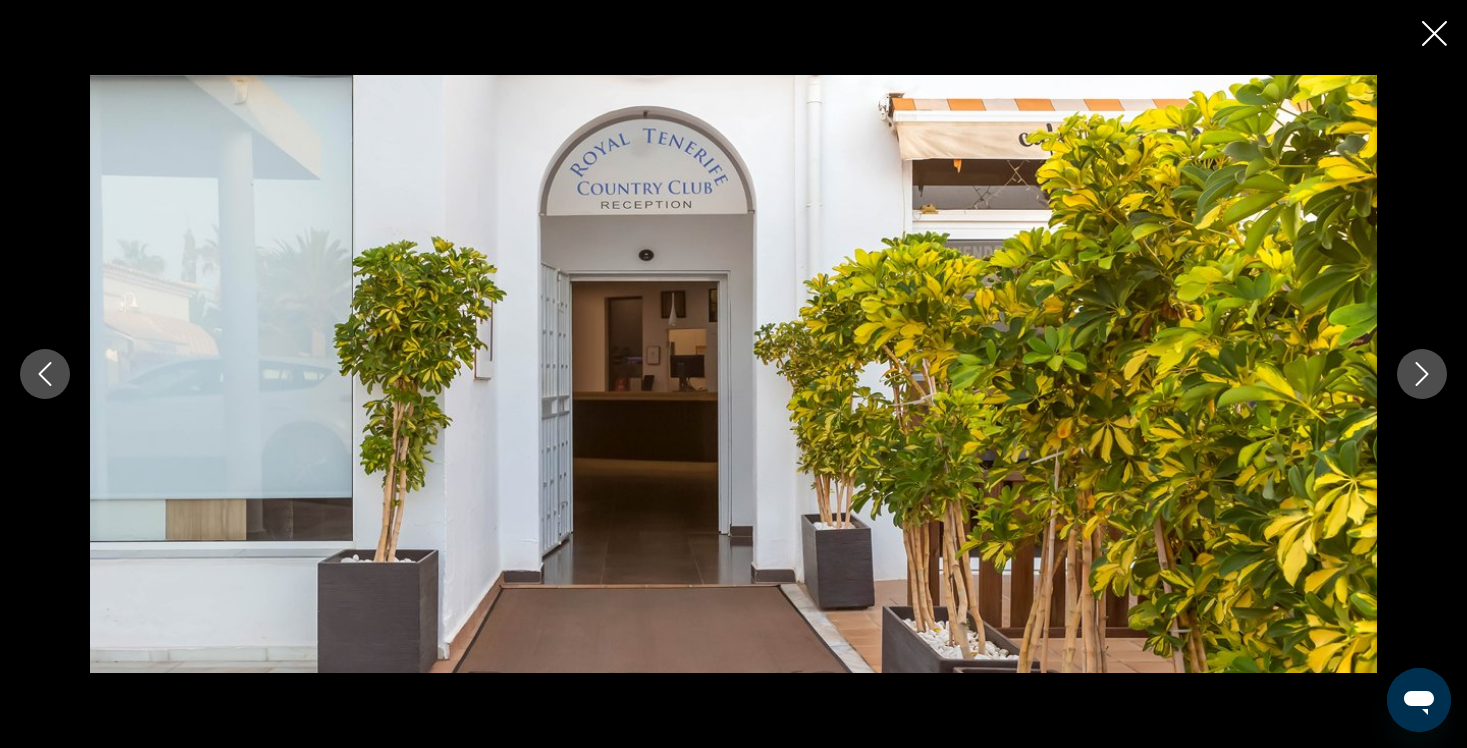 click 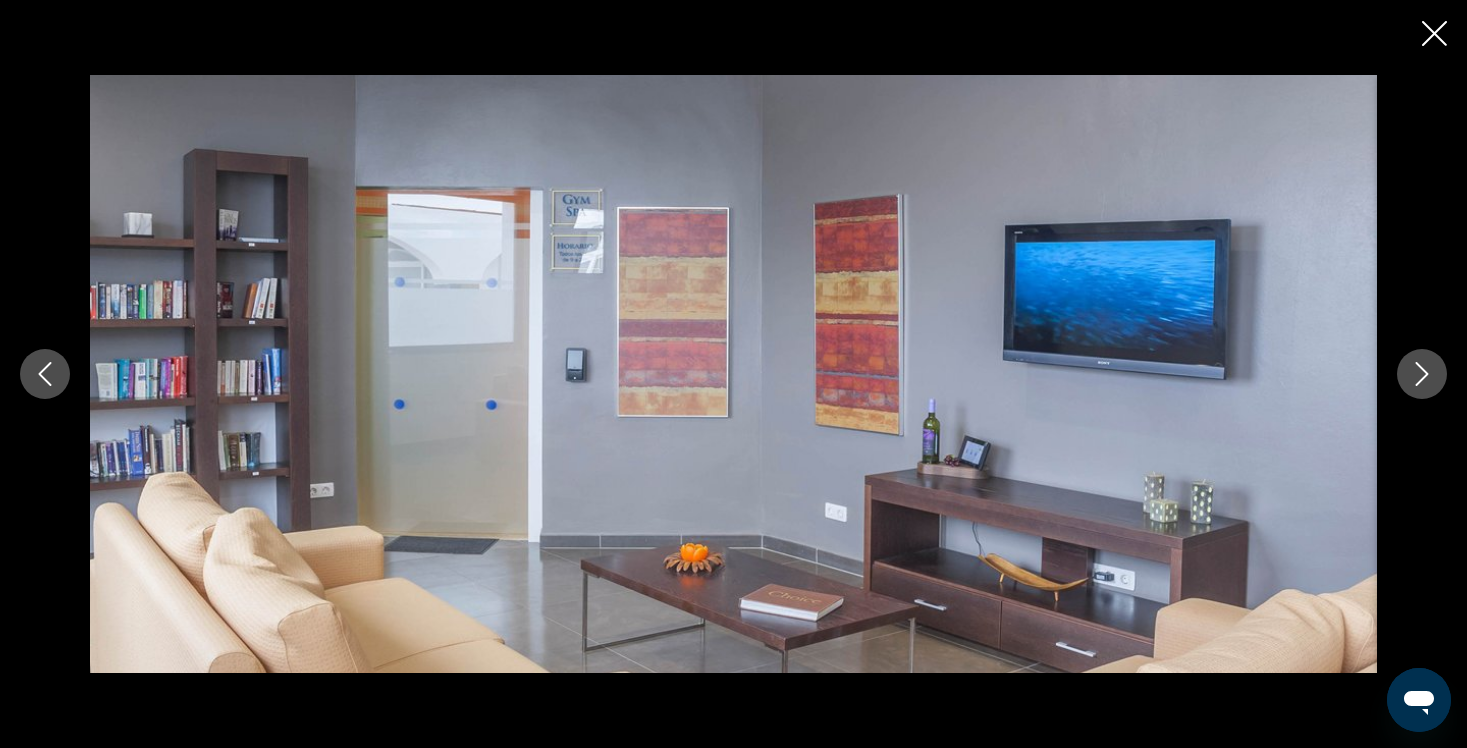 click 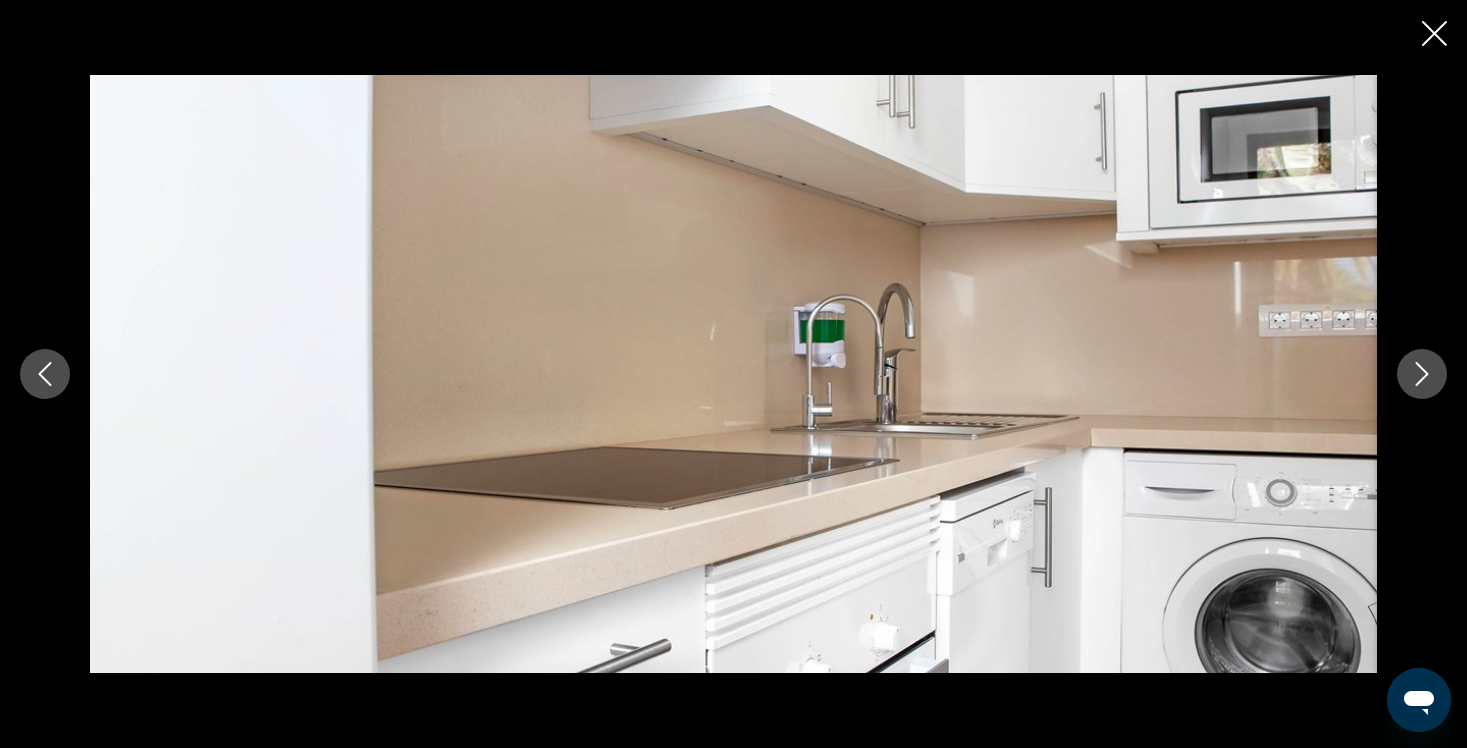 click 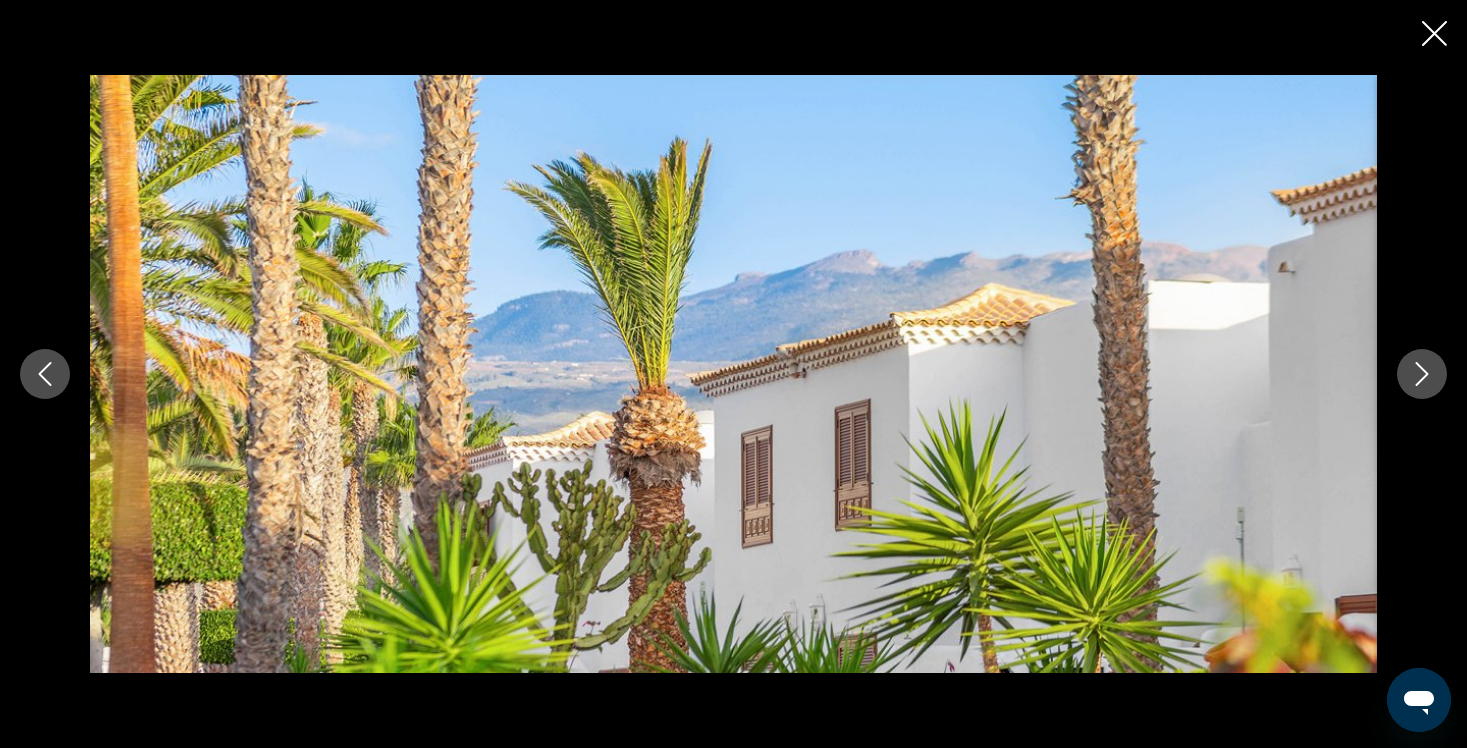 click 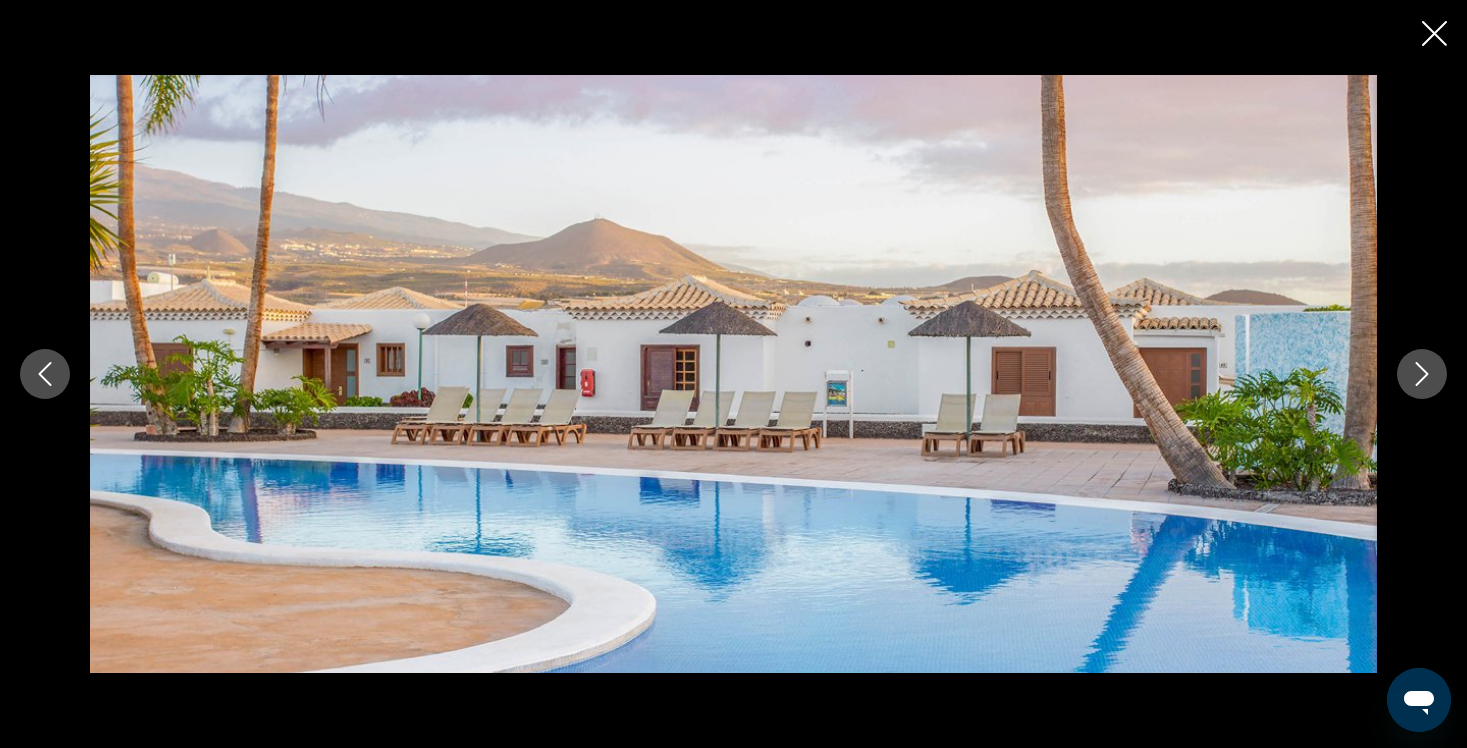 click 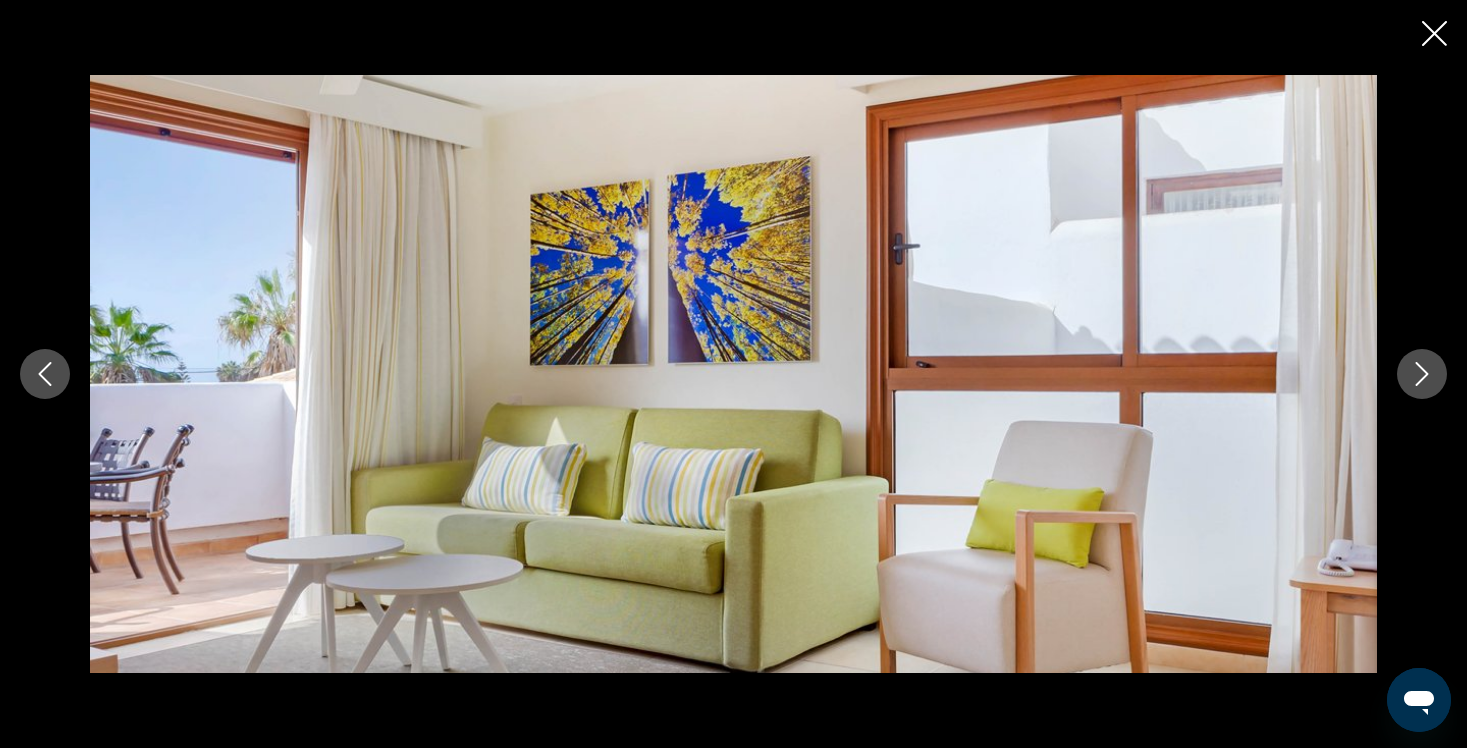 click 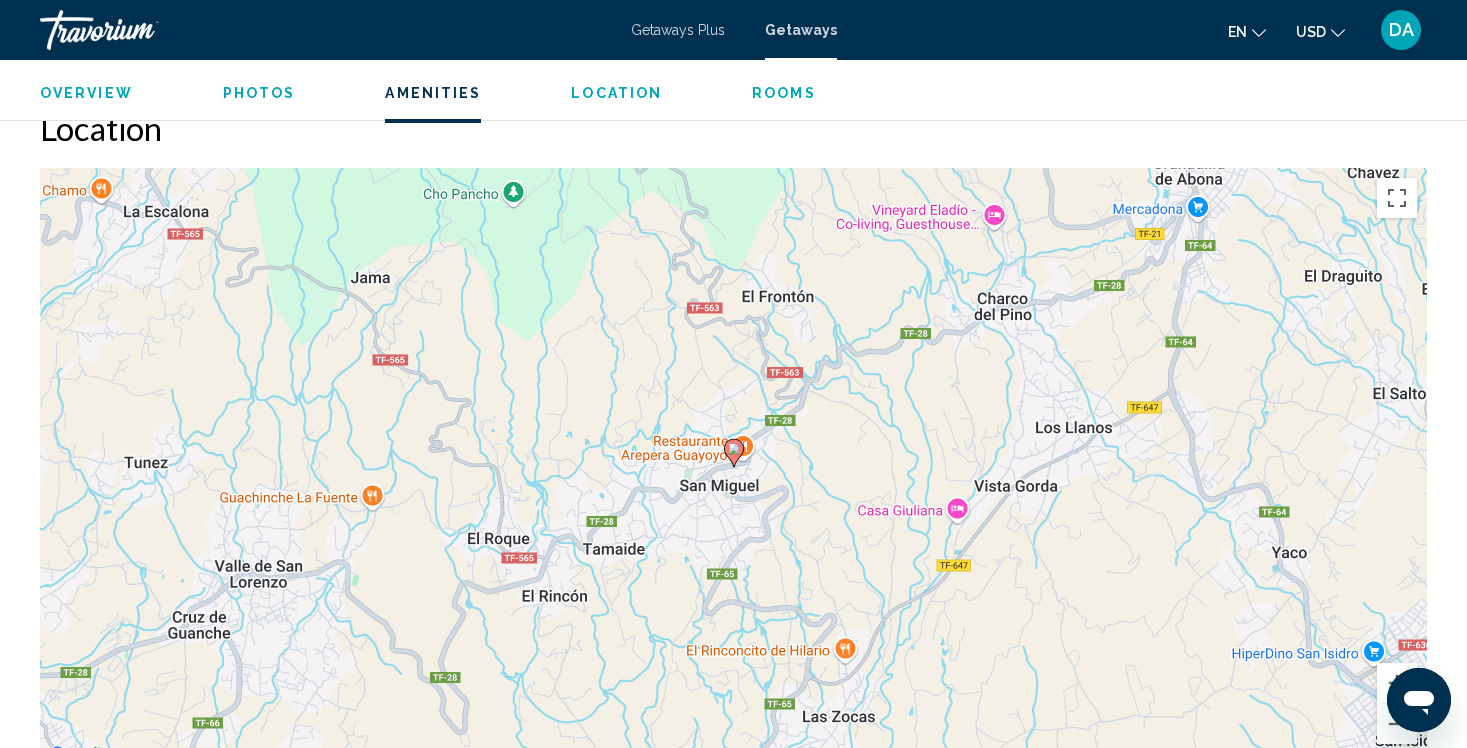 scroll, scrollTop: 2563, scrollLeft: 0, axis: vertical 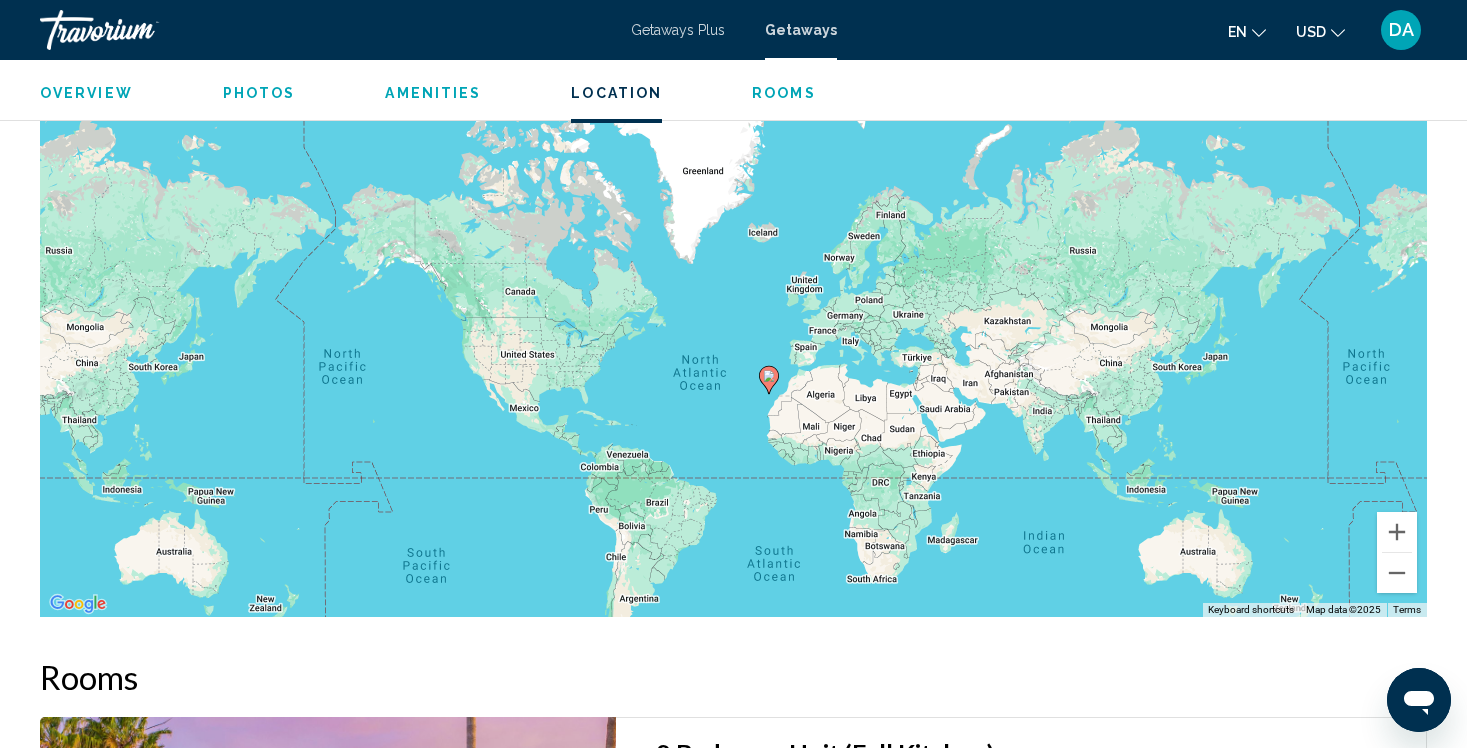 drag, startPoint x: 711, startPoint y: 233, endPoint x: 719, endPoint y: 335, distance: 102.31325 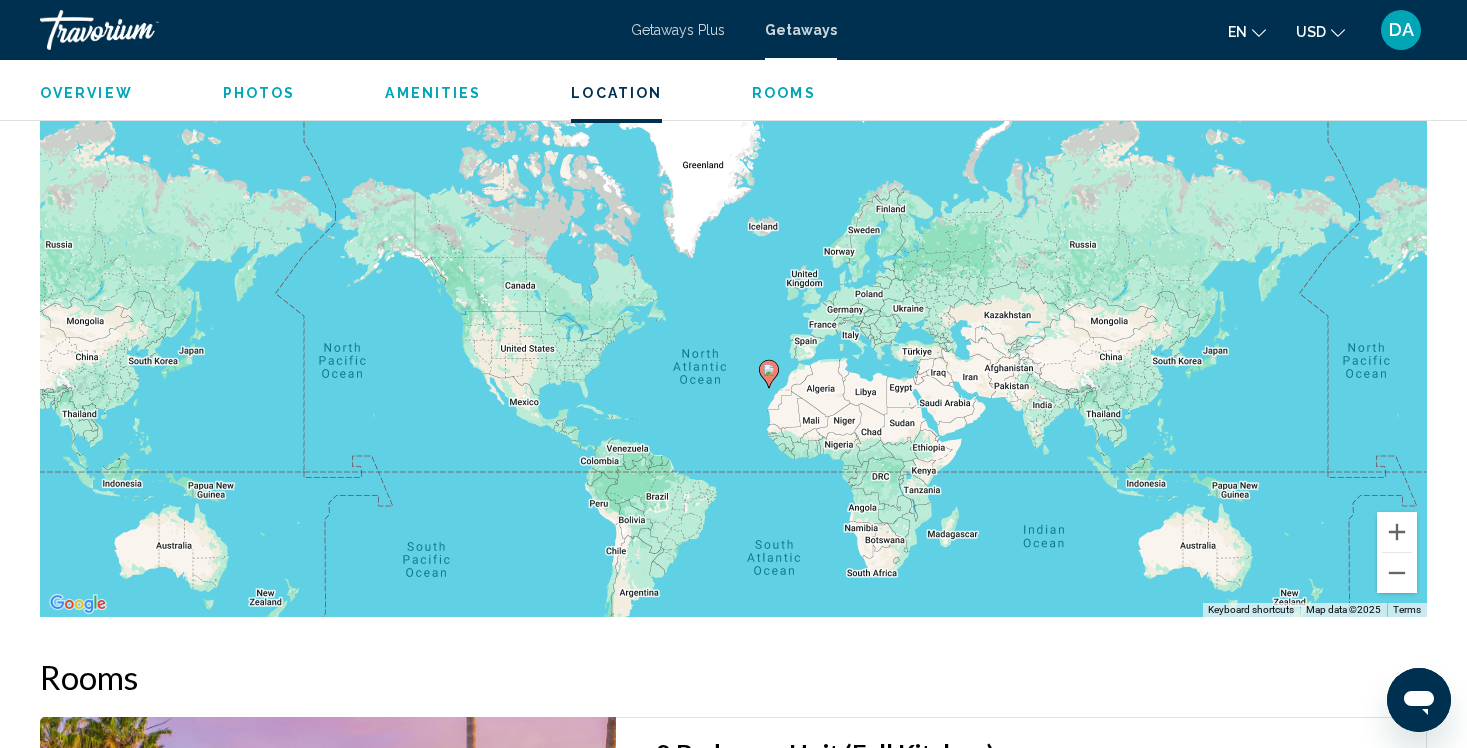 drag, startPoint x: 621, startPoint y: 410, endPoint x: 626, endPoint y: 387, distance: 23.537205 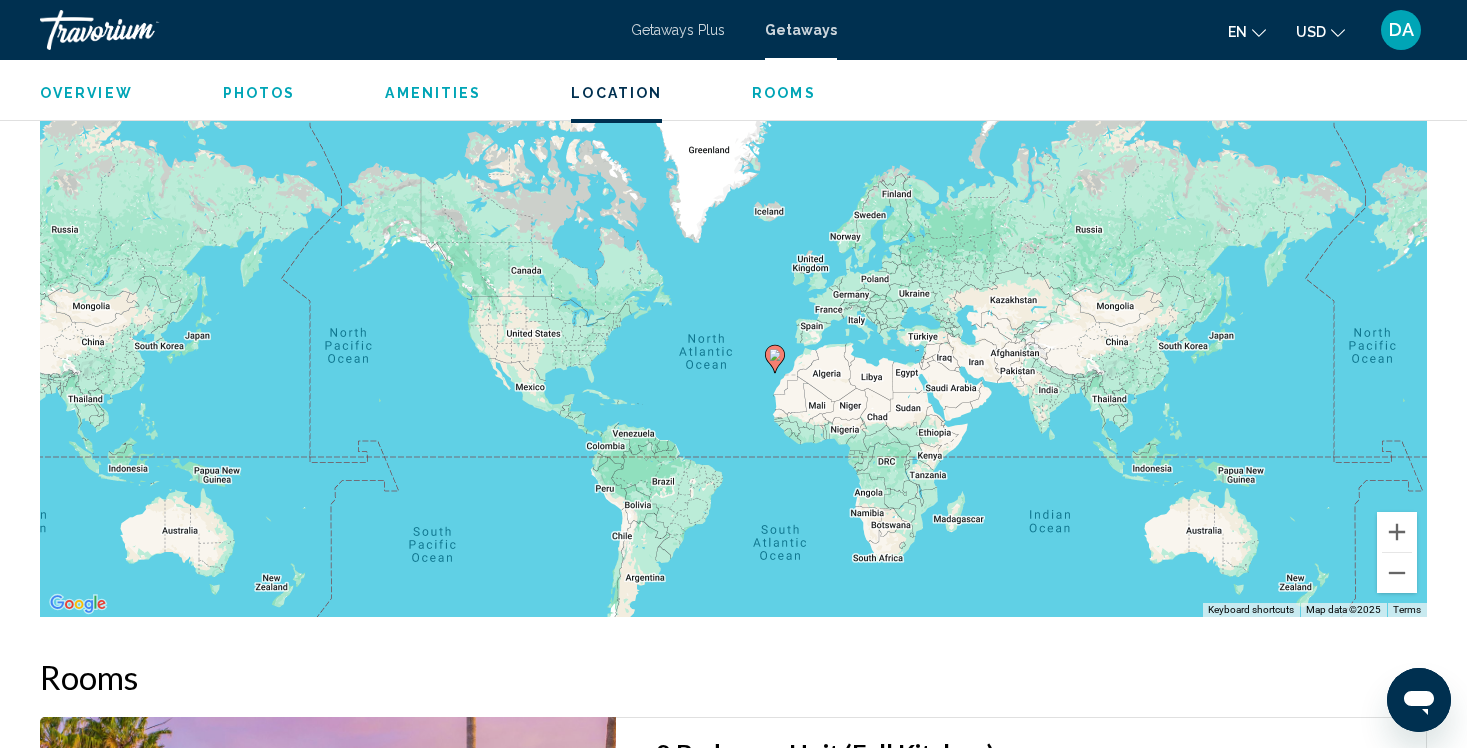click on "To navigate, press the arrow keys. To activate drag with keyboard, press Alt + Enter. Once in keyboard drag state, use the arrow keys to move the marker. To complete the drag, press the Enter key. To cancel, press Escape." at bounding box center (733, 317) 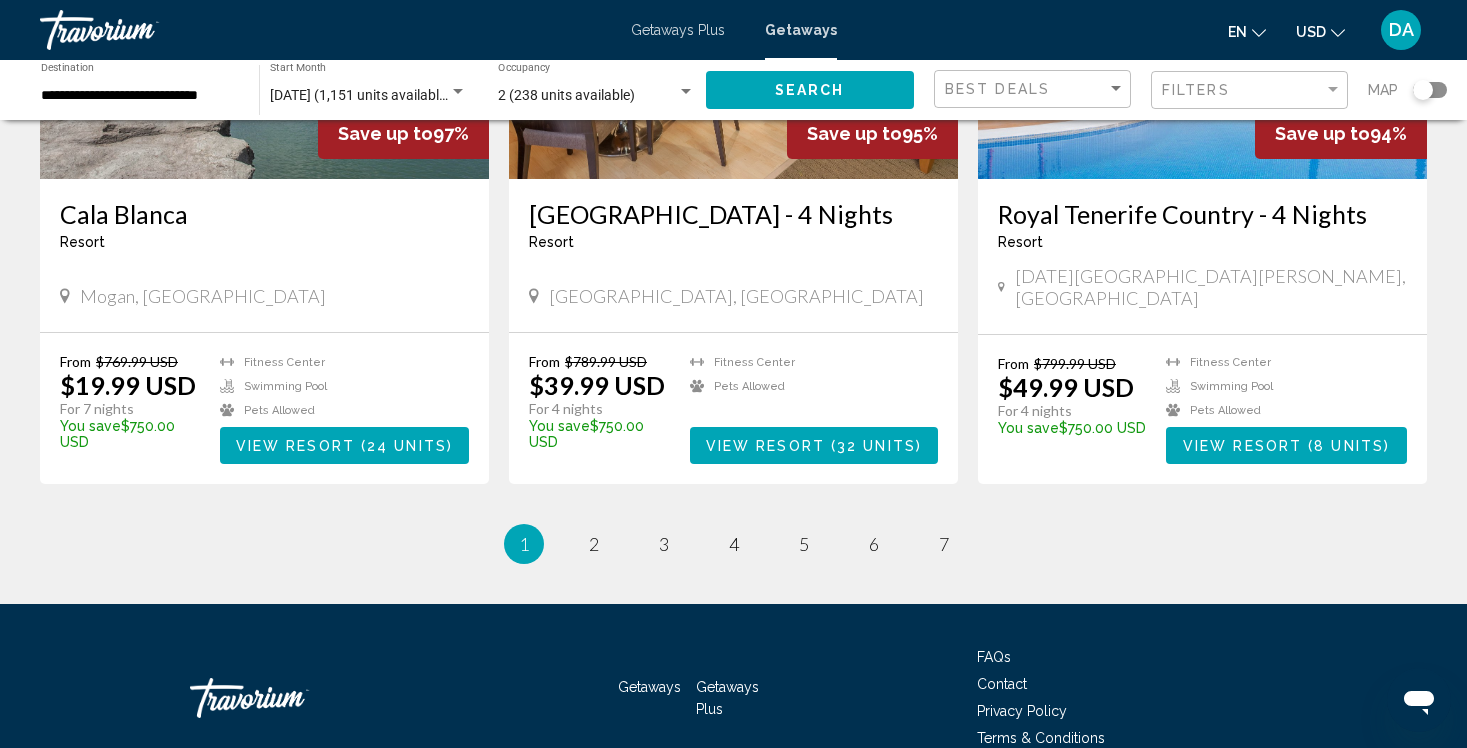 scroll, scrollTop: 2427, scrollLeft: 0, axis: vertical 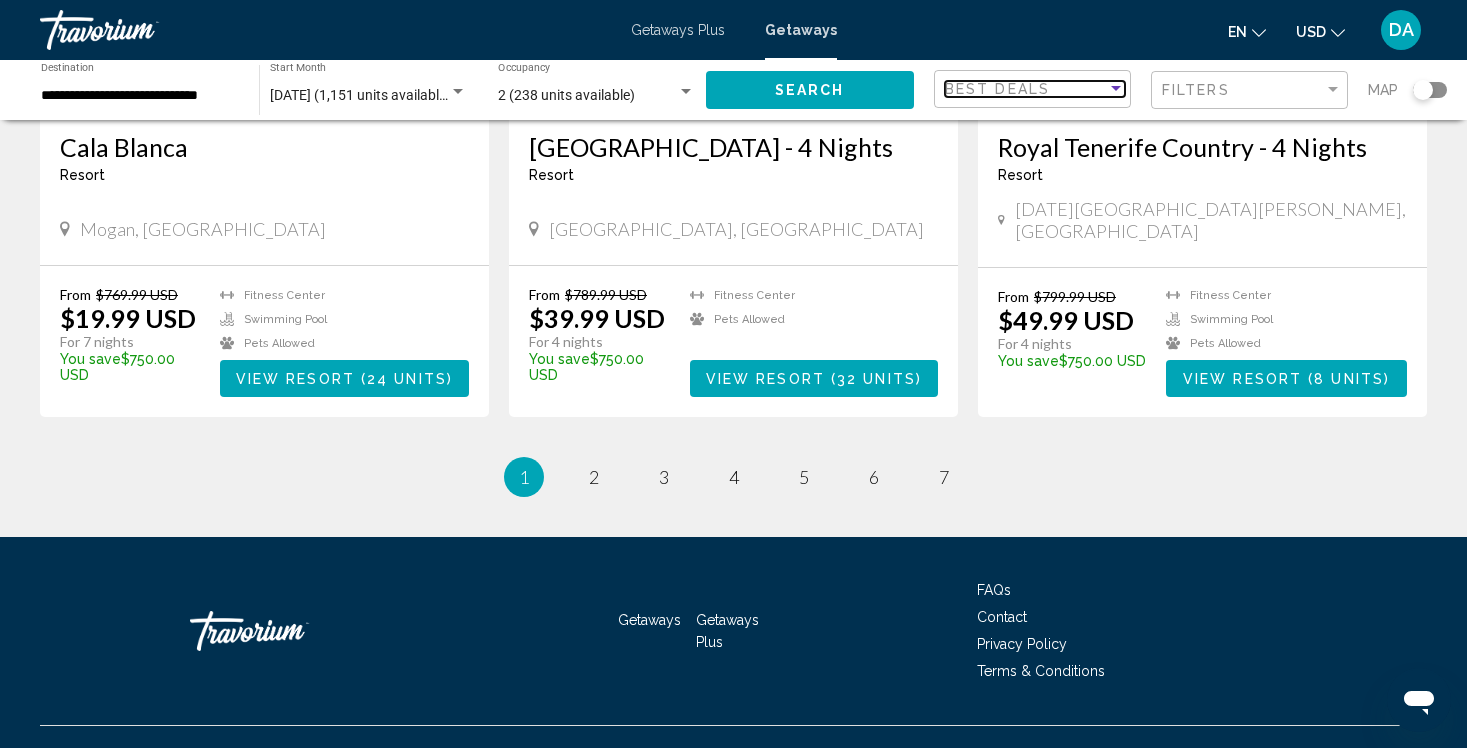 click on "Best Deals" at bounding box center (997, 89) 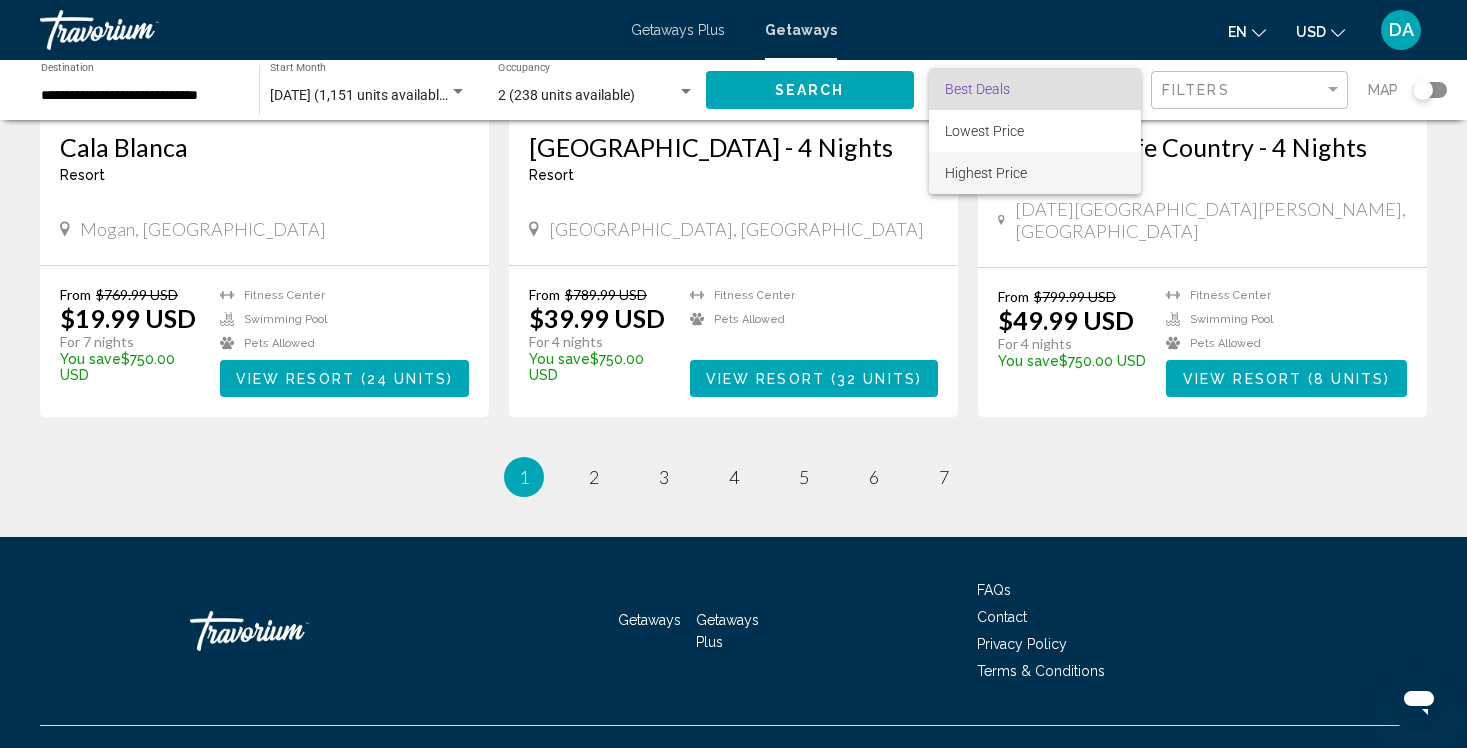 click on "Highest Price" at bounding box center (986, 173) 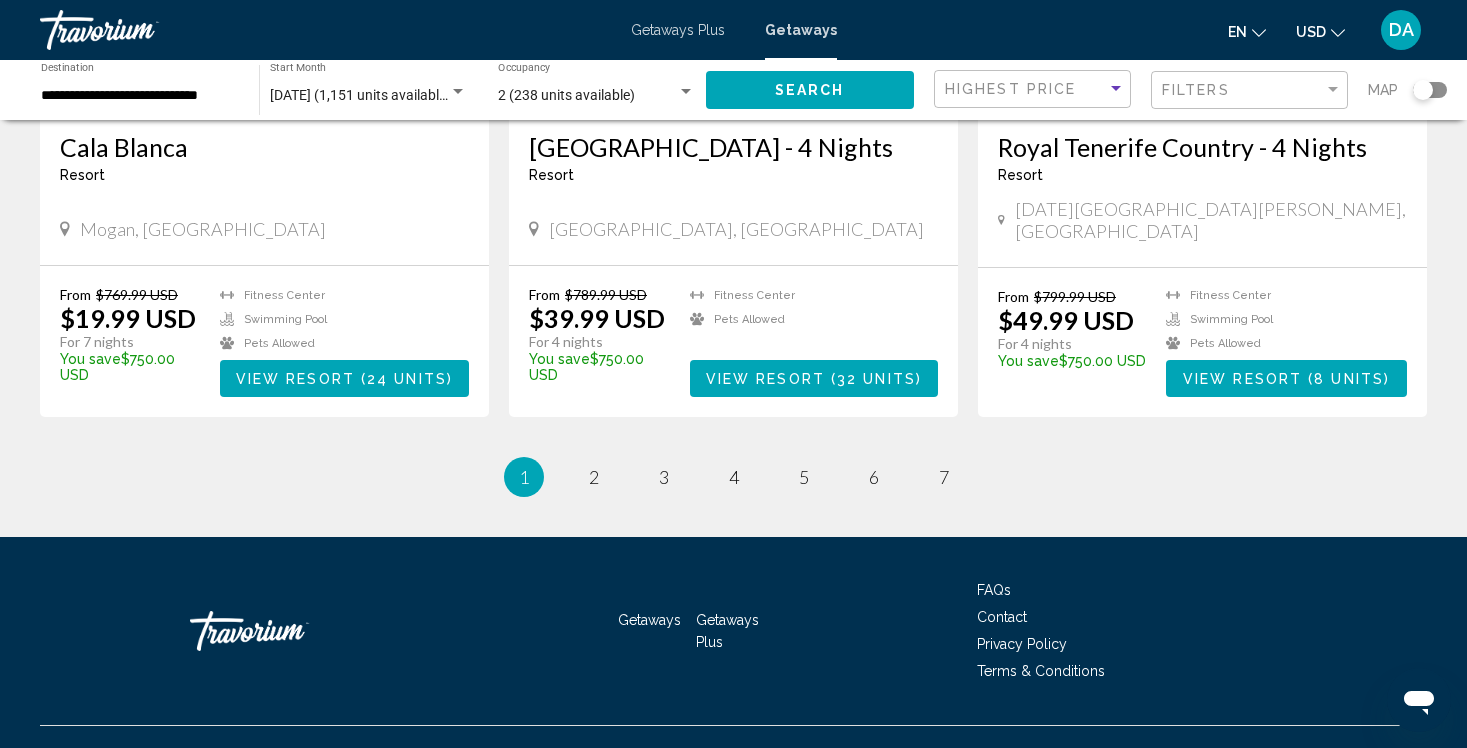 click on "Search" 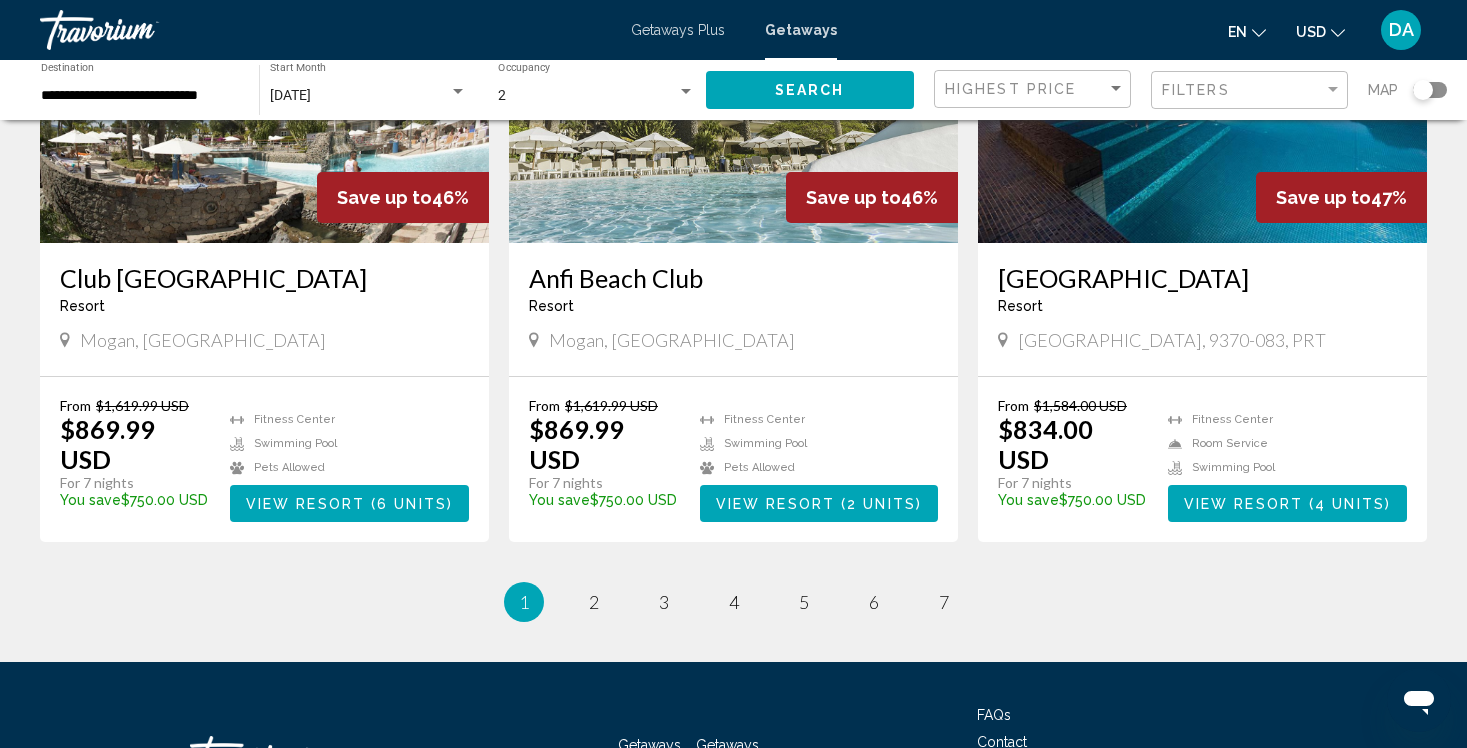 scroll, scrollTop: 2453, scrollLeft: 0, axis: vertical 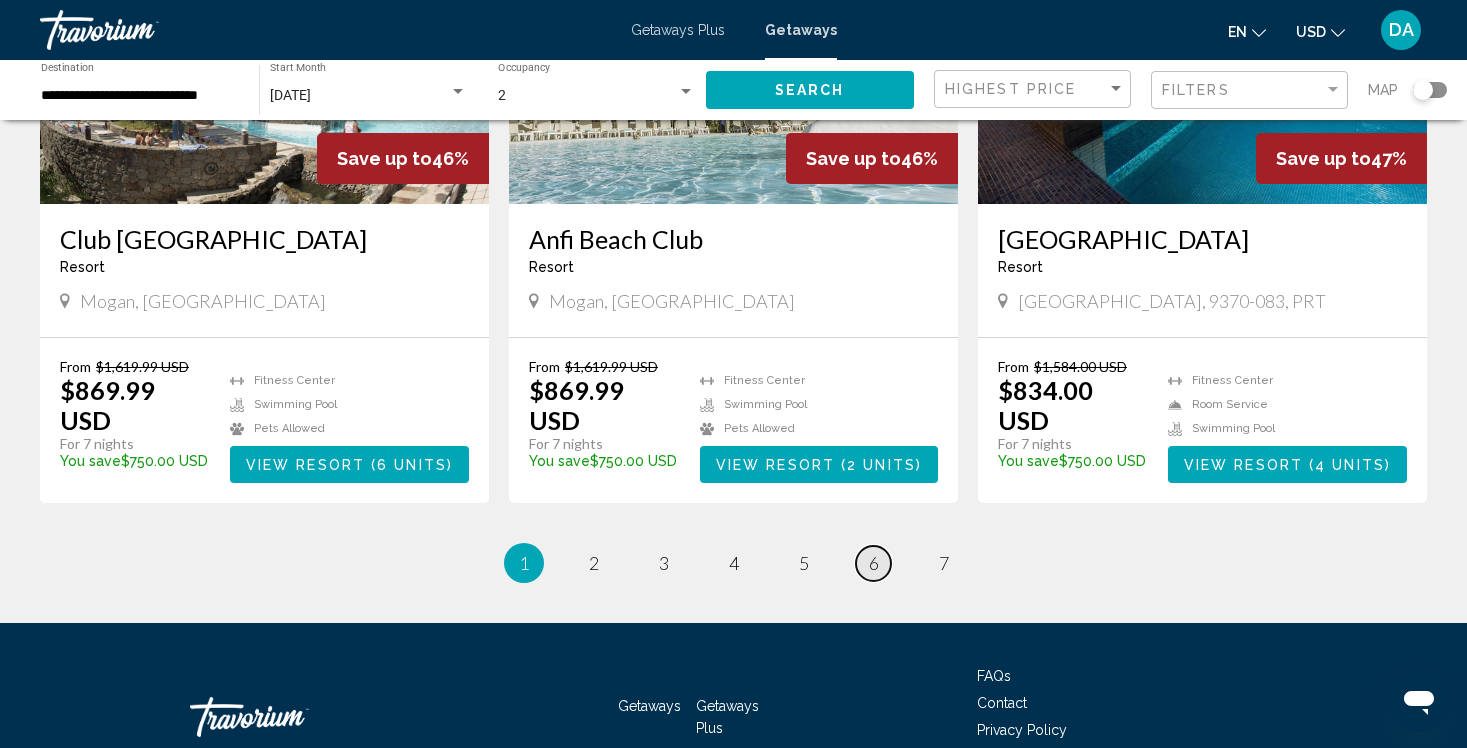 click on "6" at bounding box center (874, 563) 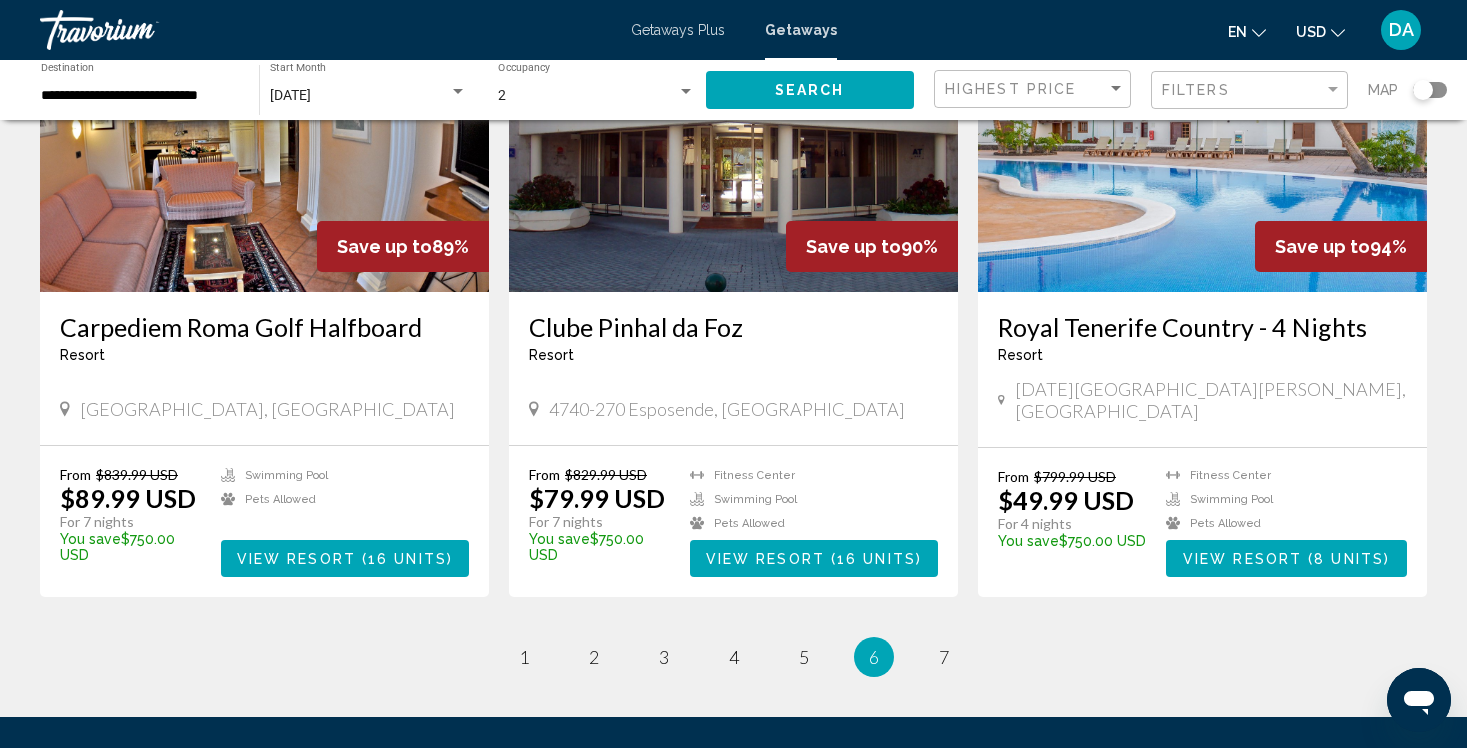scroll, scrollTop: 2322, scrollLeft: 0, axis: vertical 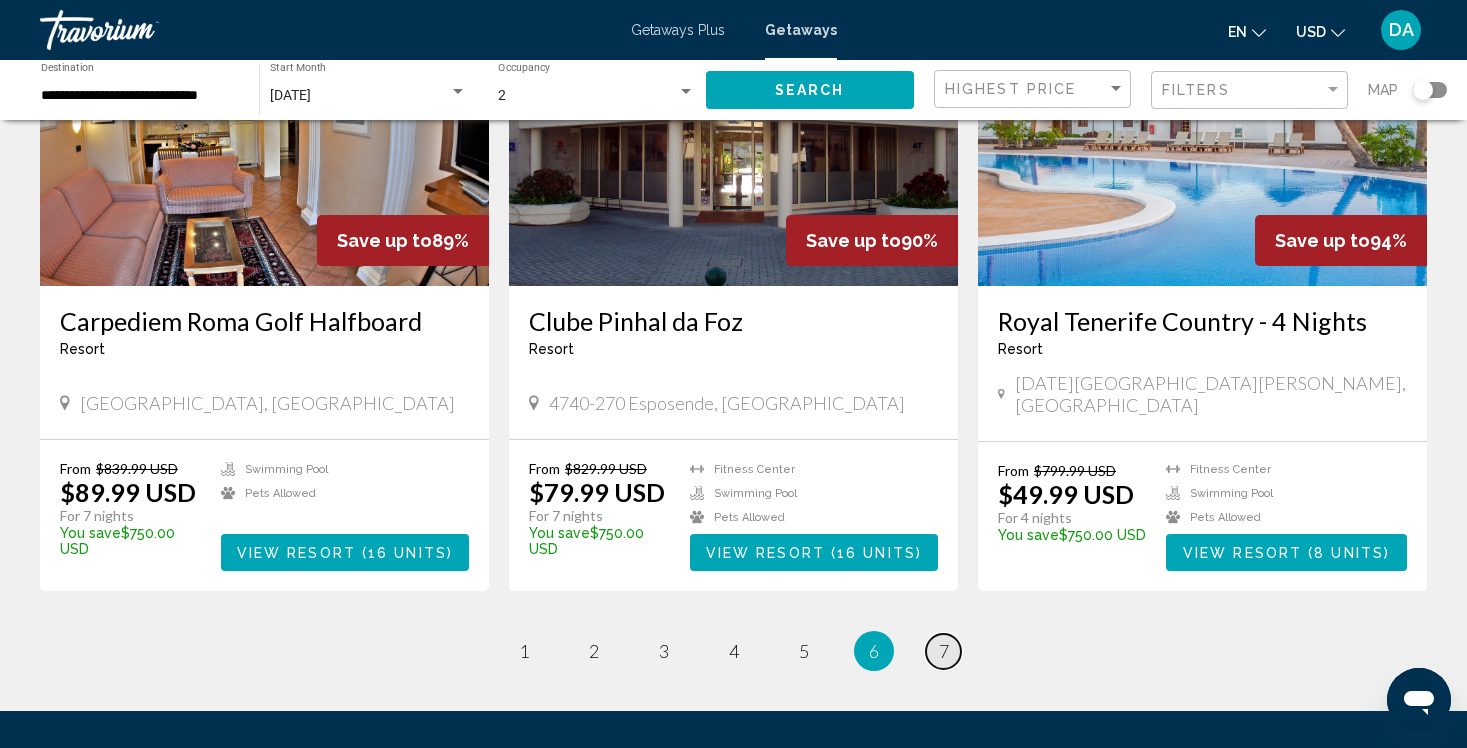click on "7" at bounding box center (944, 651) 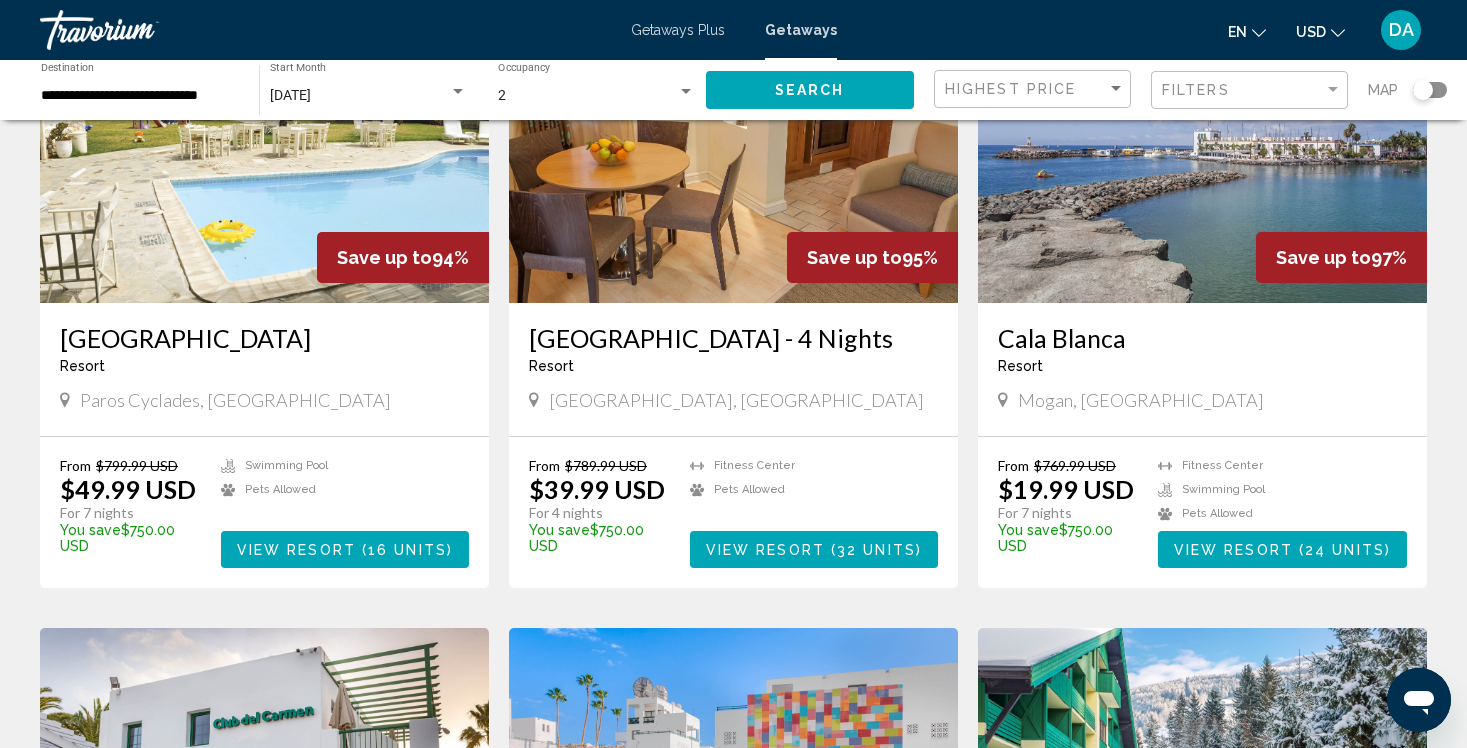 scroll, scrollTop: 0, scrollLeft: 0, axis: both 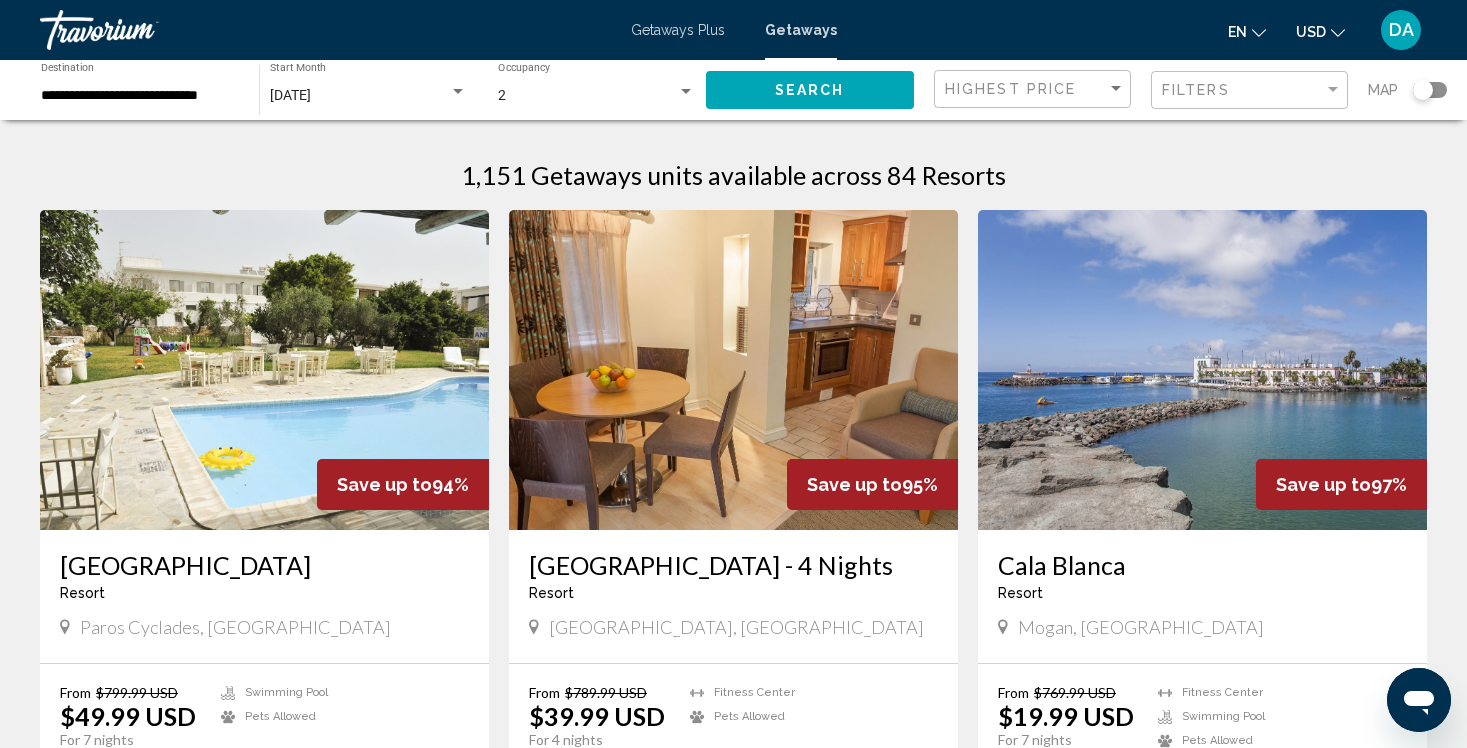 click on "**********" at bounding box center [140, 96] 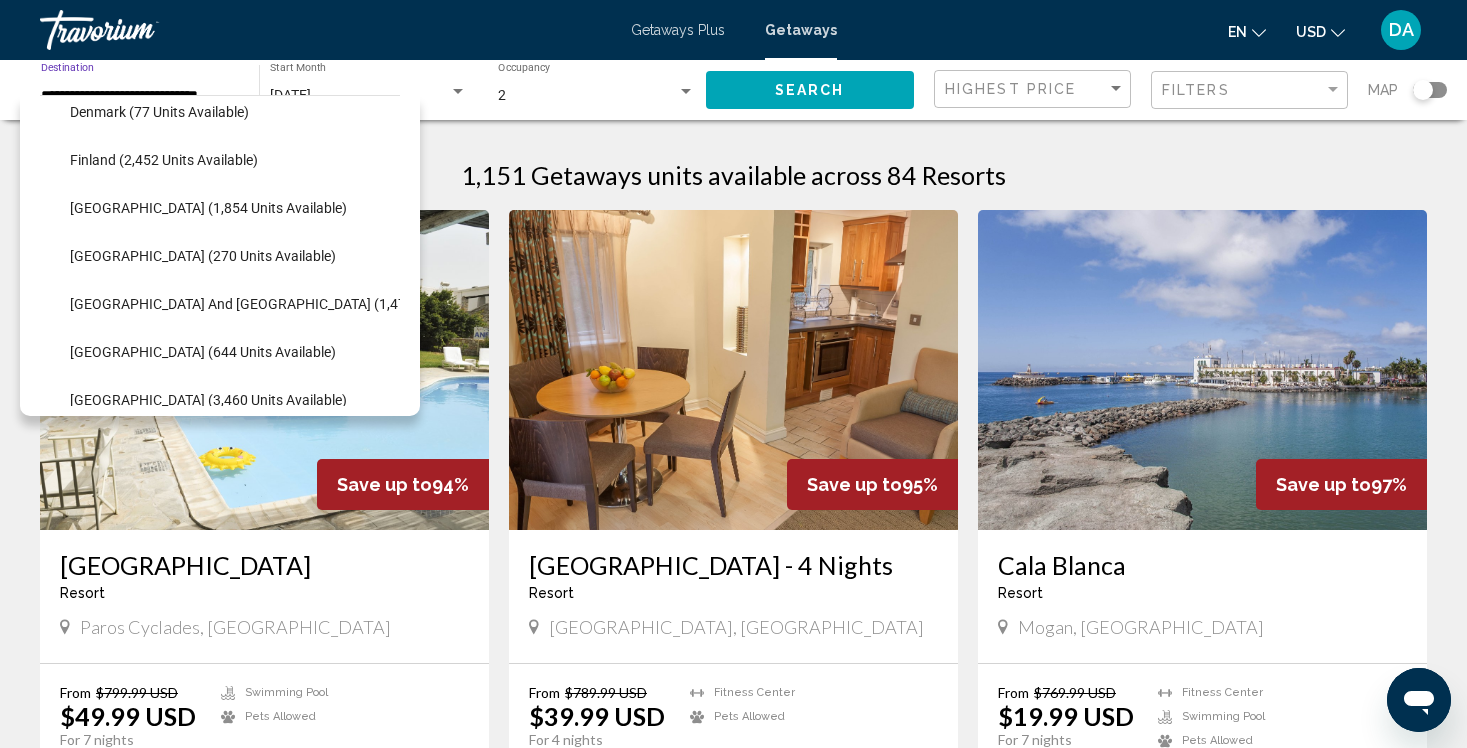 scroll, scrollTop: 492, scrollLeft: 0, axis: vertical 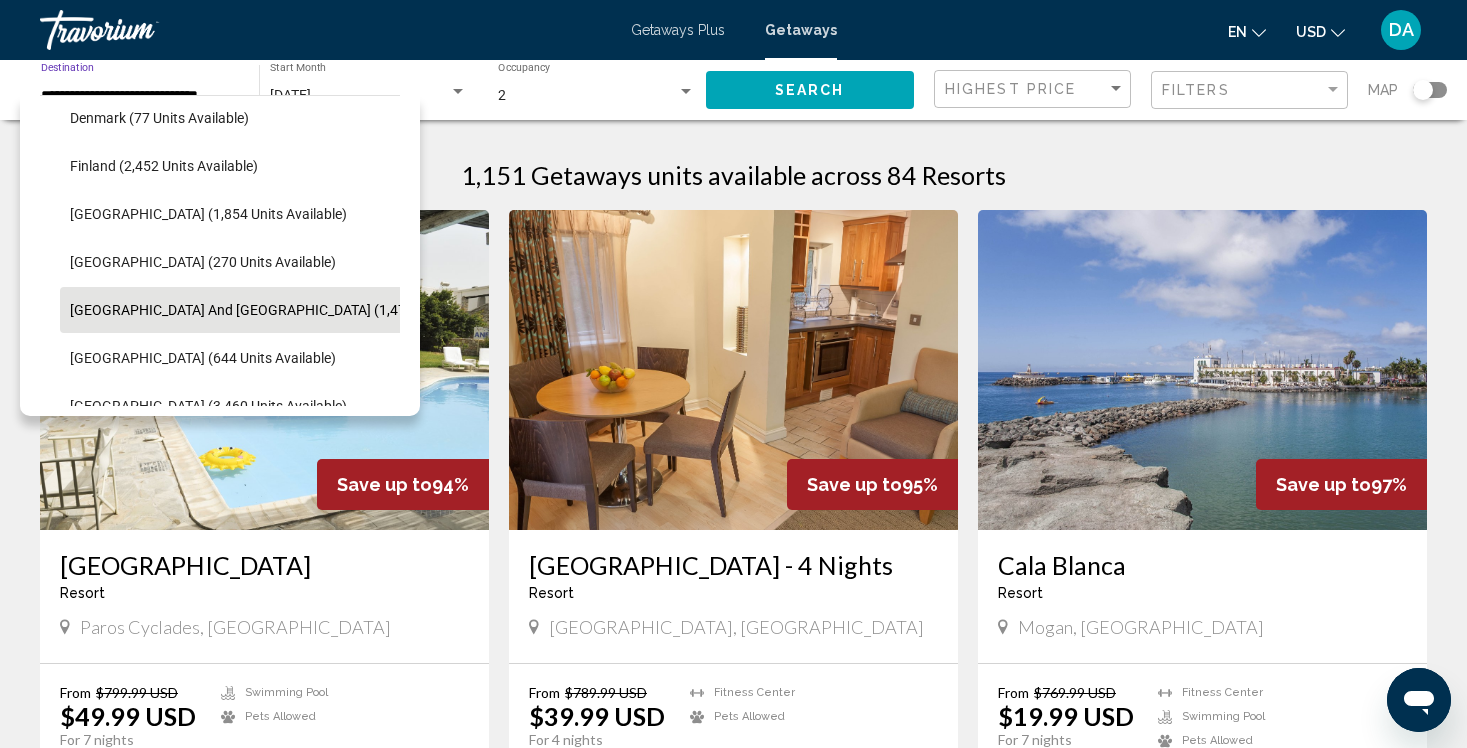 click on "[GEOGRAPHIC_DATA] and [GEOGRAPHIC_DATA] (1,471 units available)" 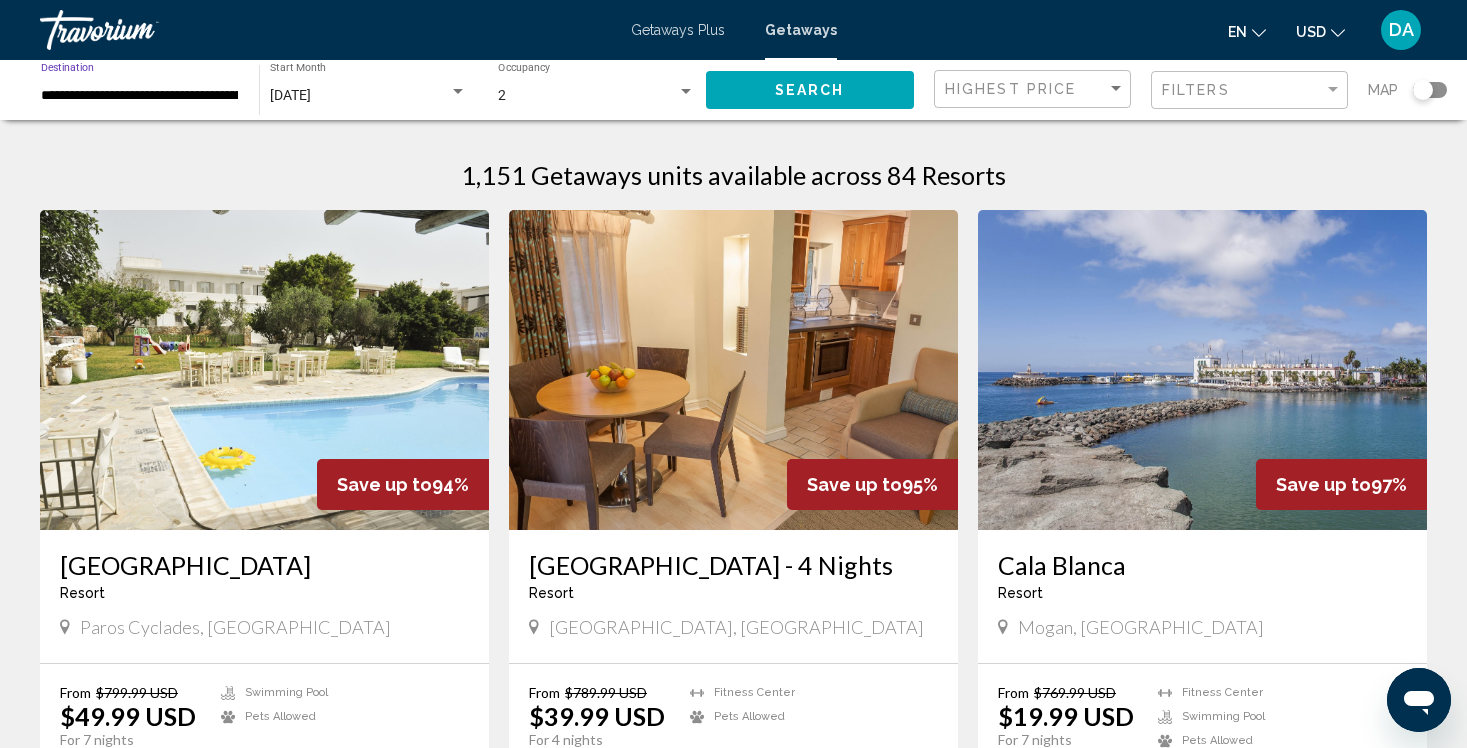 click on "Search" 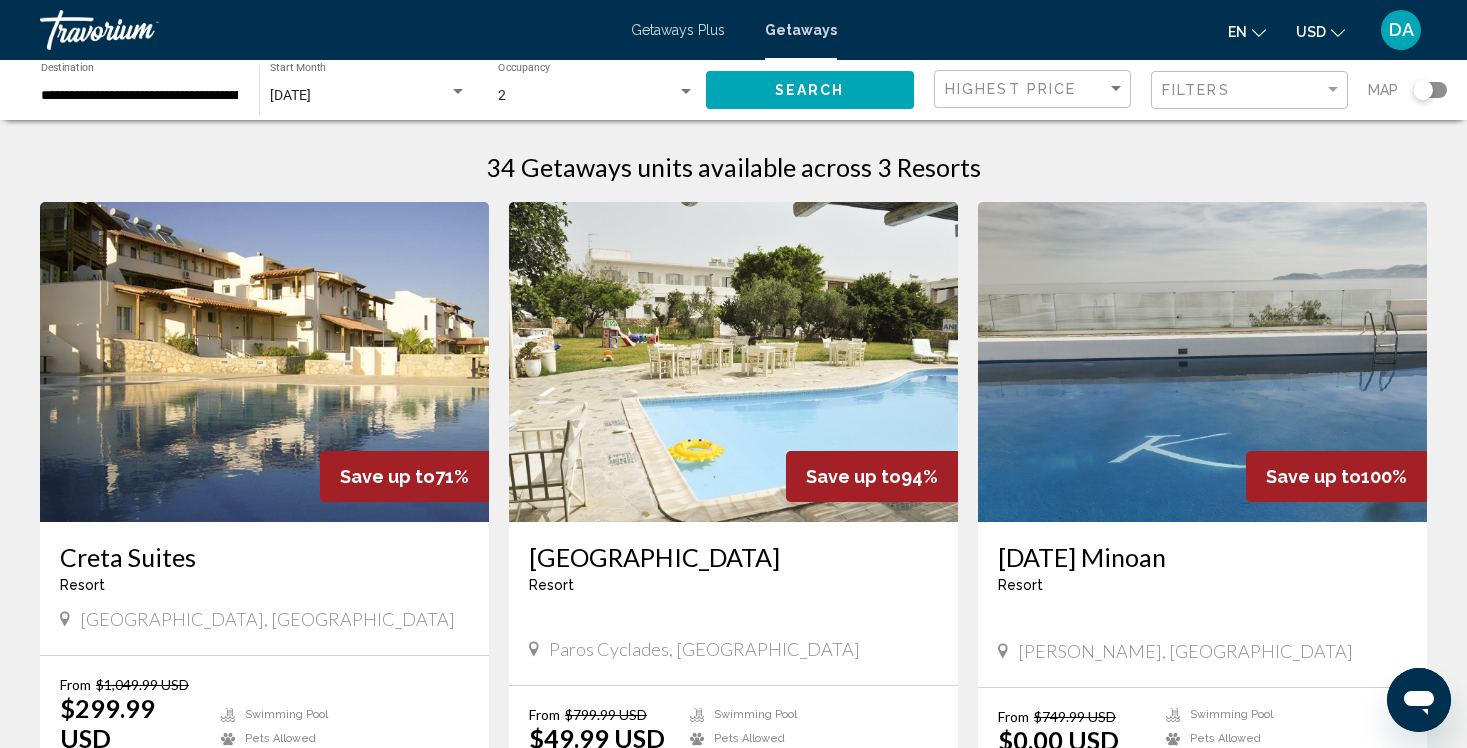 scroll, scrollTop: 0, scrollLeft: 0, axis: both 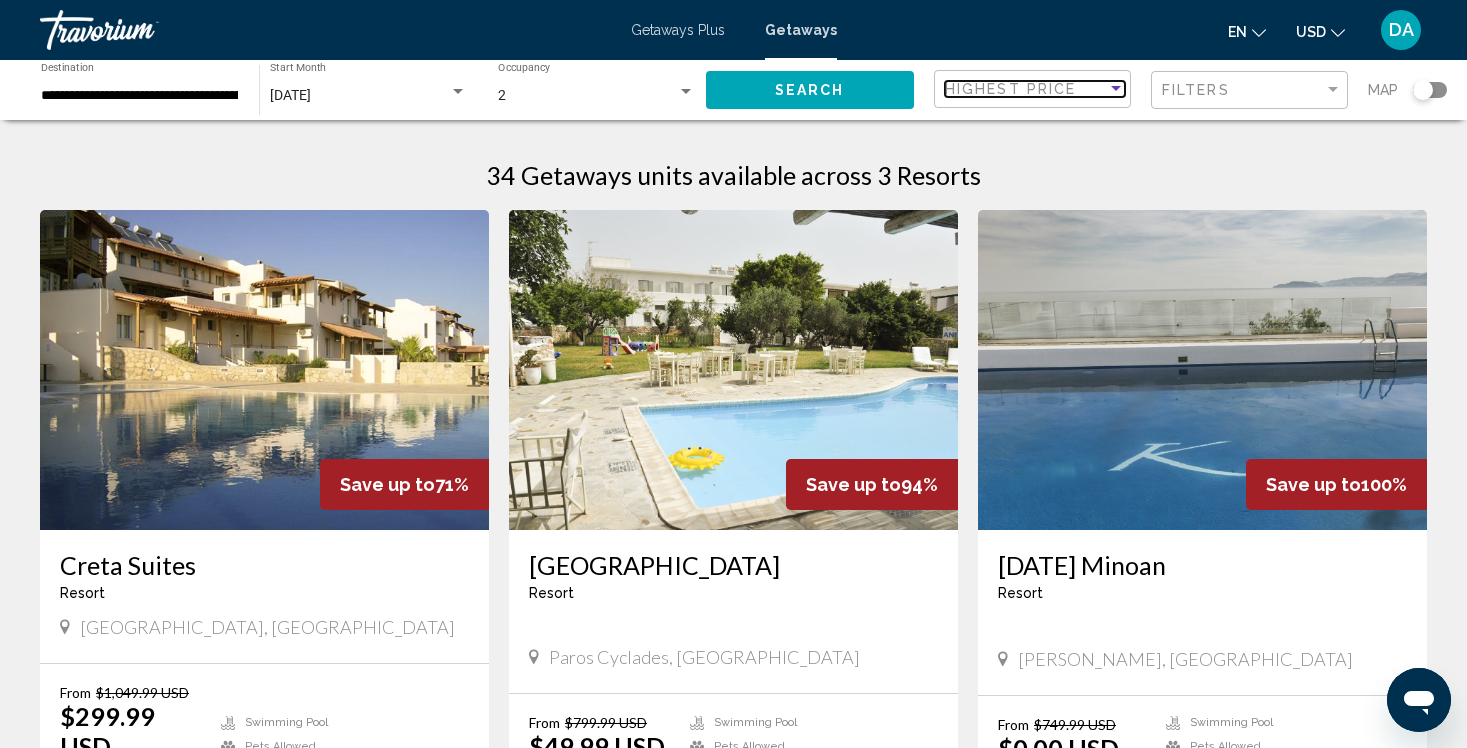 click on "Highest Price" at bounding box center (1010, 89) 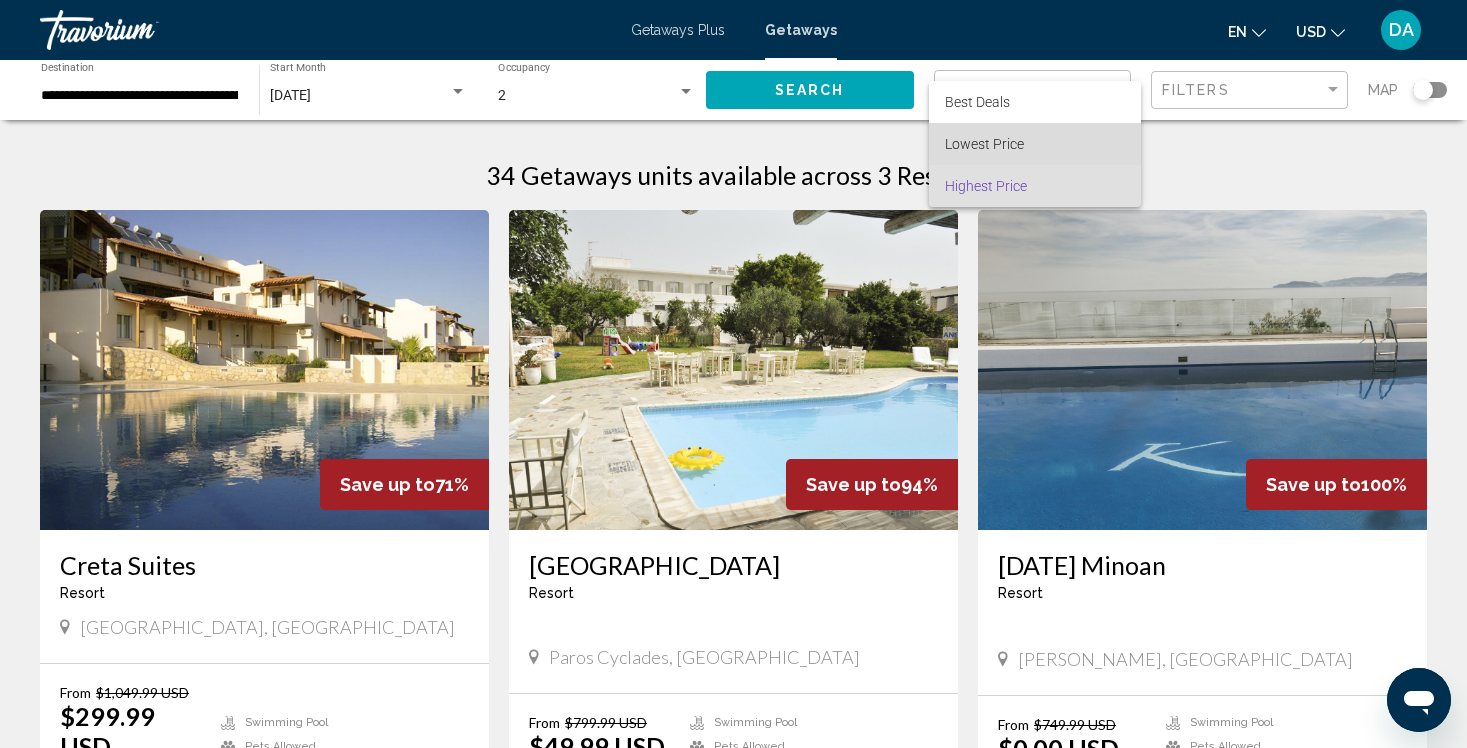 click on "Lowest Price" at bounding box center [1035, 144] 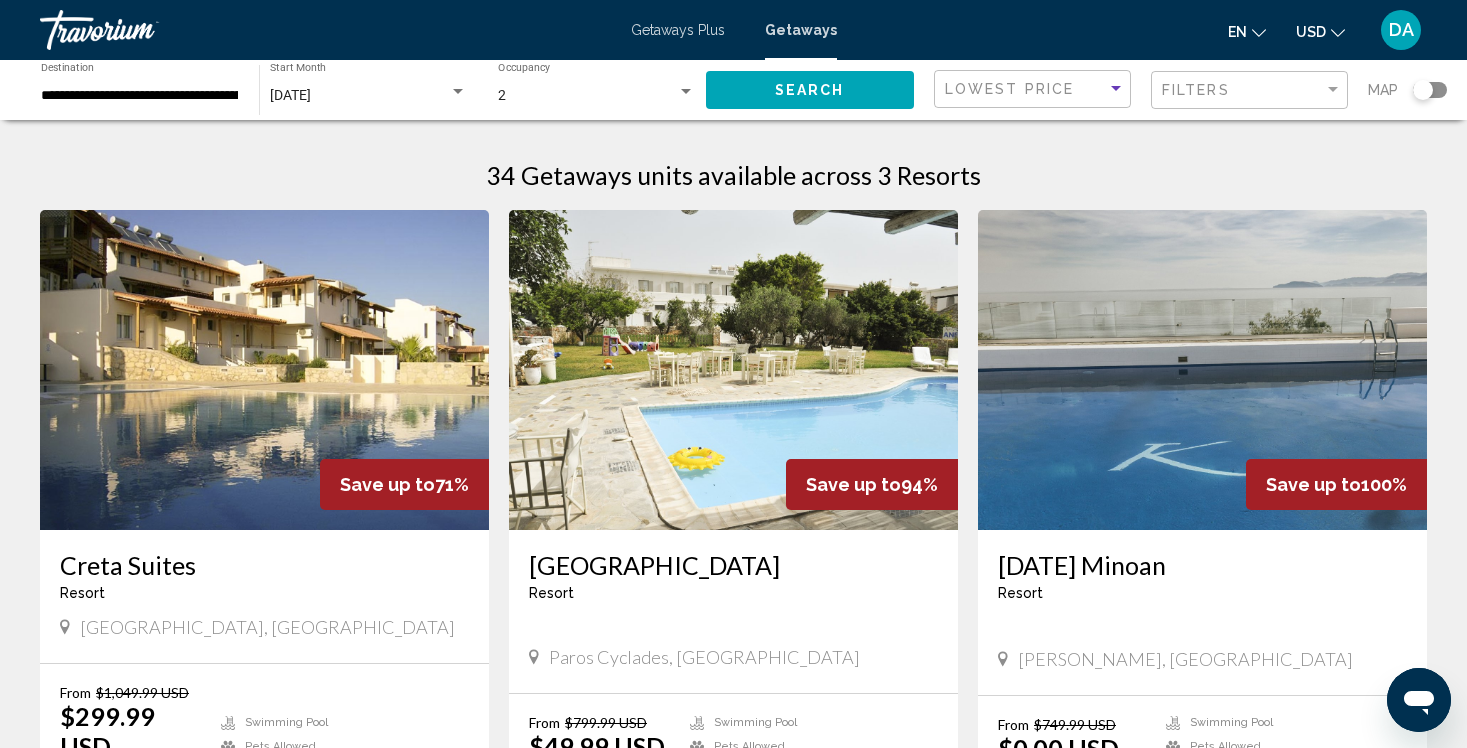 click on "Lowest Price" 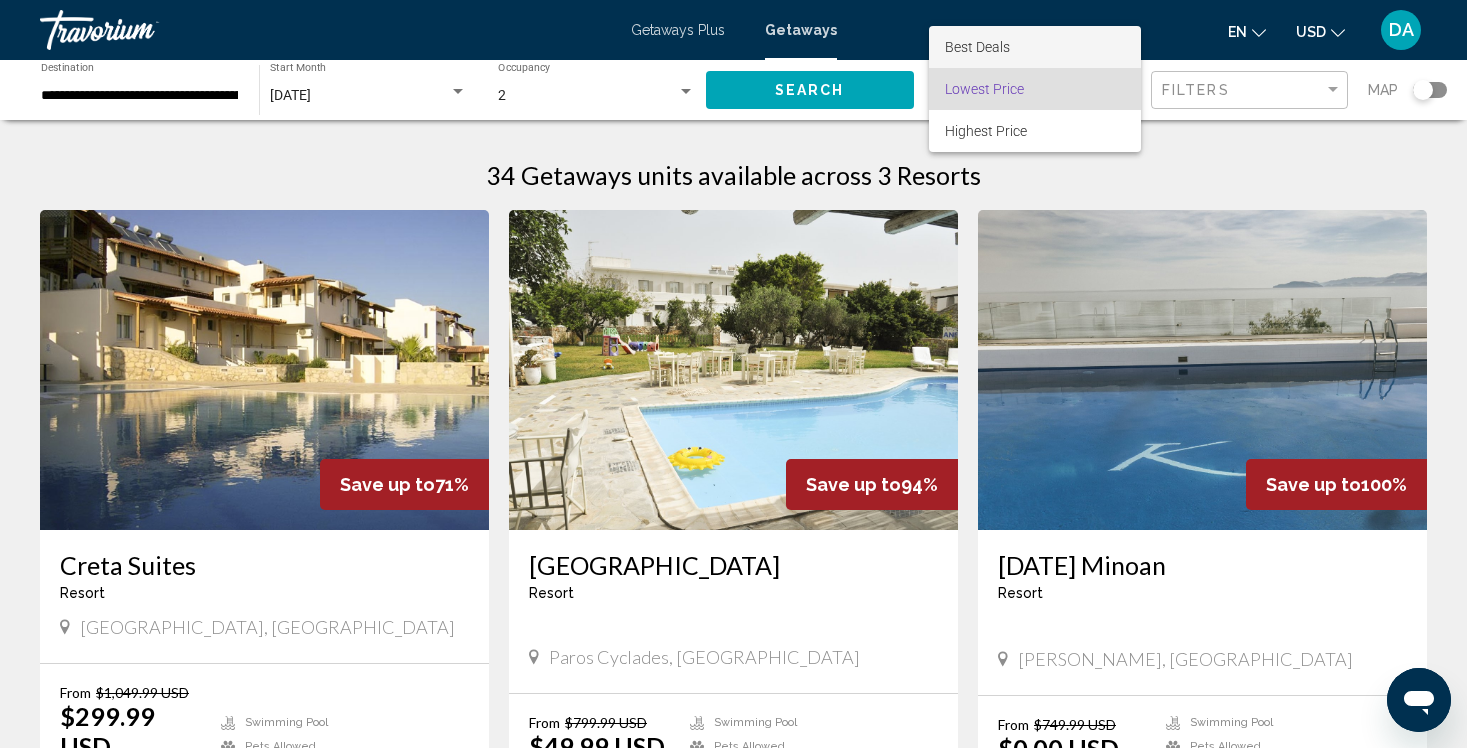 click on "Best Deals" at bounding box center [1035, 47] 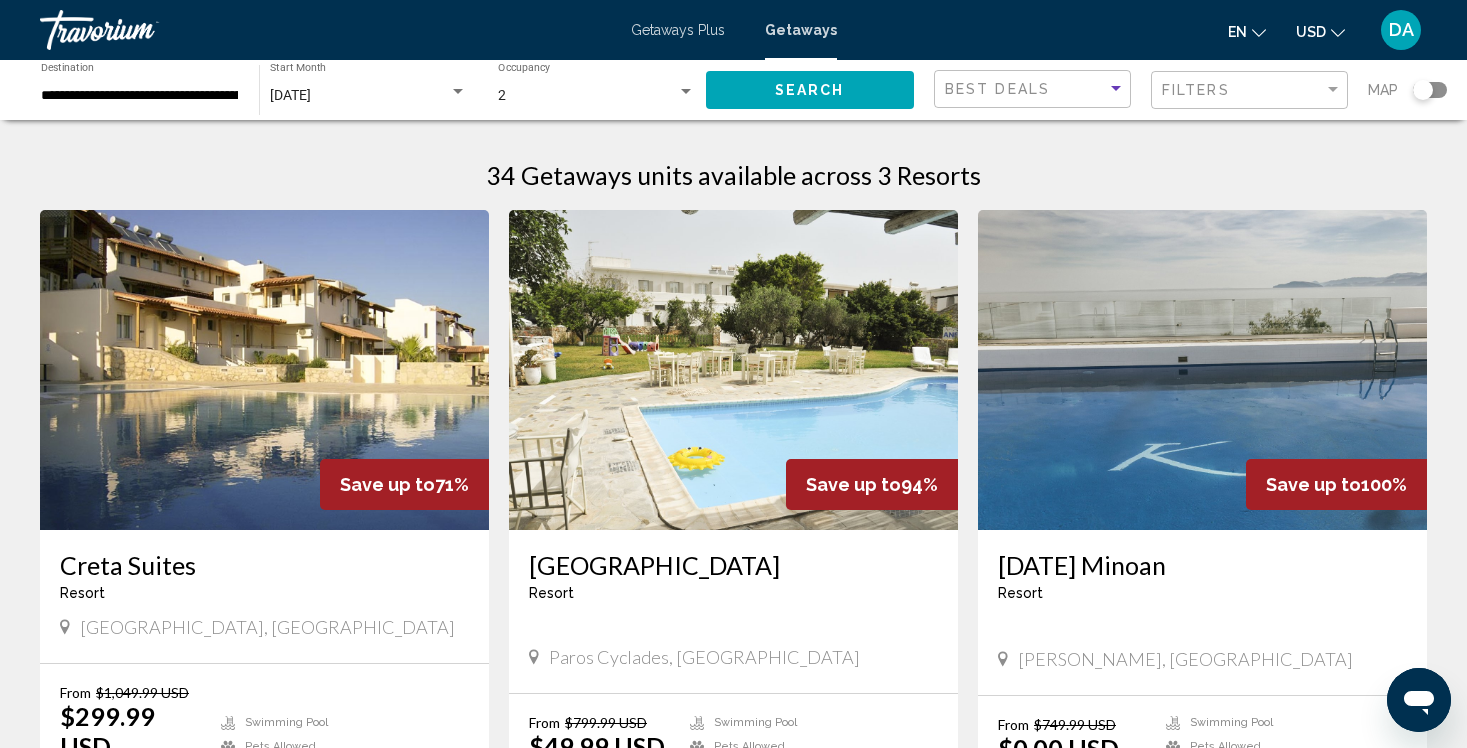 click on "Search" 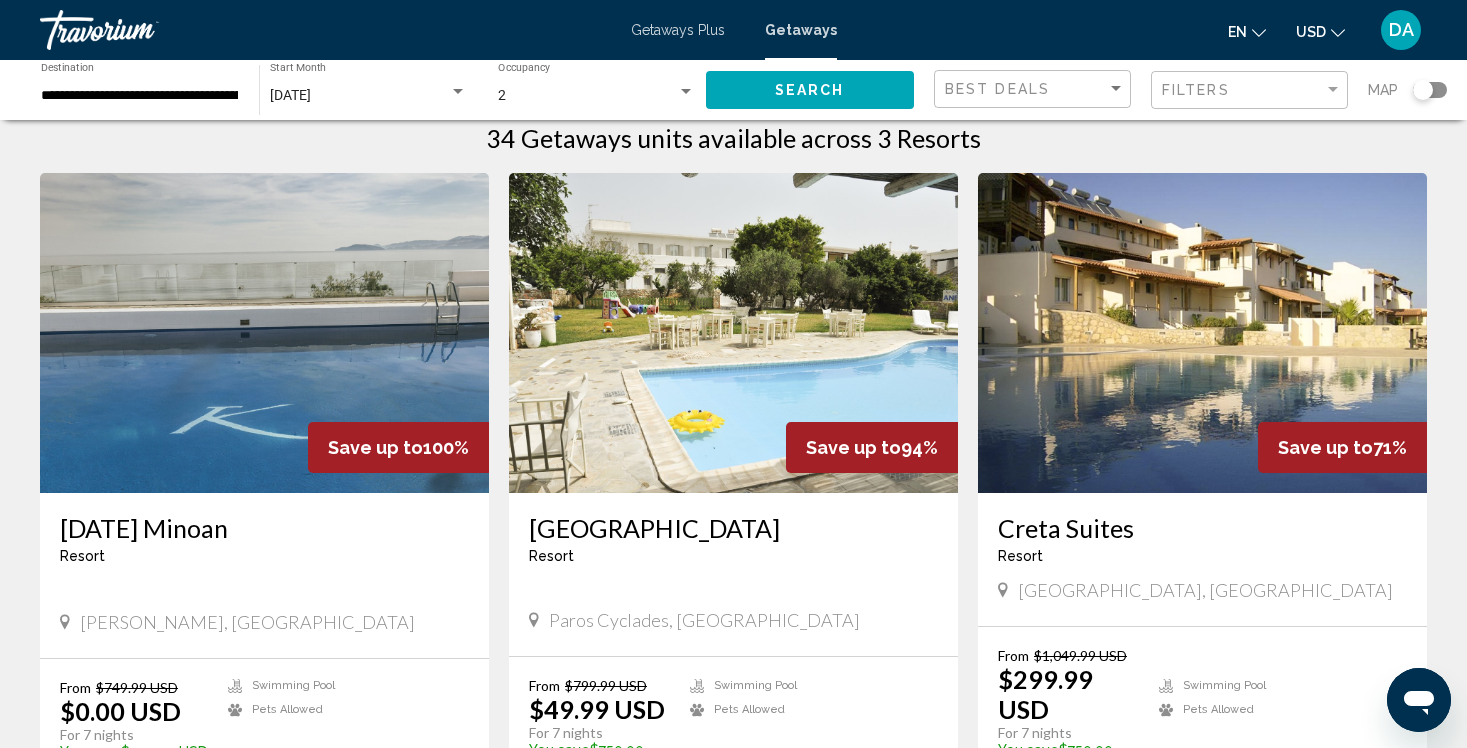 scroll, scrollTop: 0, scrollLeft: 0, axis: both 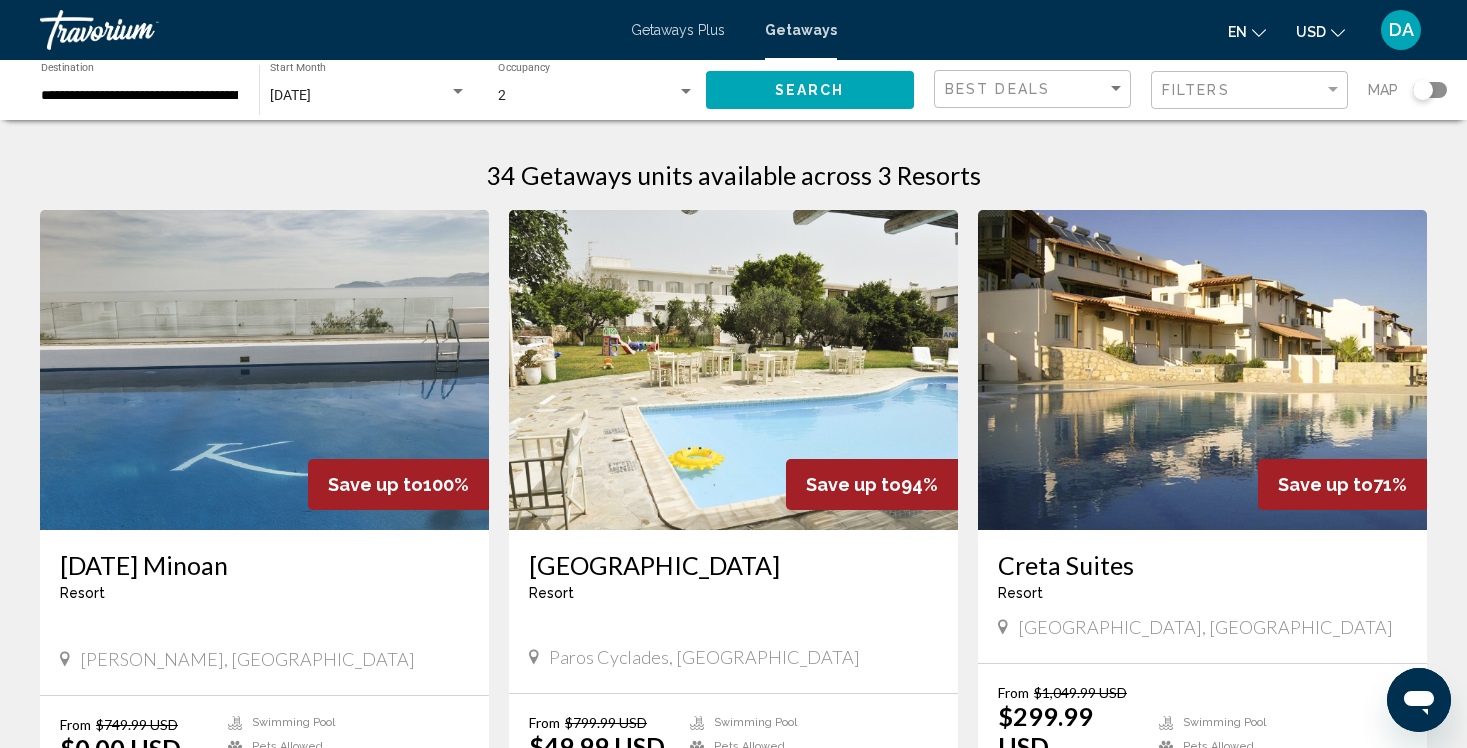 click at bounding box center (1202, 370) 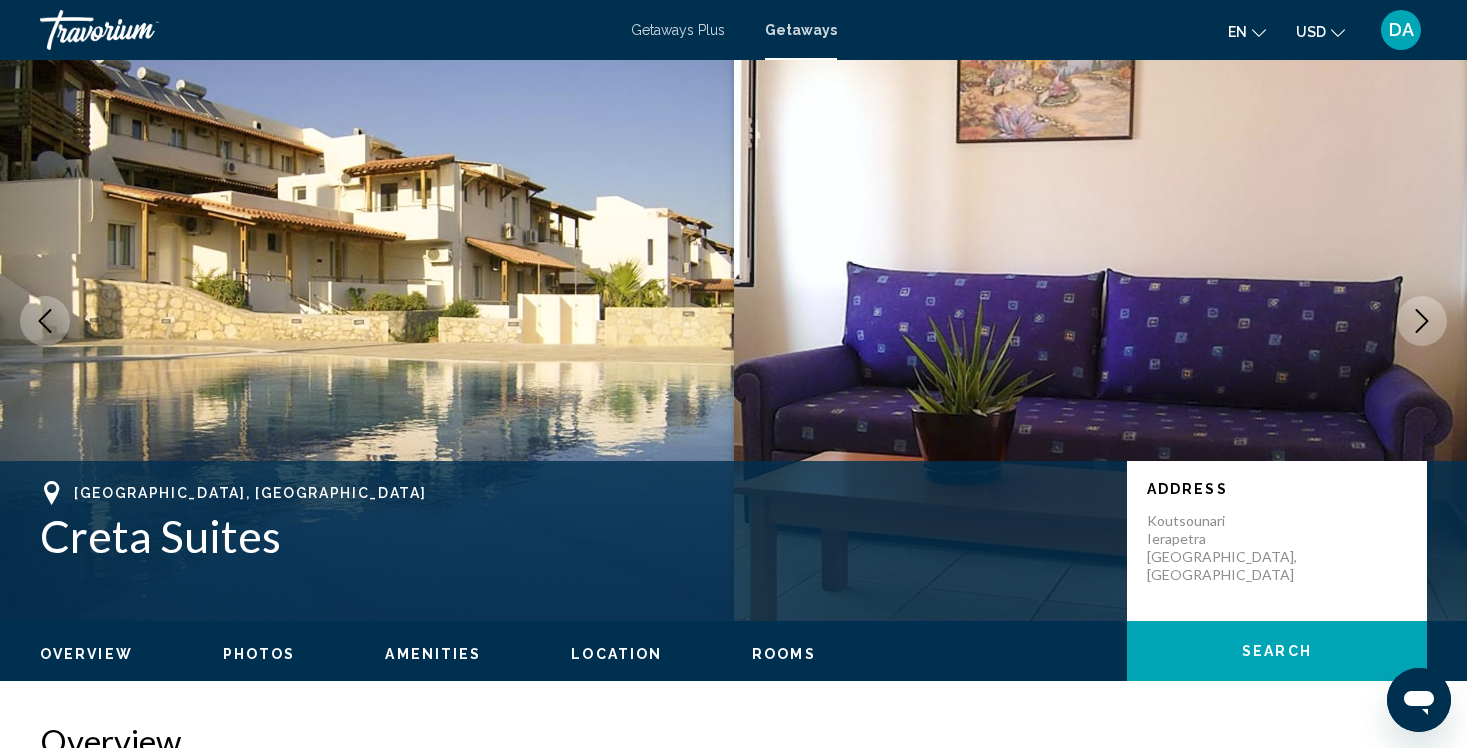 scroll, scrollTop: 41, scrollLeft: 0, axis: vertical 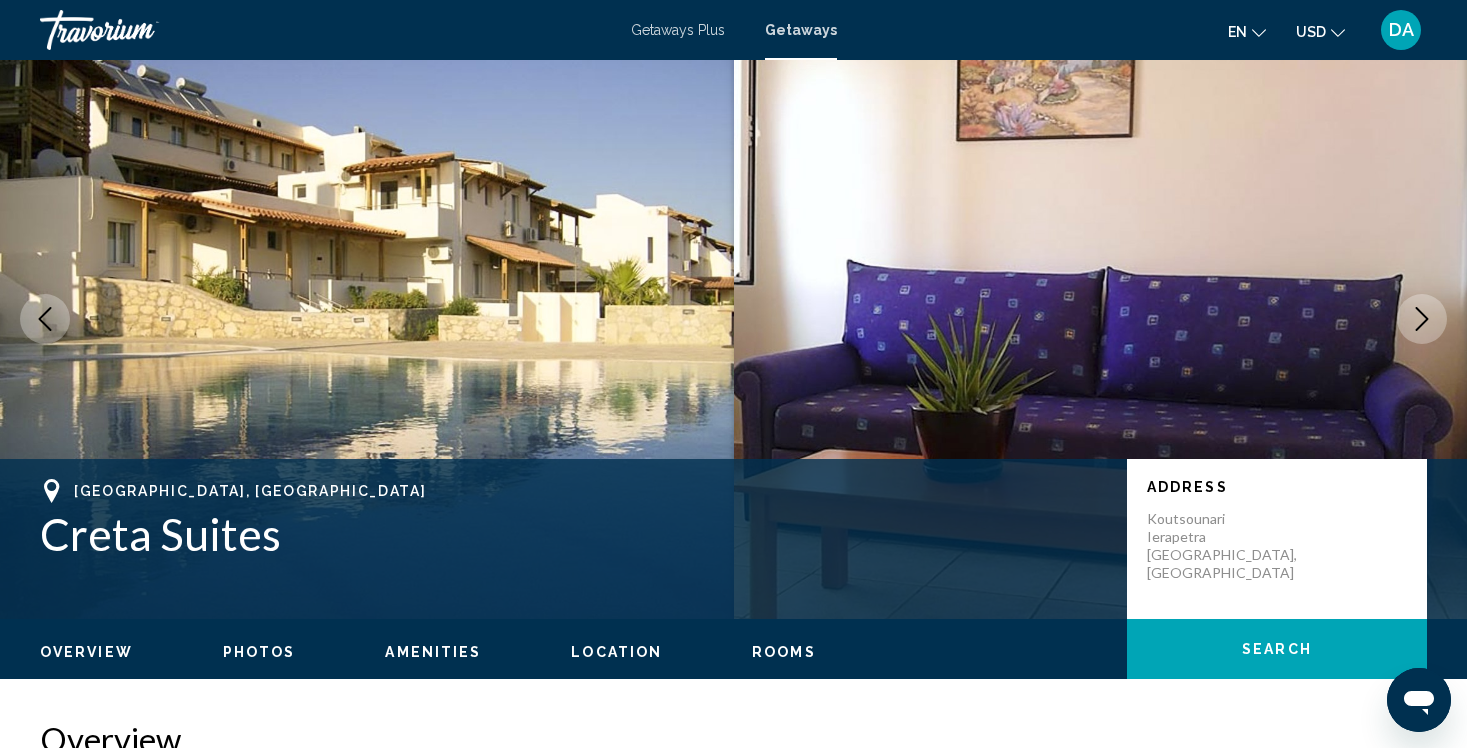 click 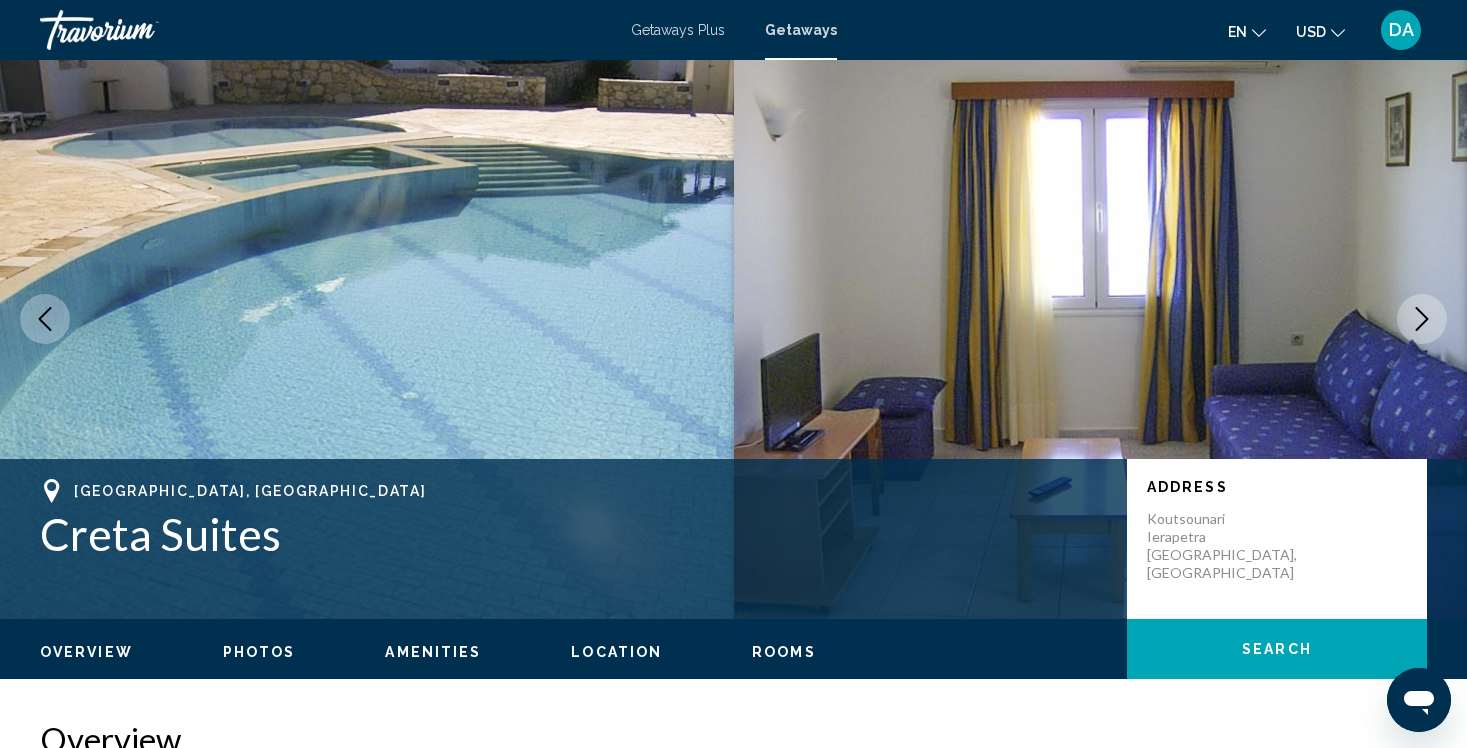 click at bounding box center [1101, 319] 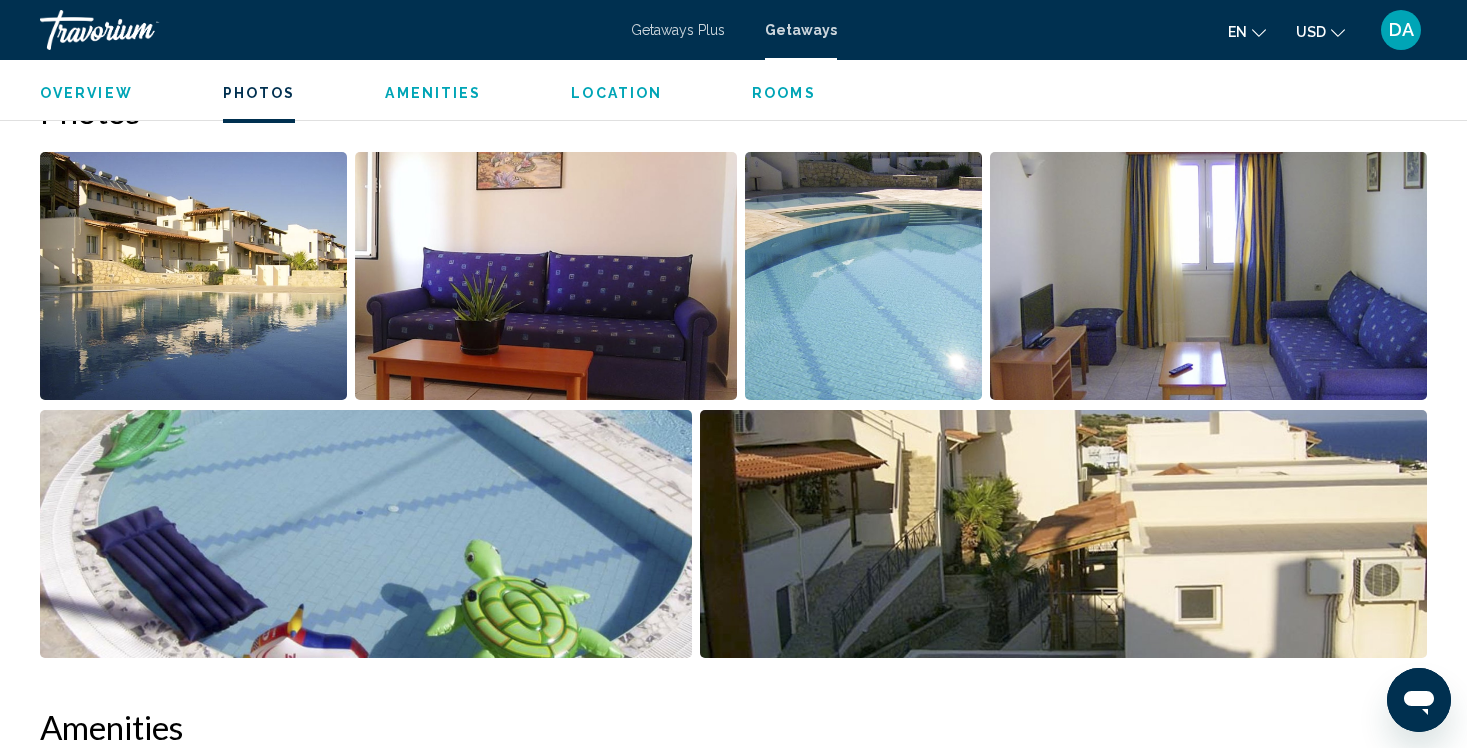 scroll, scrollTop: 881, scrollLeft: 0, axis: vertical 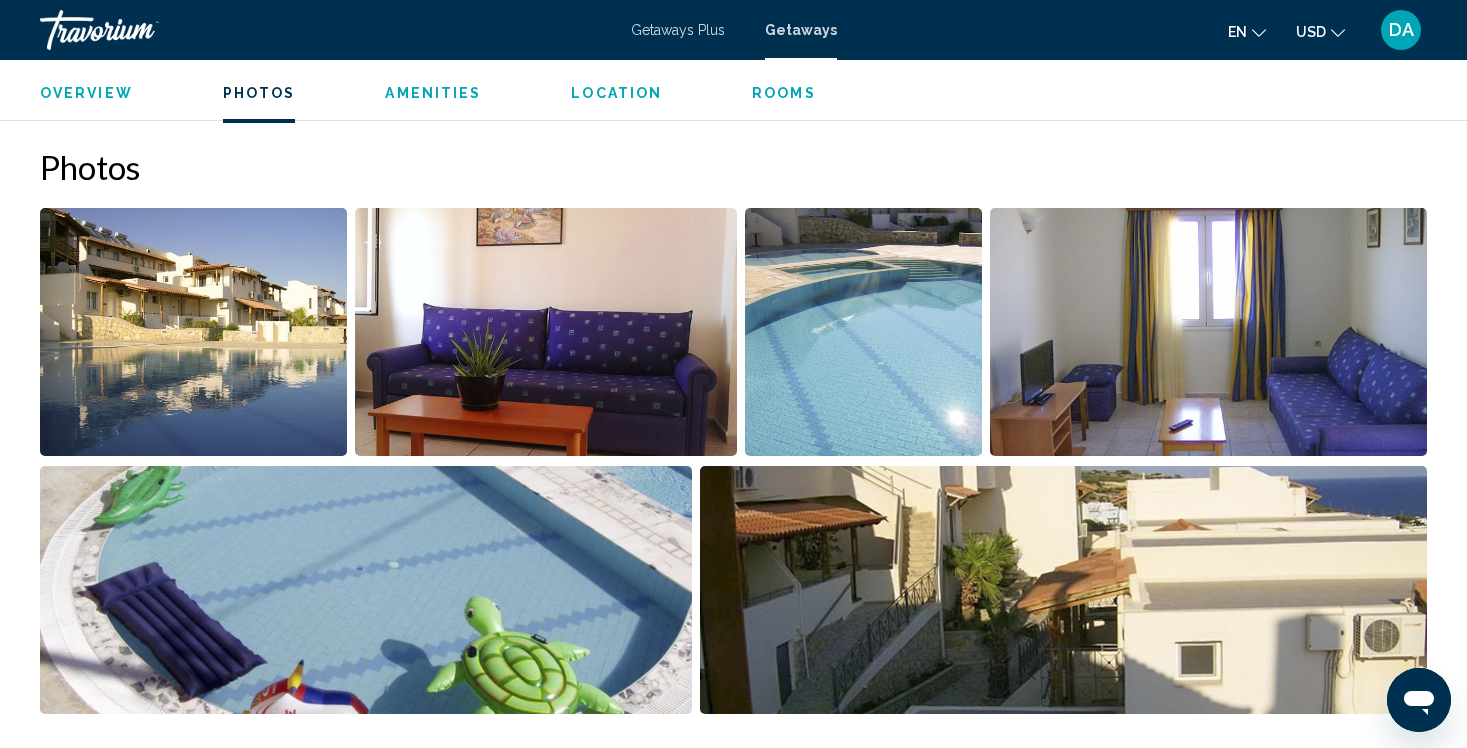 click at bounding box center (193, 332) 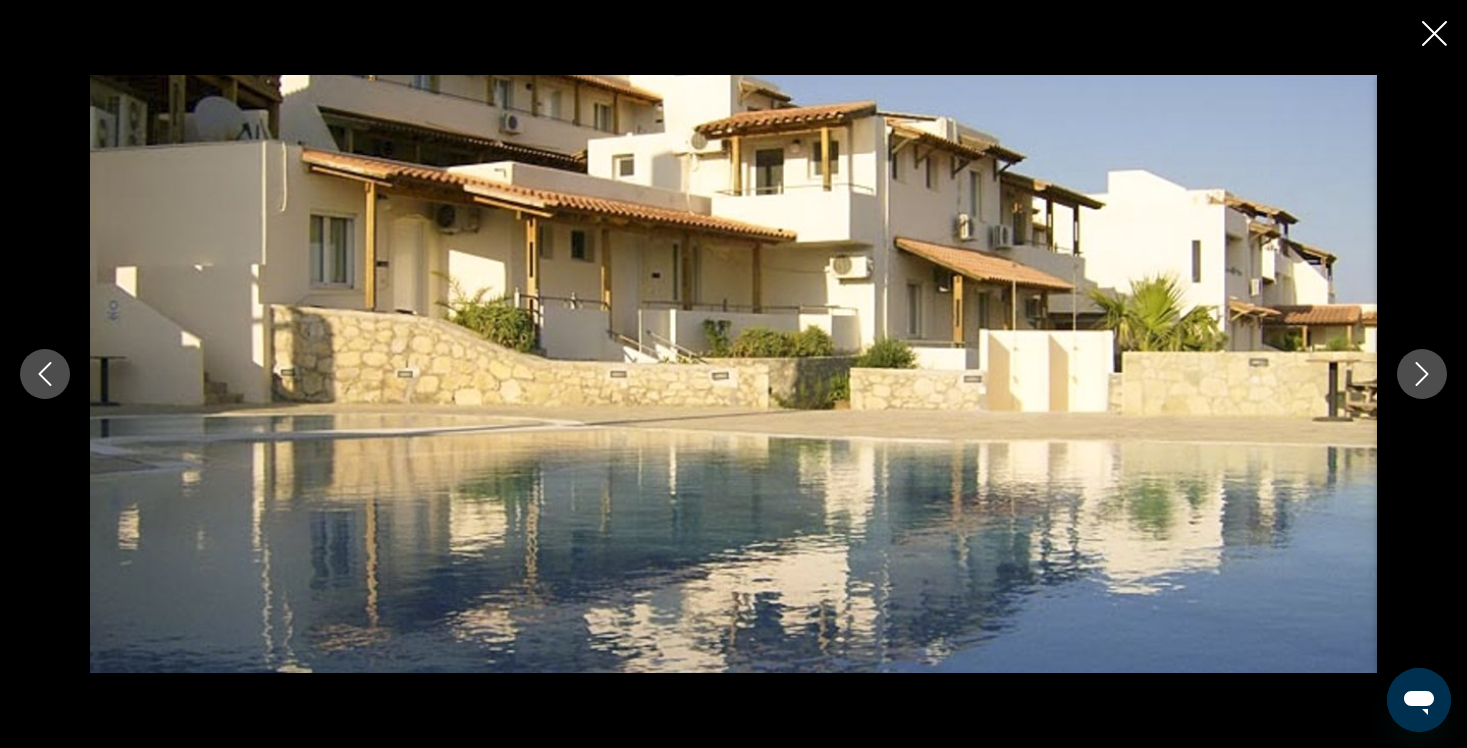 type 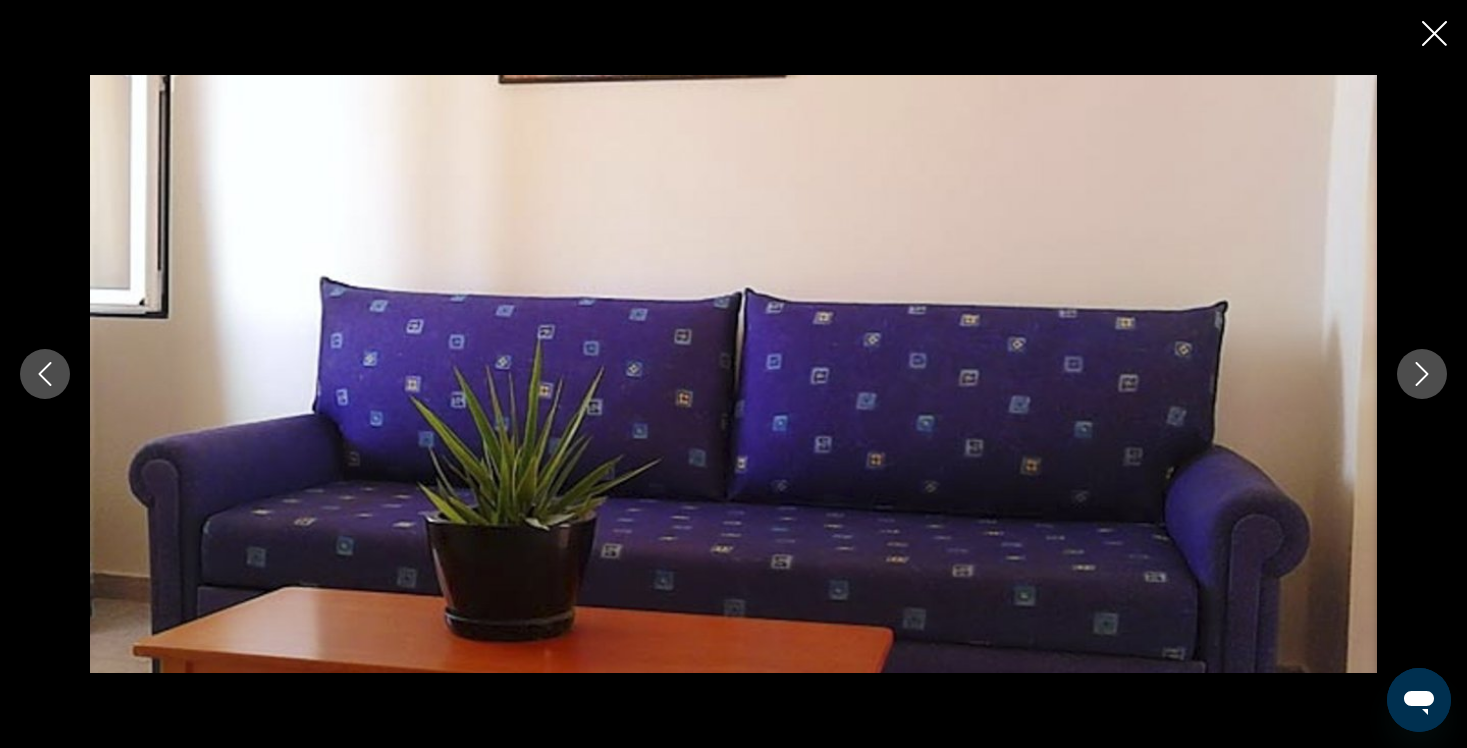 click at bounding box center [1422, 374] 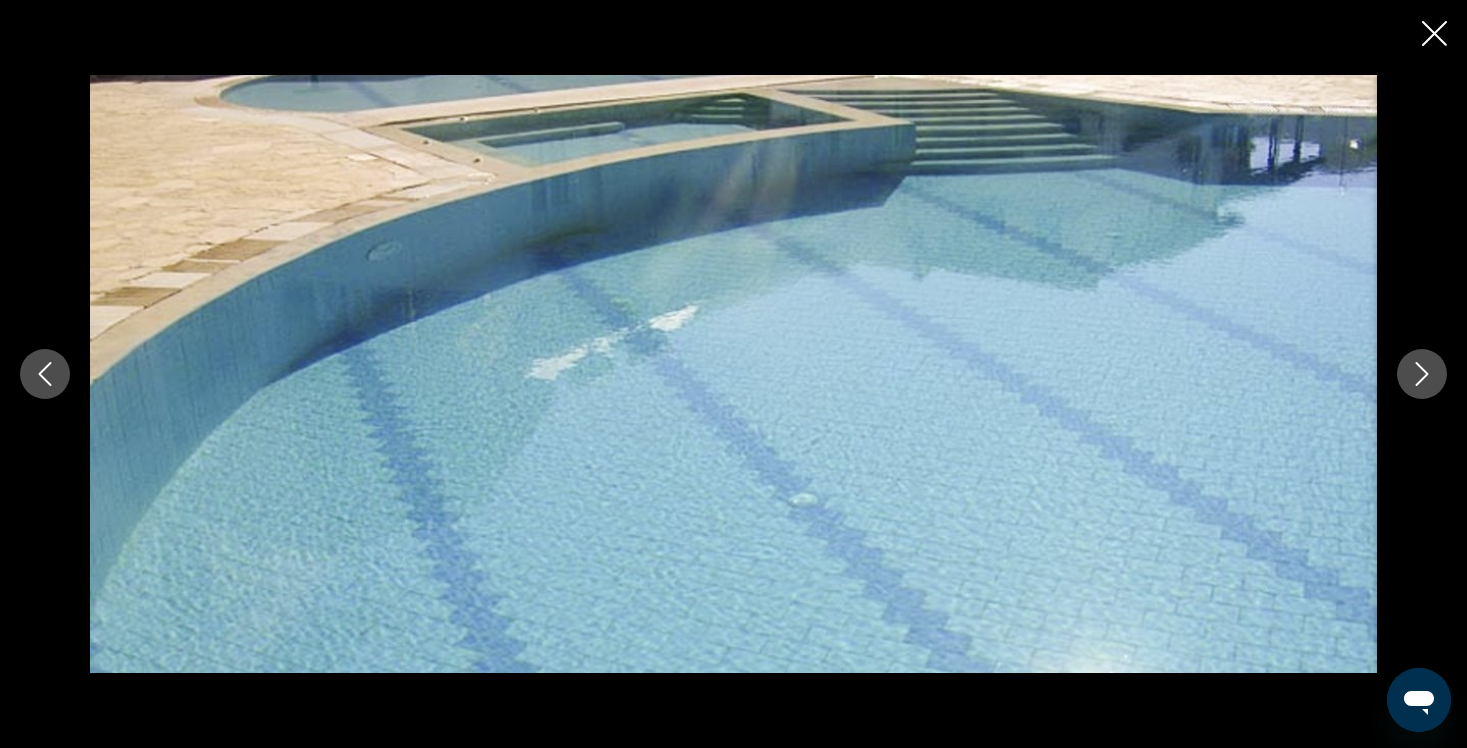 click 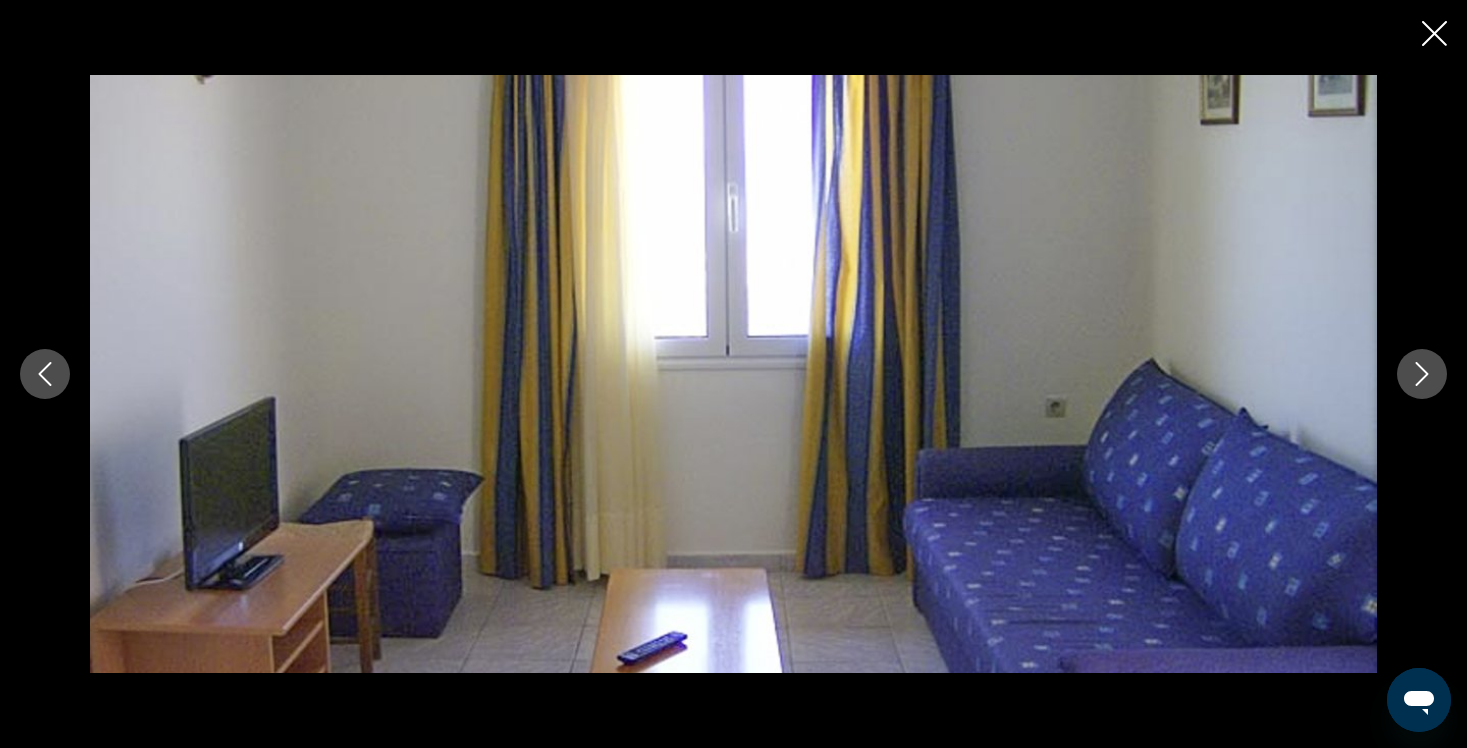 click 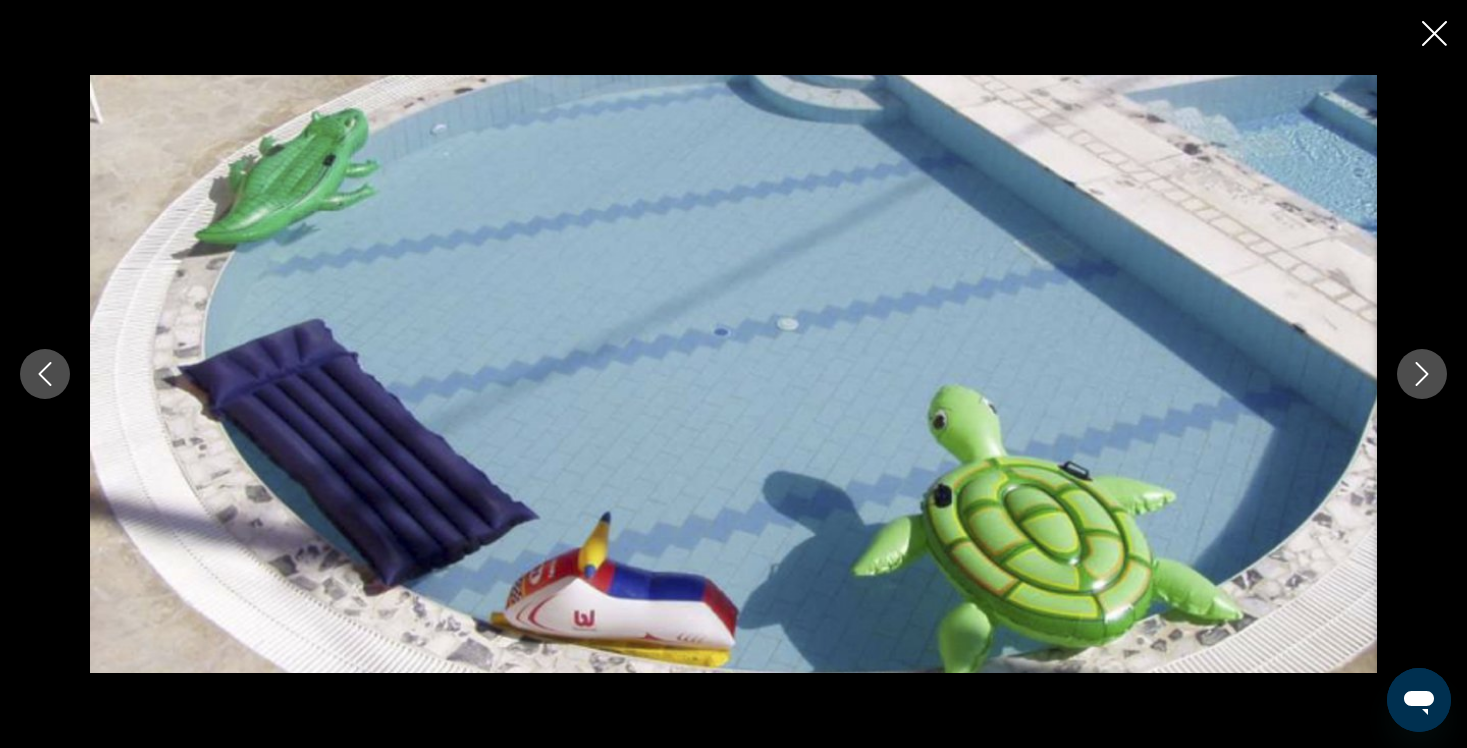 click 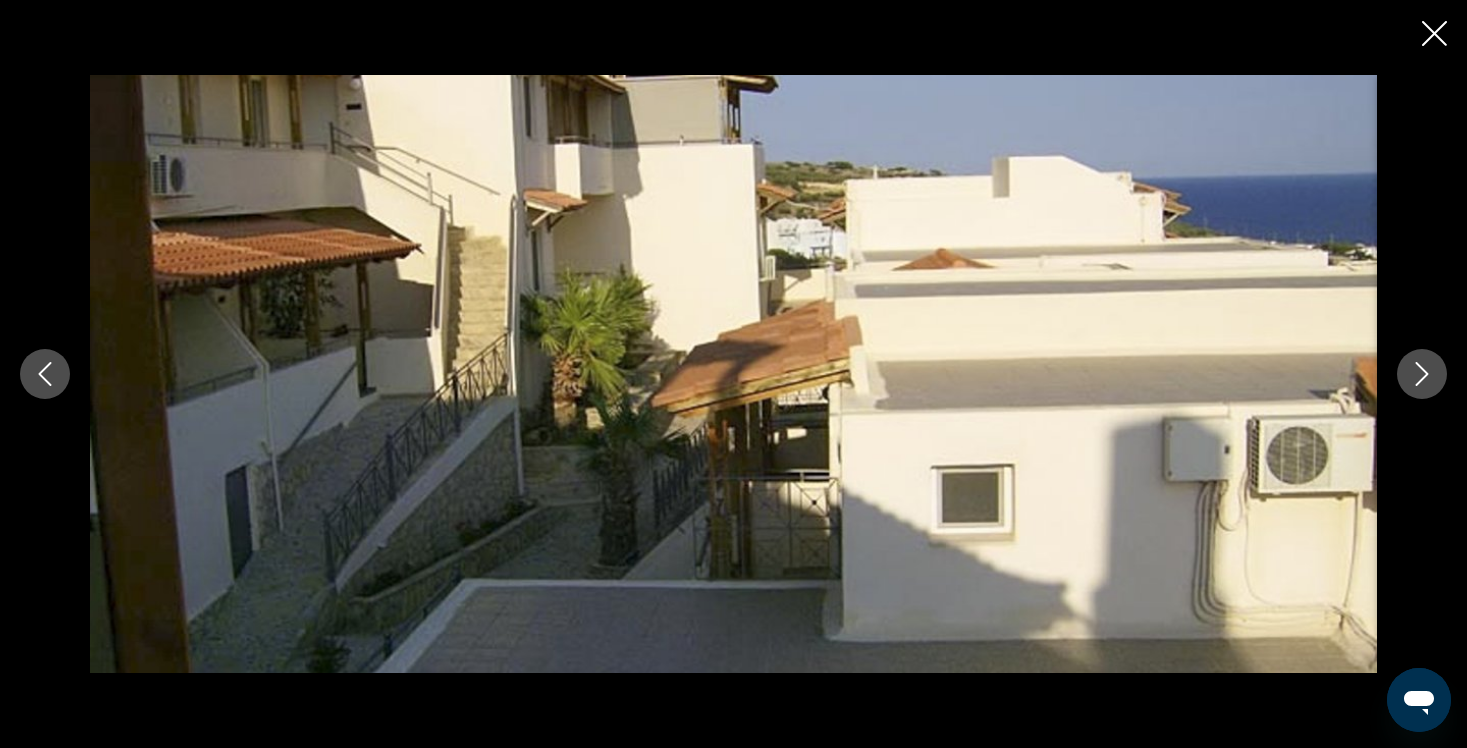 click 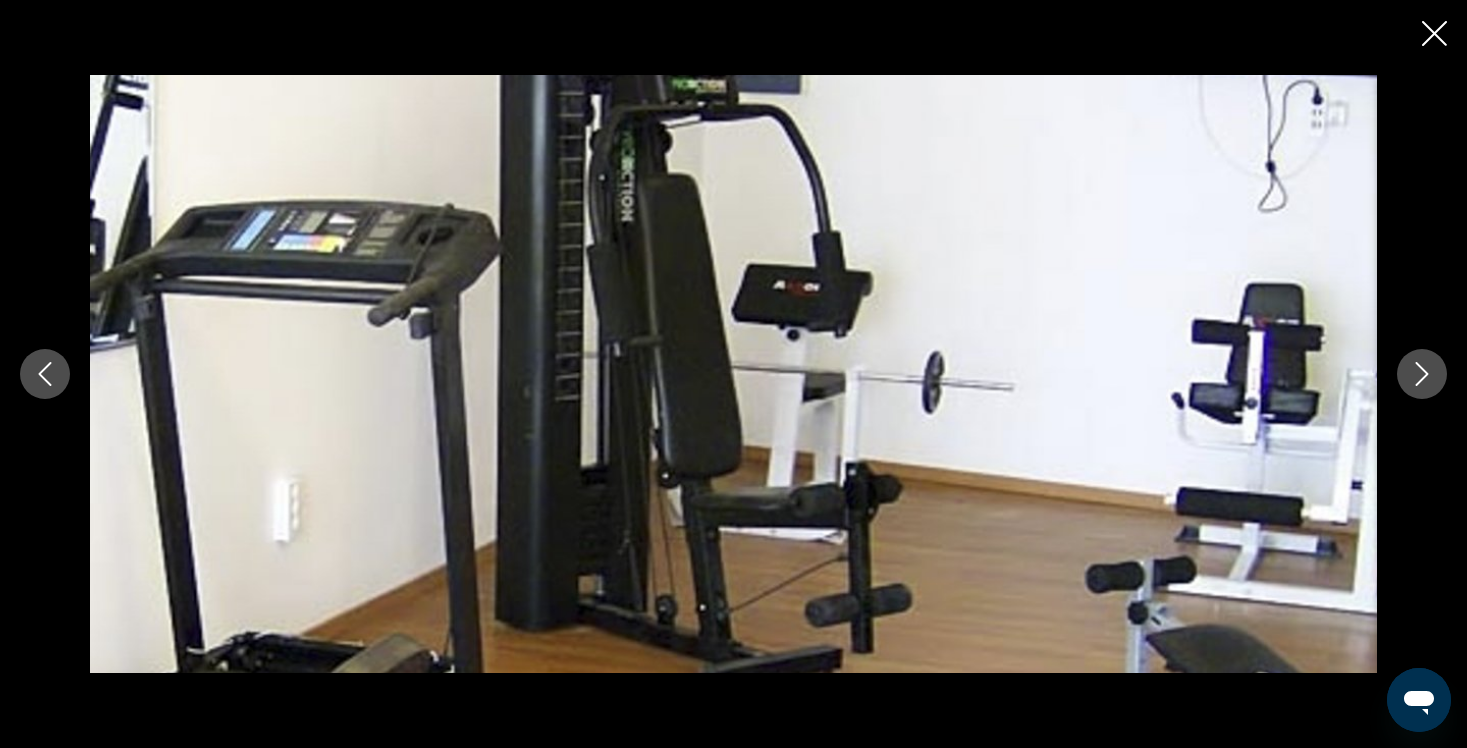 click 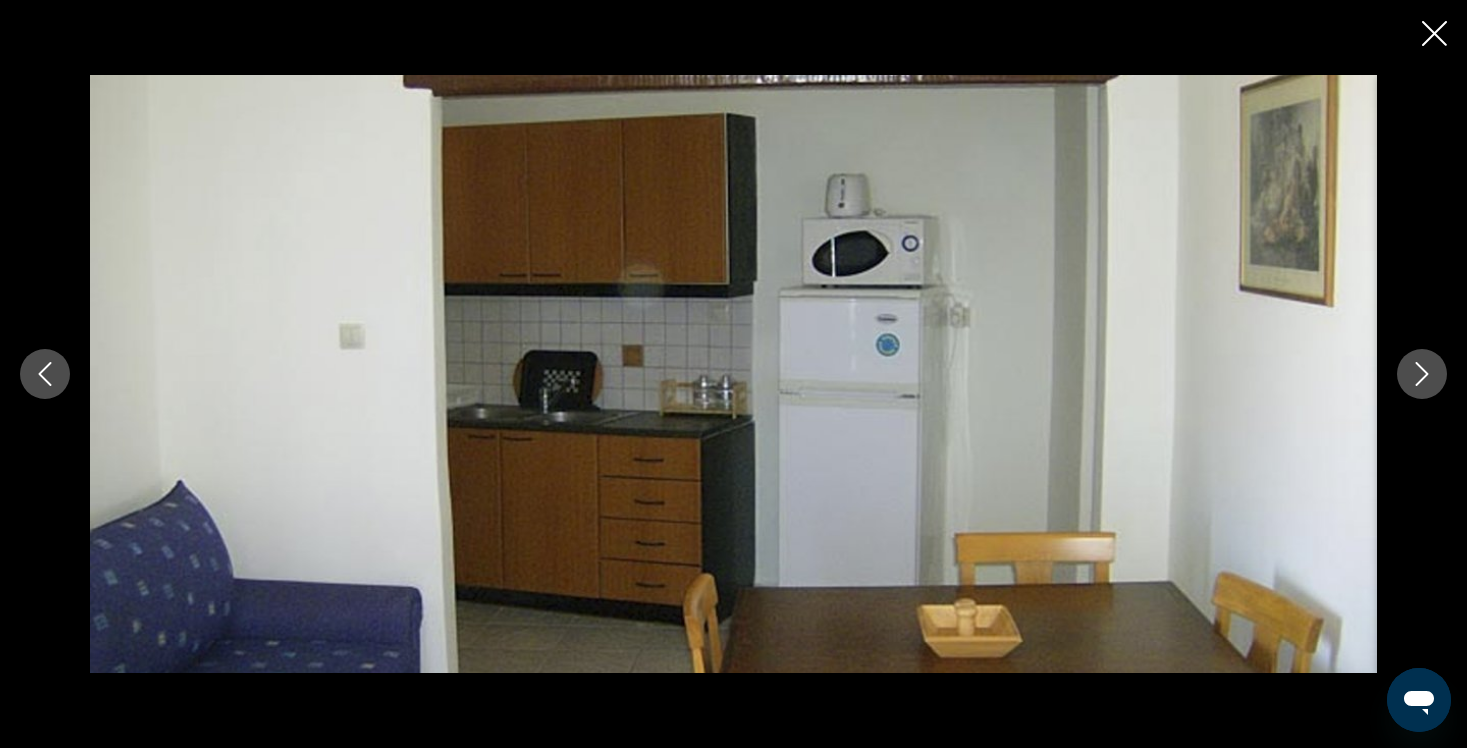 click 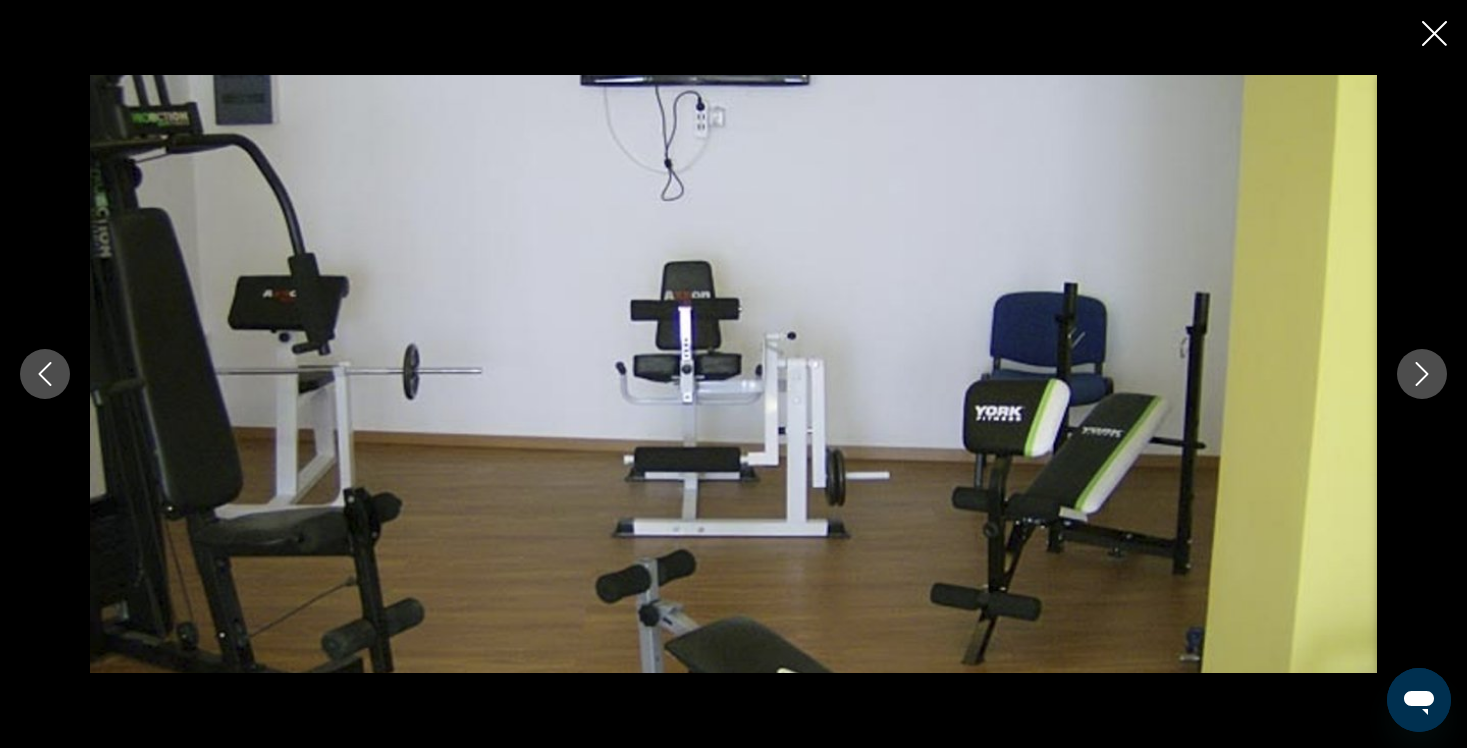 click 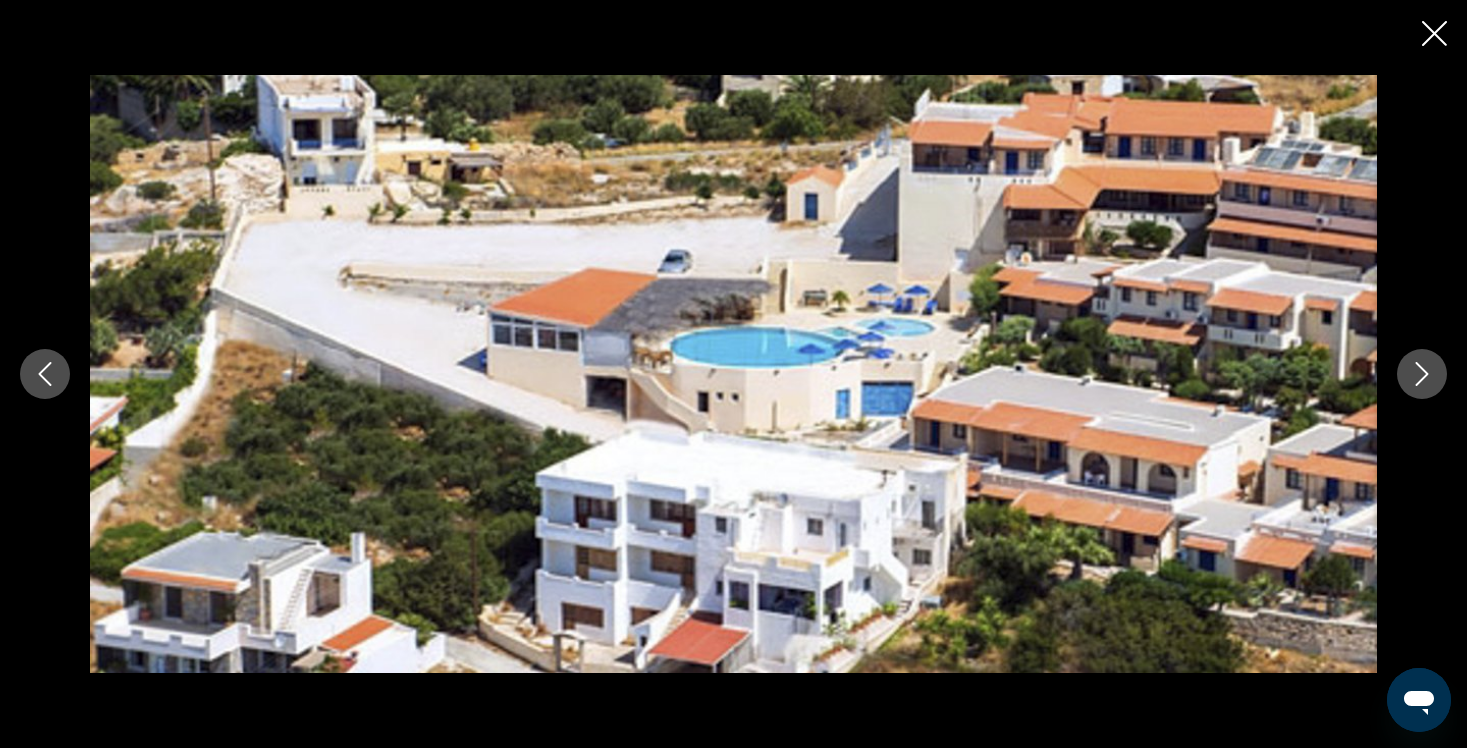 click 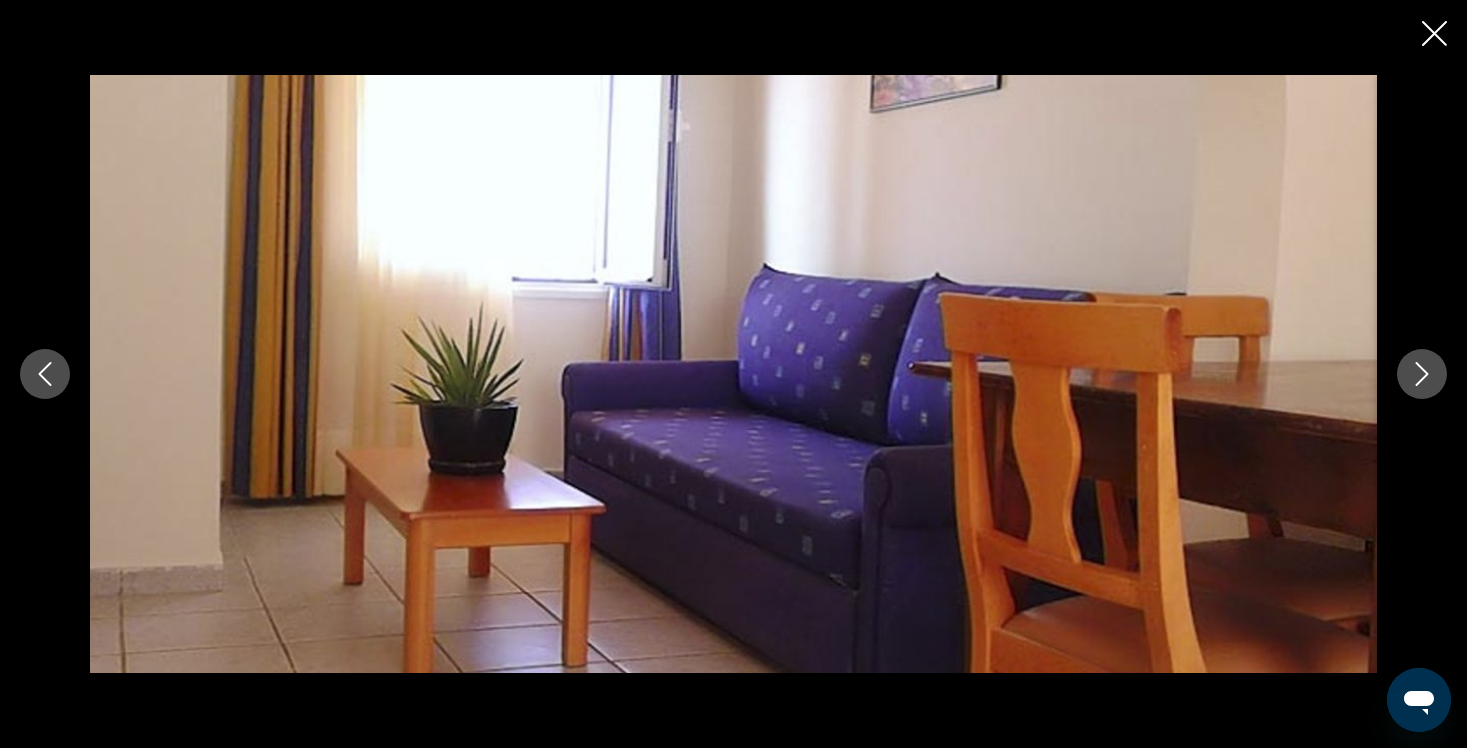 click 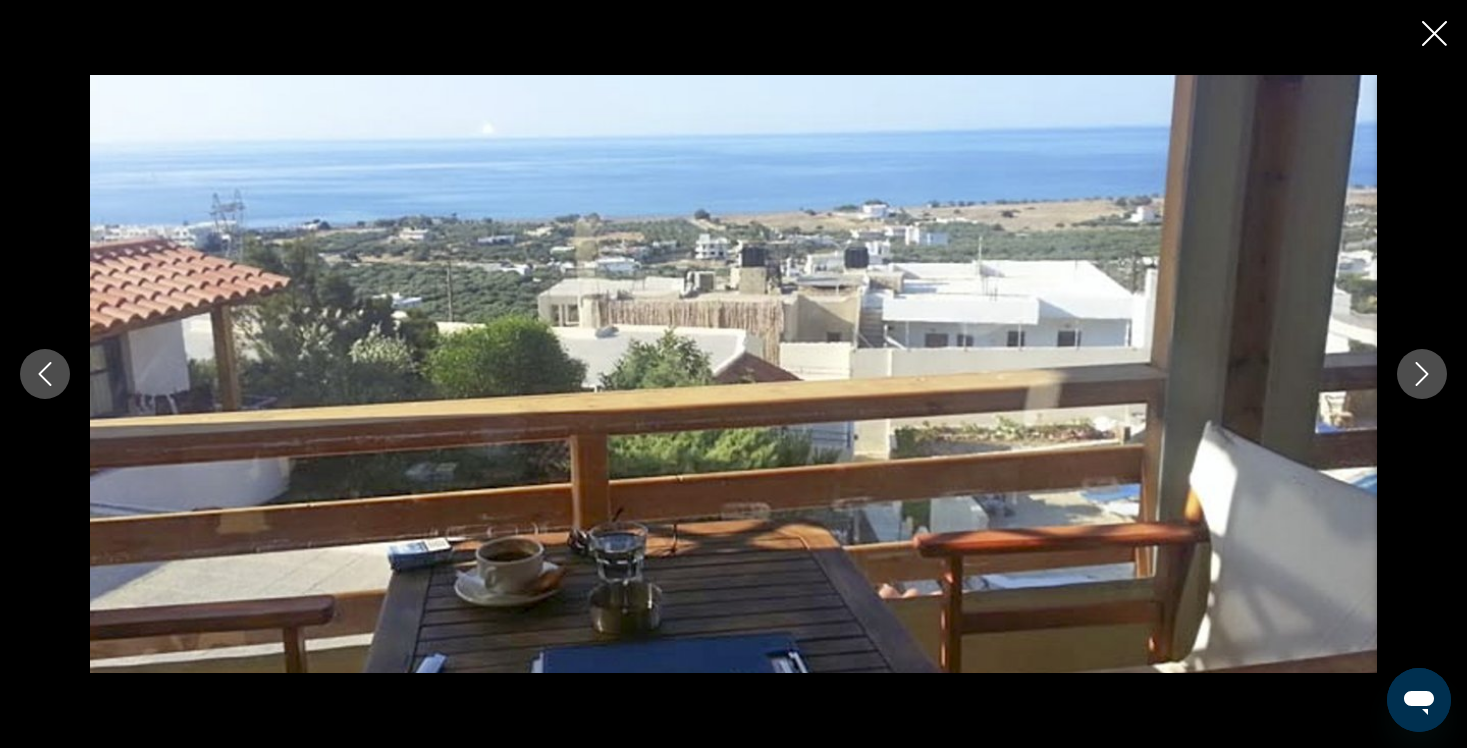 click at bounding box center (733, 374) 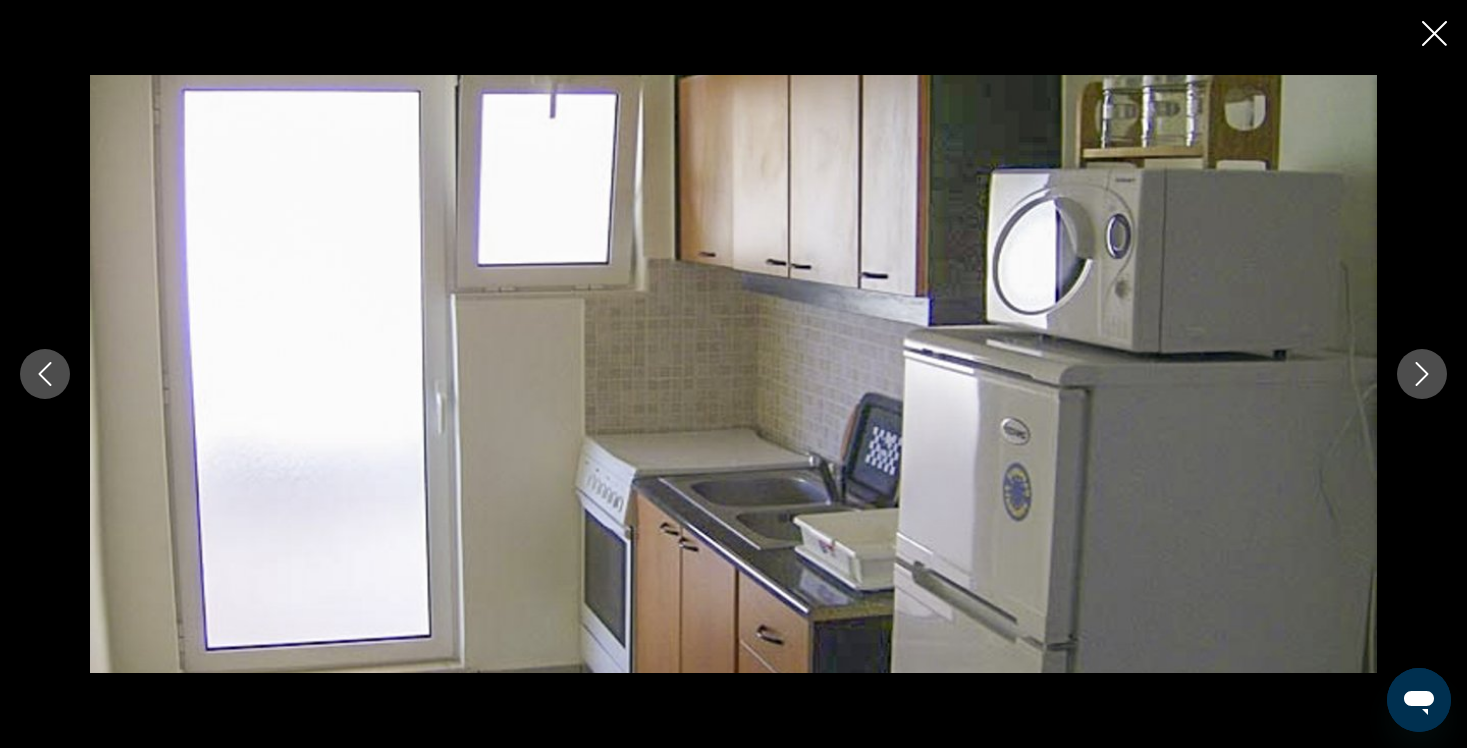 click 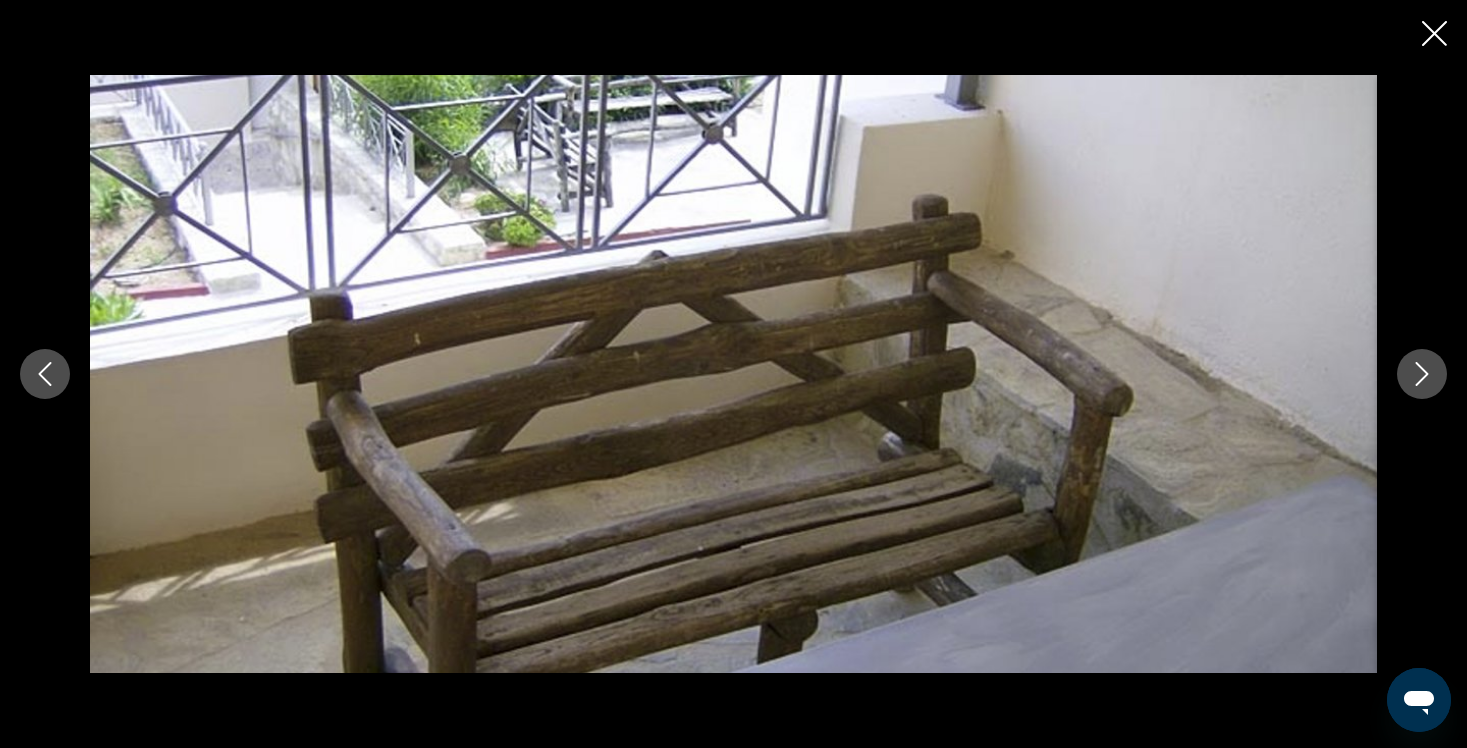 click at bounding box center [733, 374] 